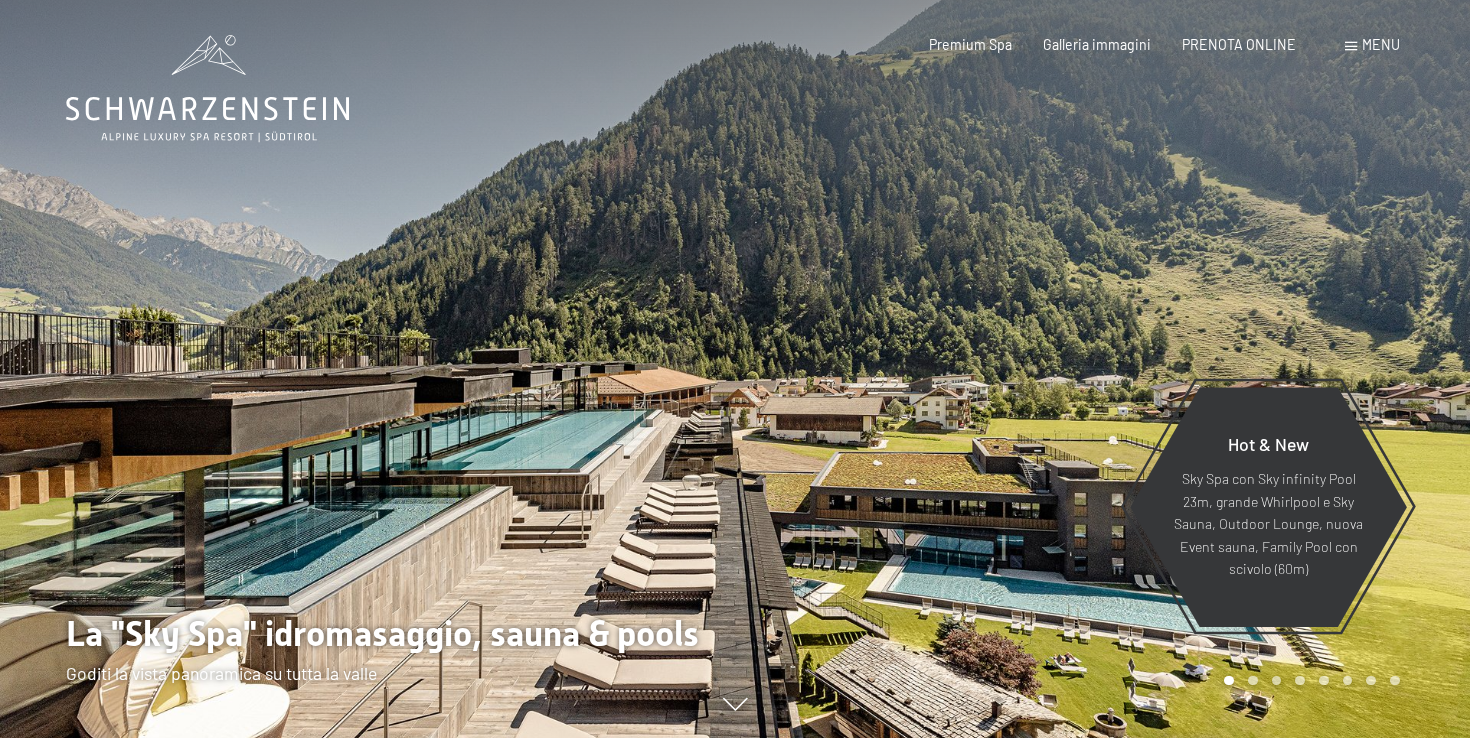 scroll, scrollTop: 0, scrollLeft: 0, axis: both 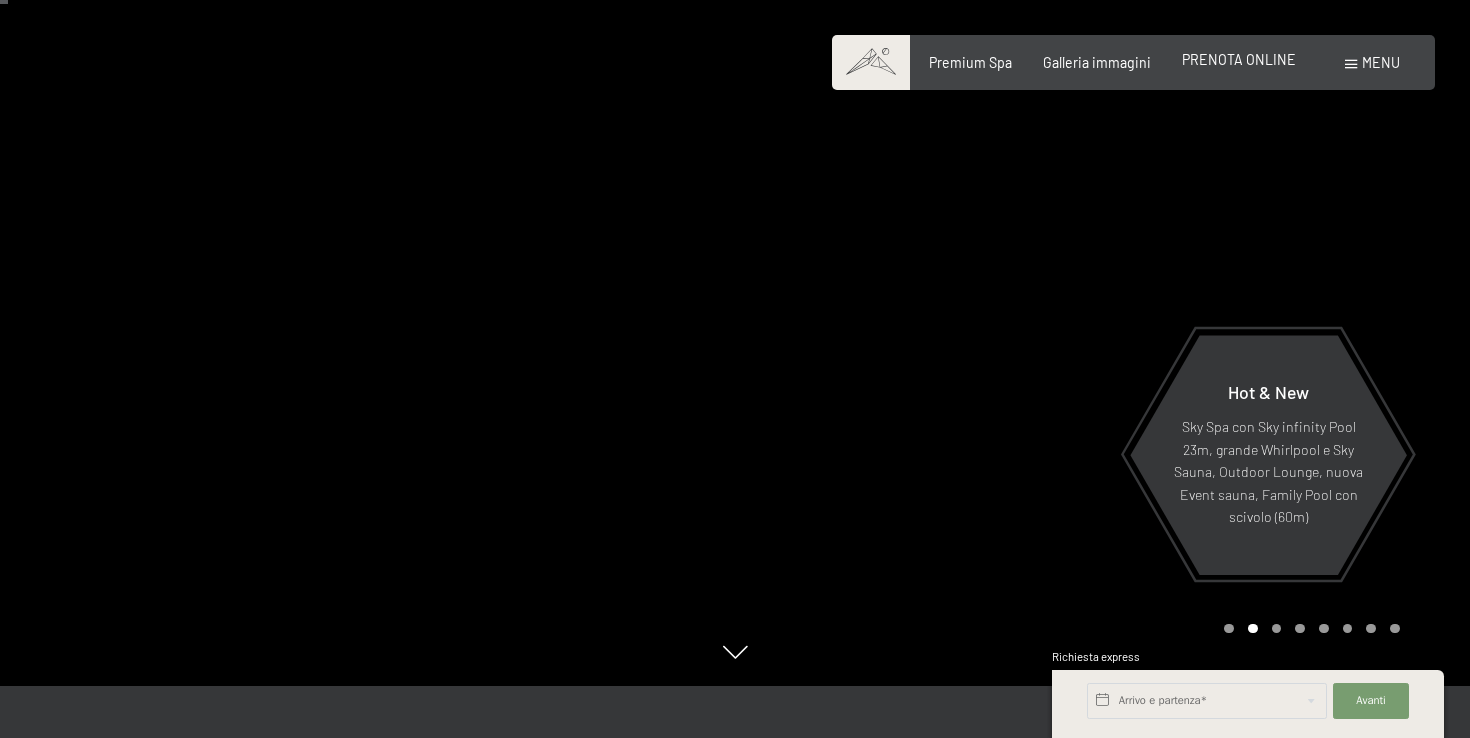 click on "PRENOTA ONLINE" at bounding box center [1239, 59] 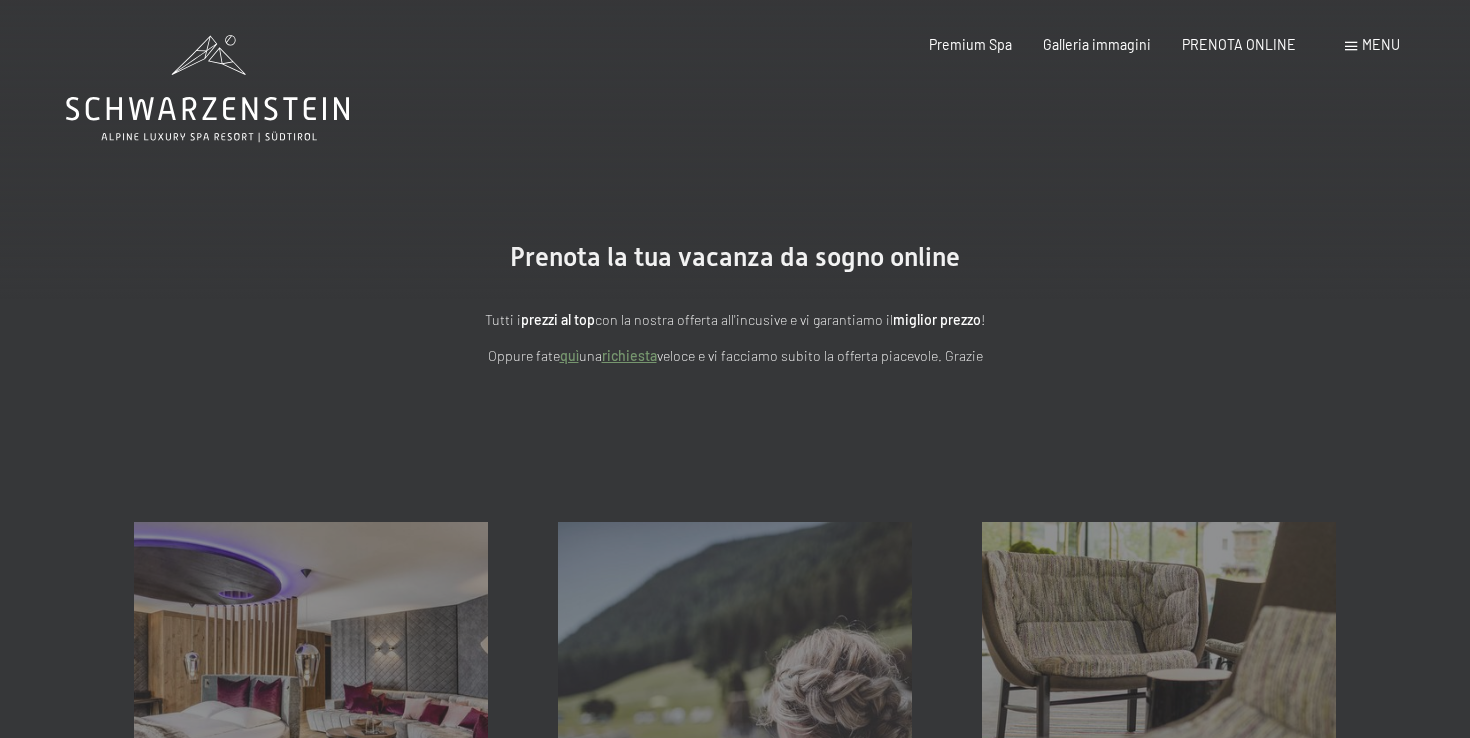 scroll, scrollTop: 0, scrollLeft: 0, axis: both 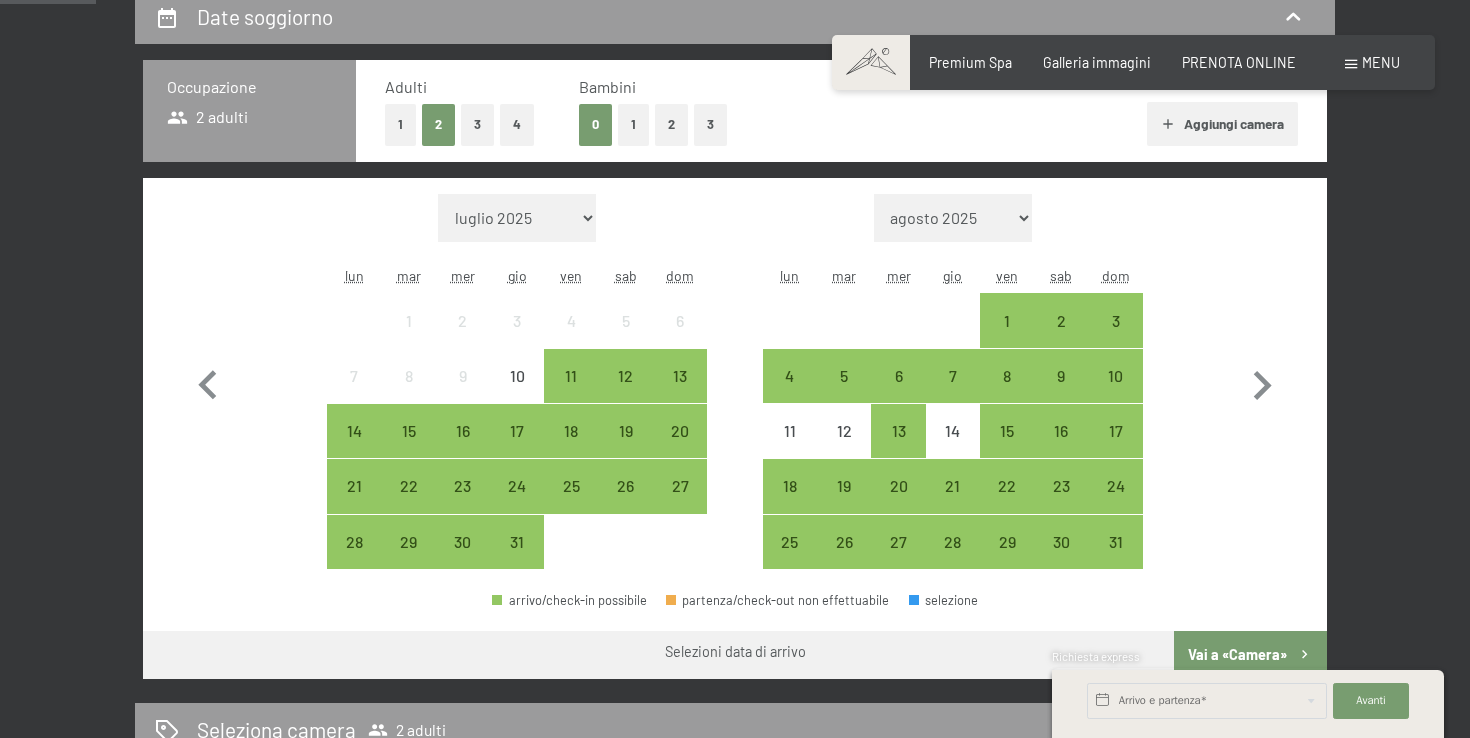 click on "3" at bounding box center (477, 124) 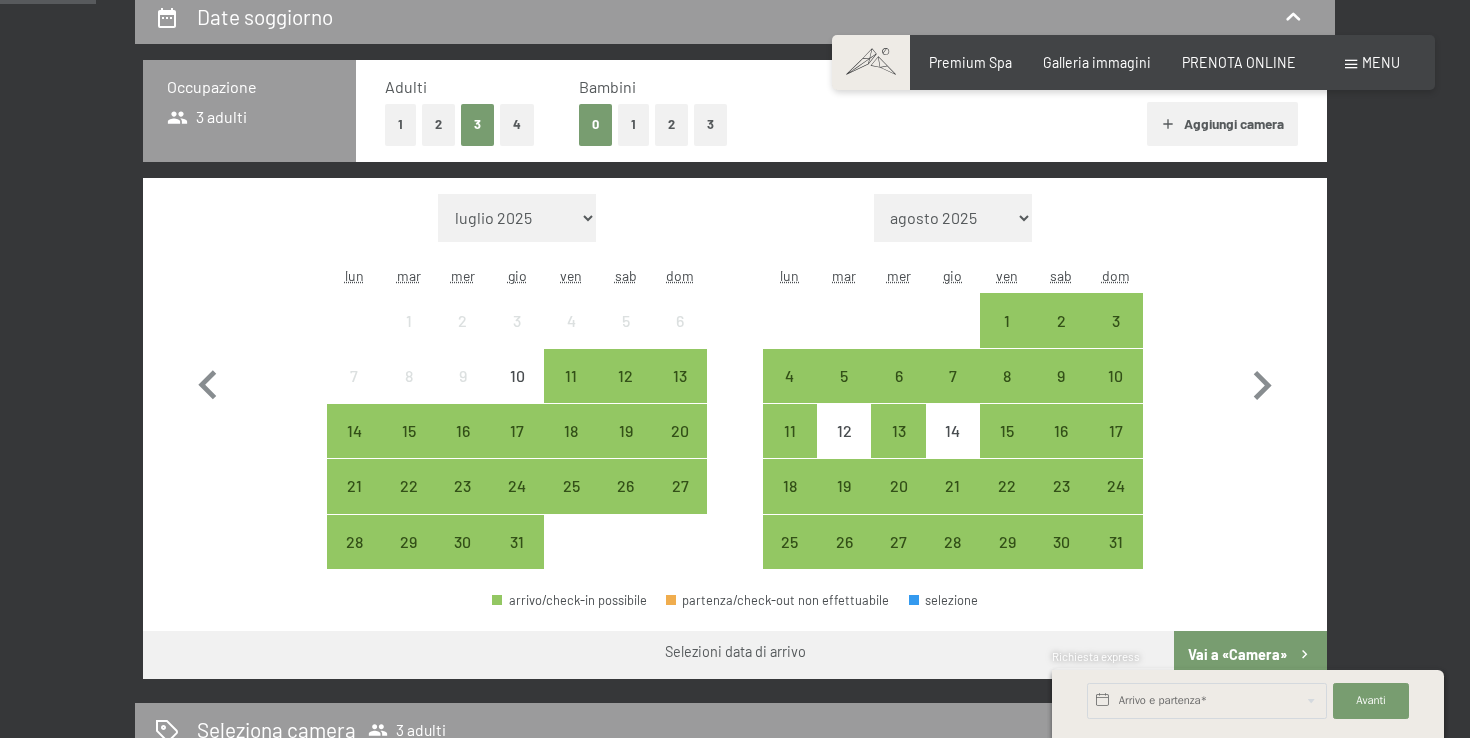 click on "4" at bounding box center (517, 124) 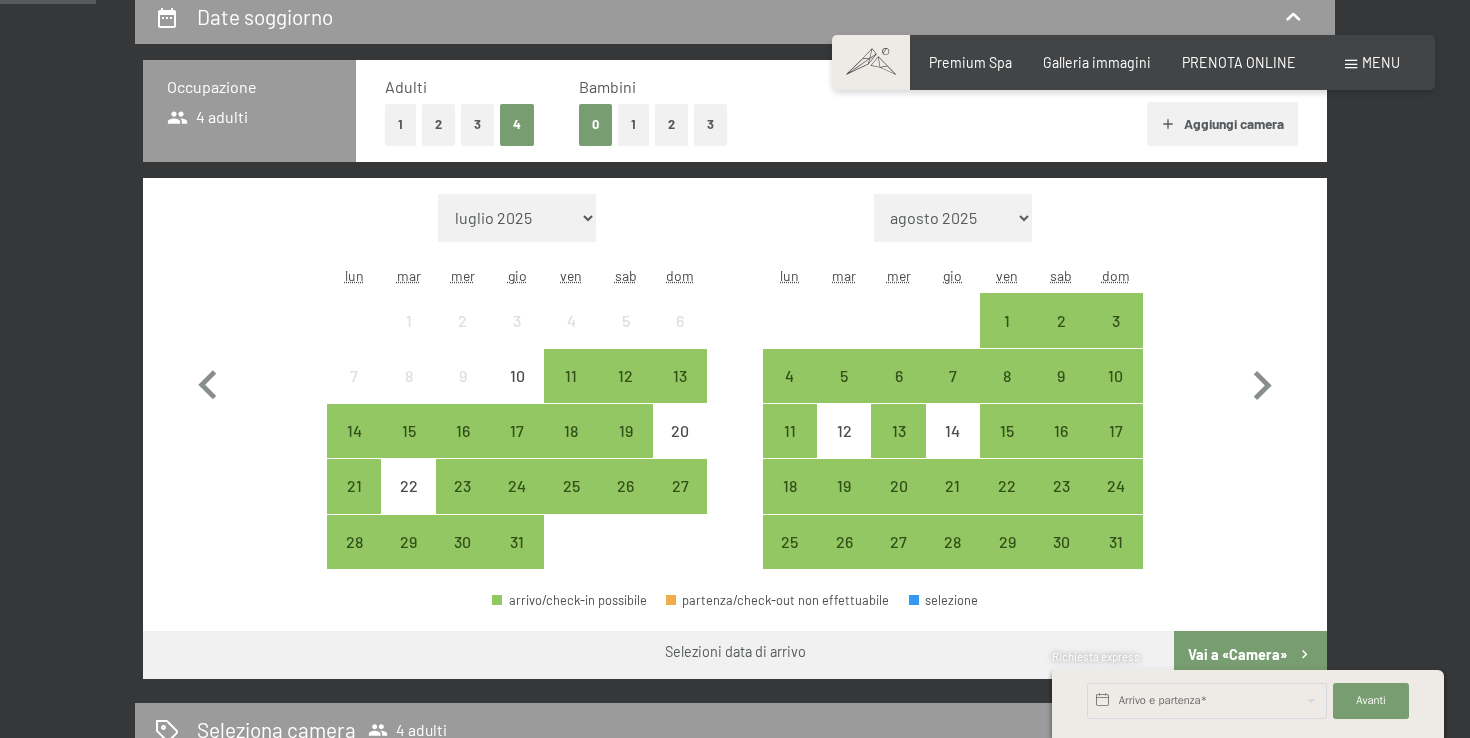 click on "1" at bounding box center [633, 124] 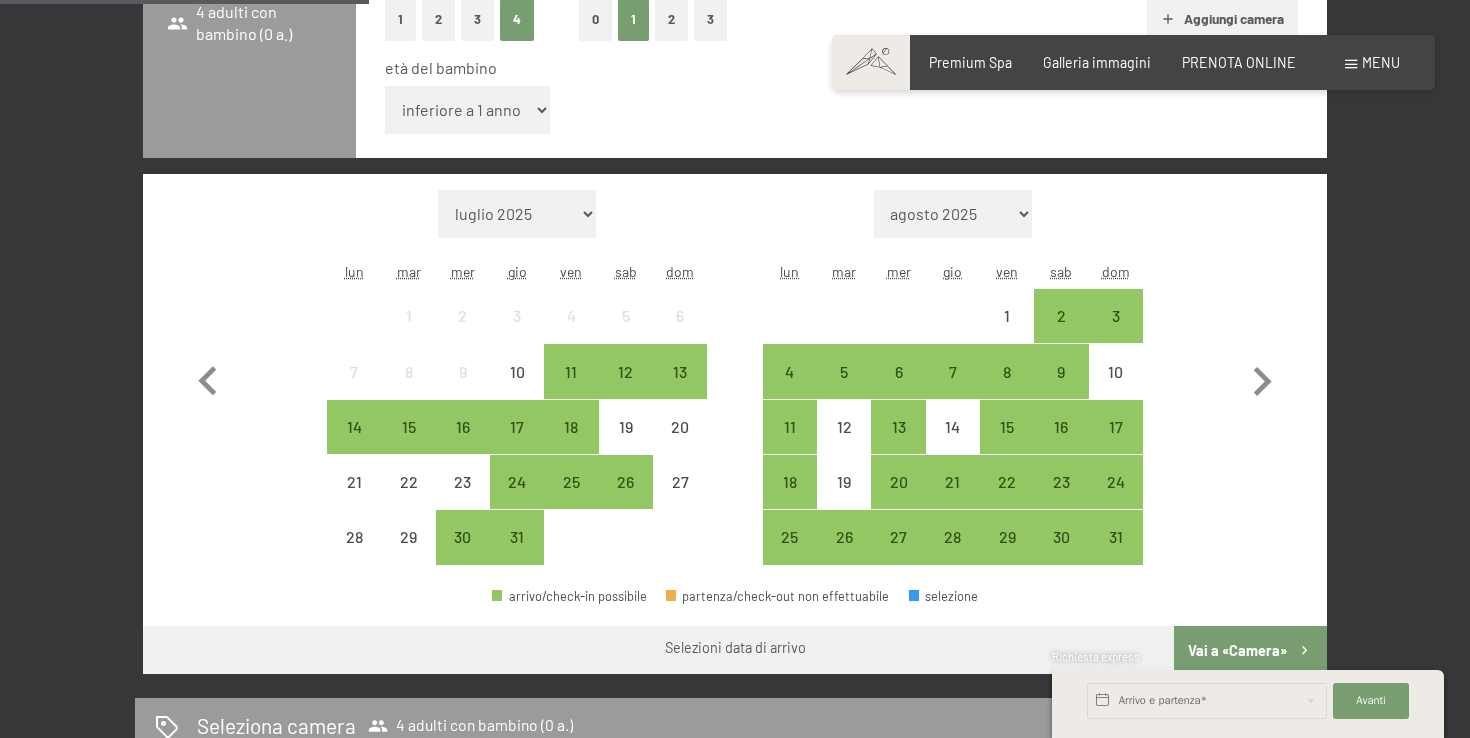 scroll, scrollTop: 562, scrollLeft: 0, axis: vertical 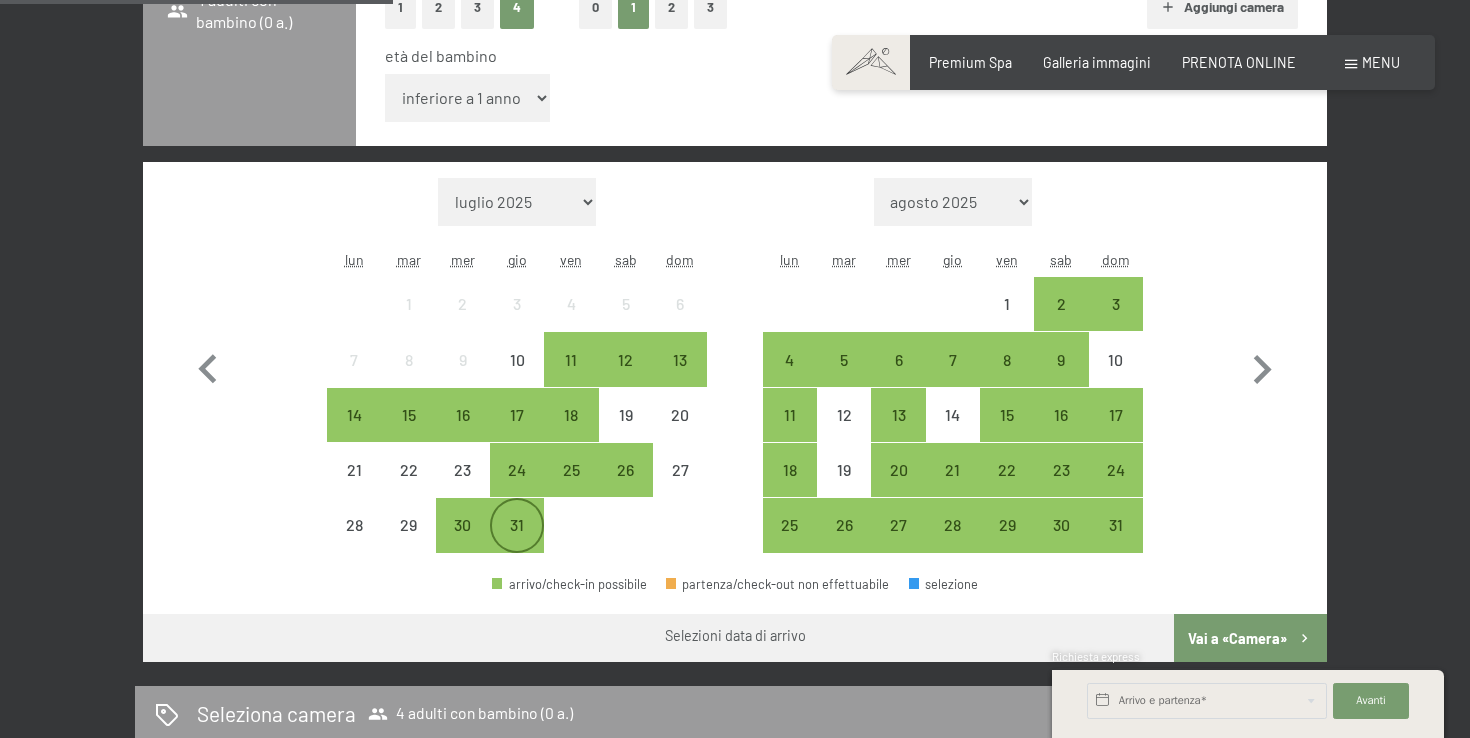 click on "31" at bounding box center (517, 542) 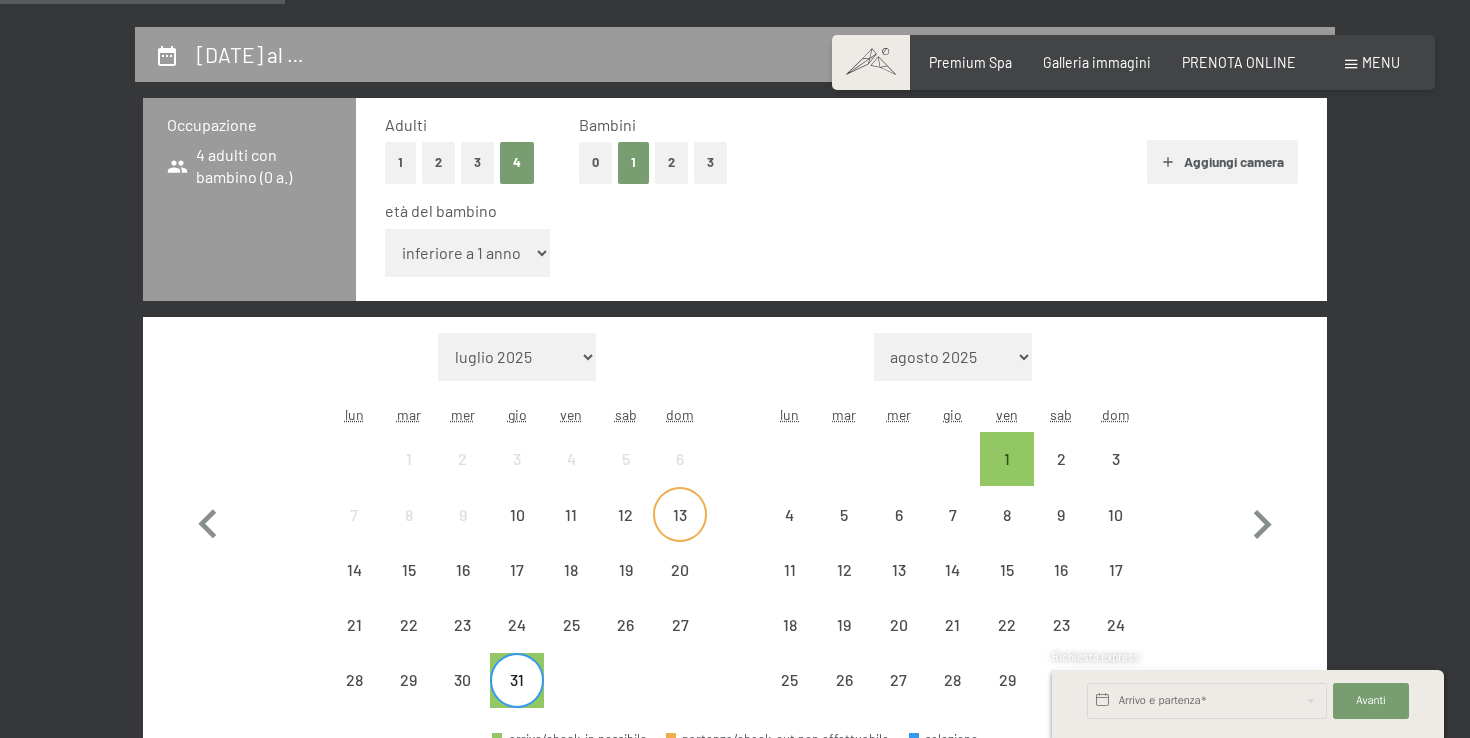 scroll, scrollTop: 401, scrollLeft: 0, axis: vertical 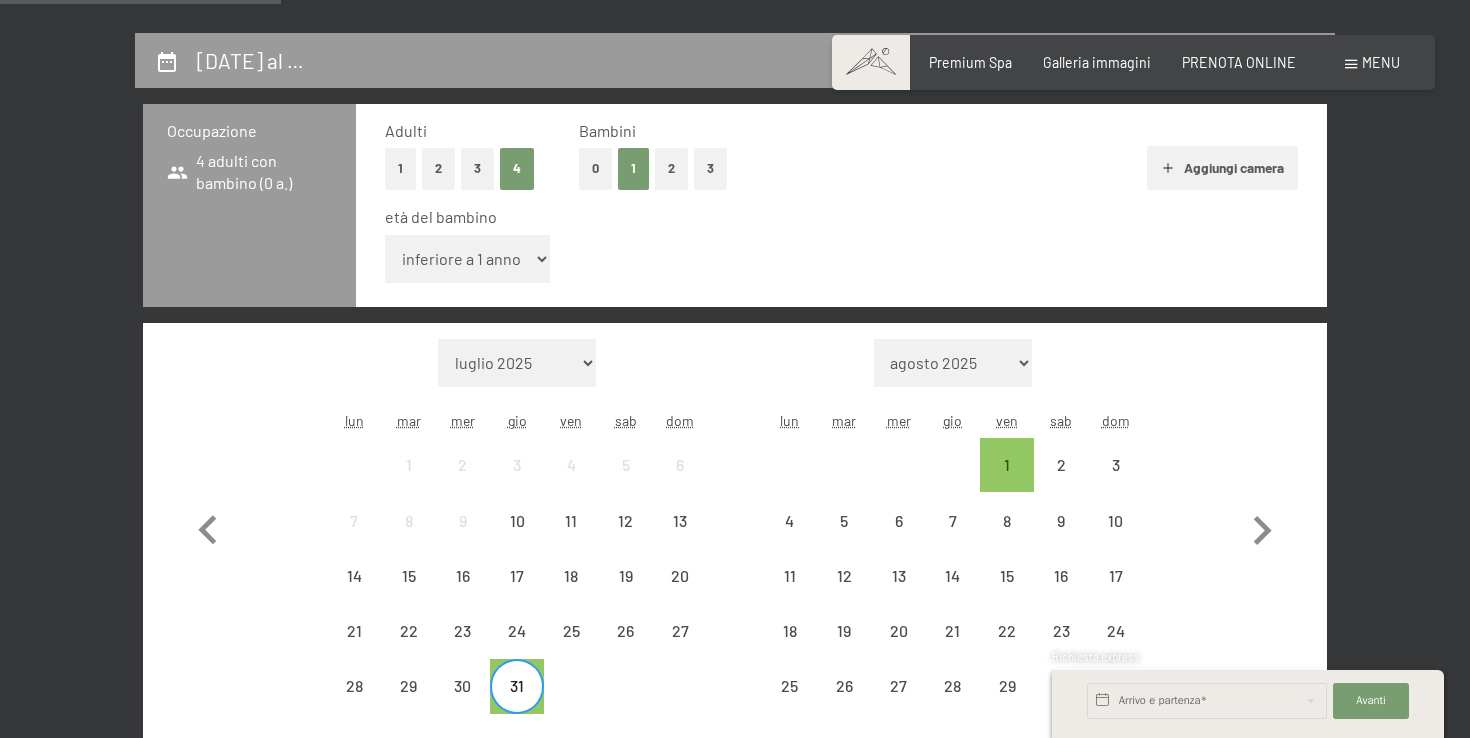 click on "inferiore a 1 anno 1 anno 2 anni 3 anni 4 anni 5 anni 6 anni 7 anni 8 anni 9 anni 10 anni 11 anni 12 anni 13 anni 14 anni 15 anni 16 anni 17 anni" at bounding box center [467, 259] 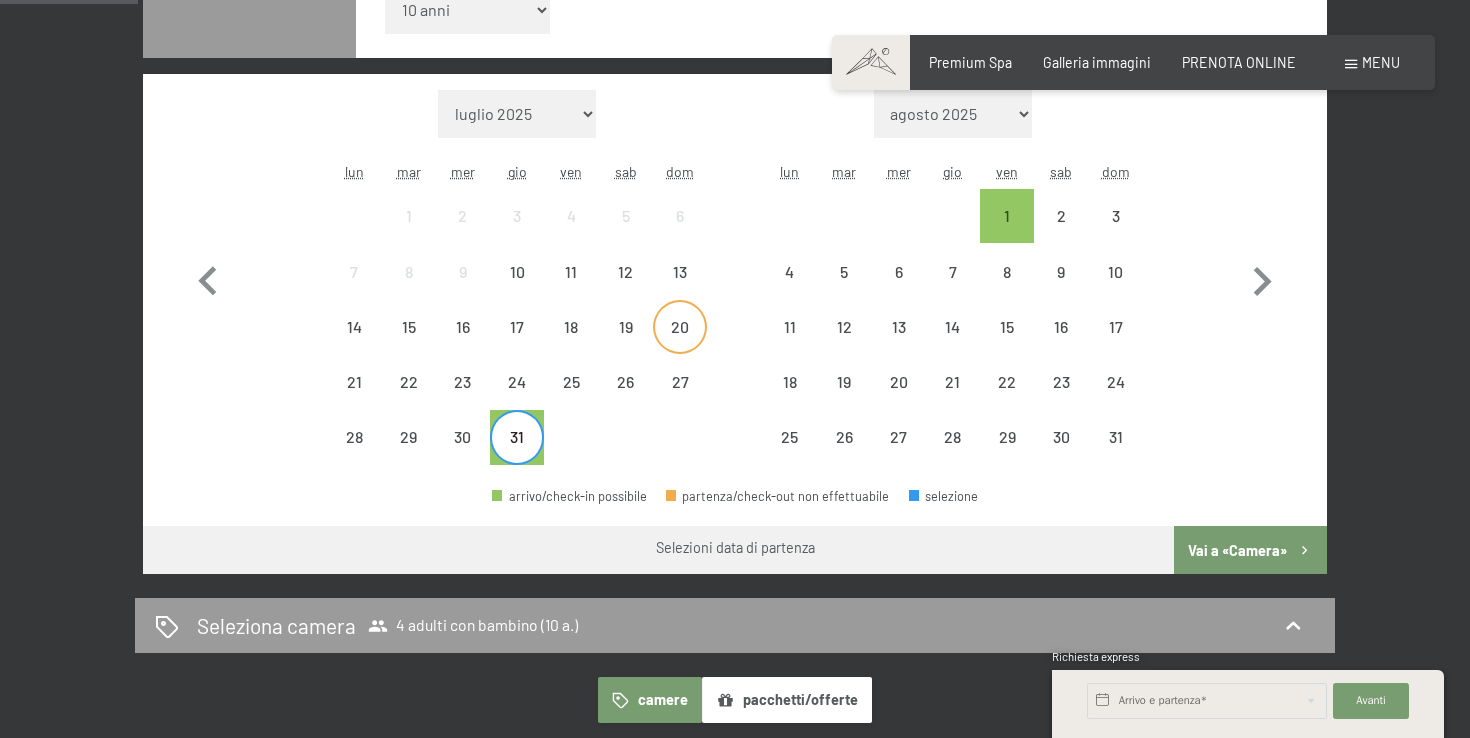 scroll, scrollTop: 652, scrollLeft: 0, axis: vertical 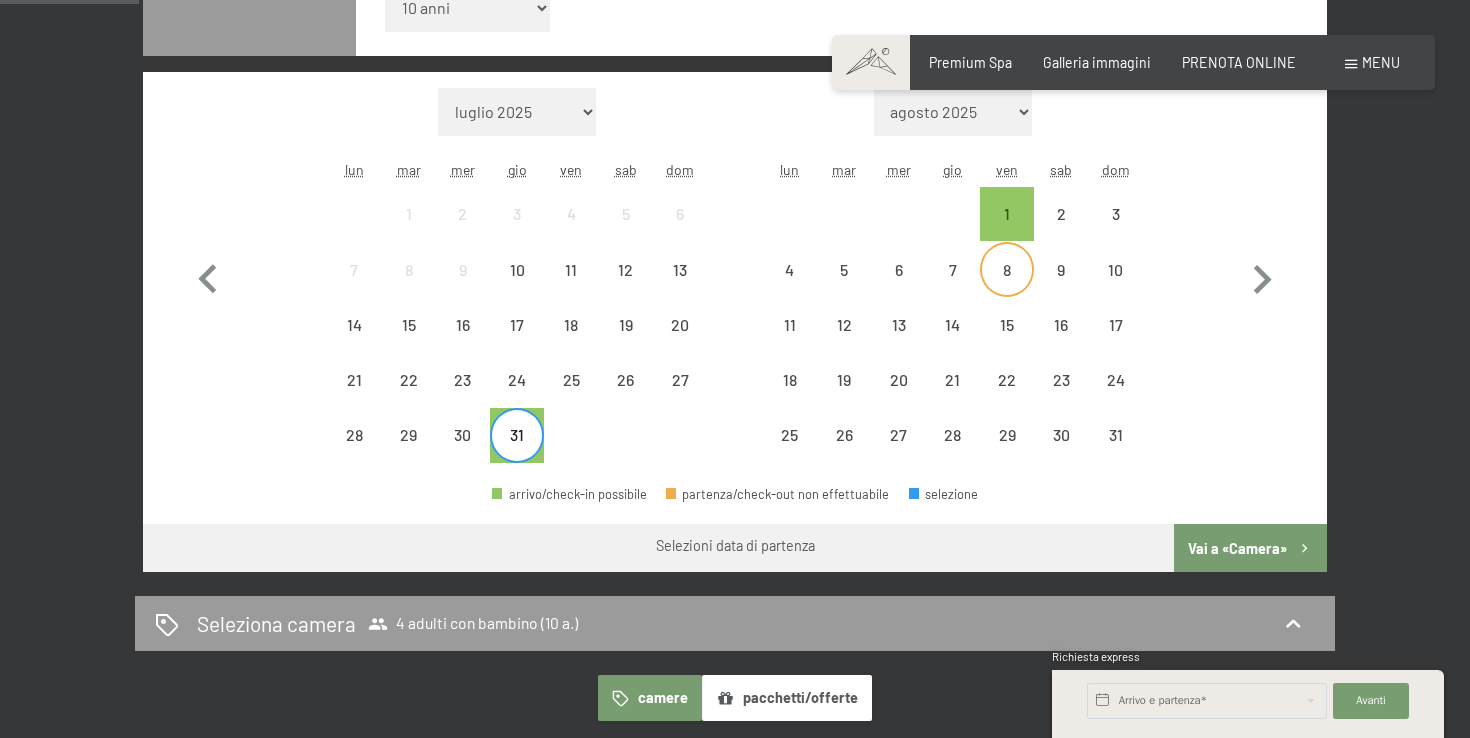 click on "8" at bounding box center [1007, 287] 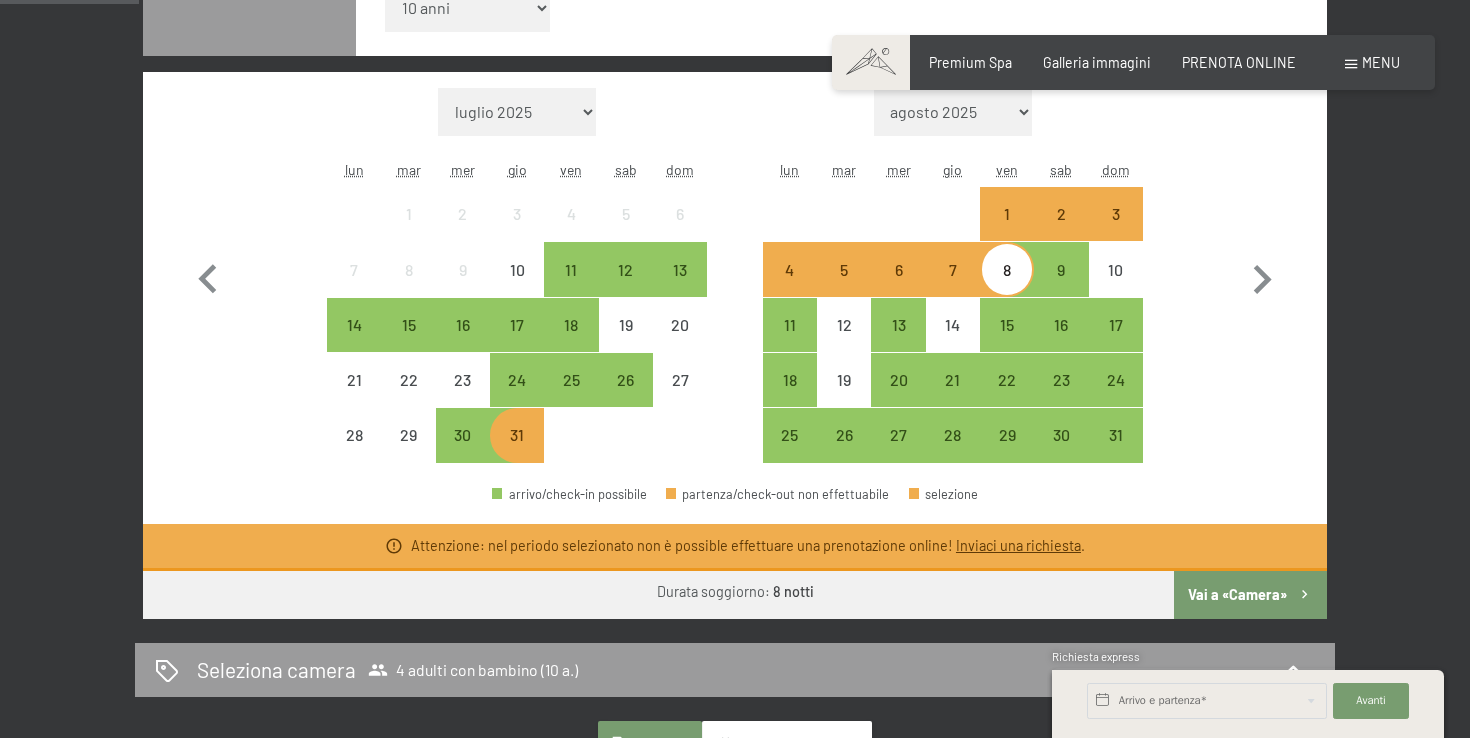 click on "7" at bounding box center (953, 287) 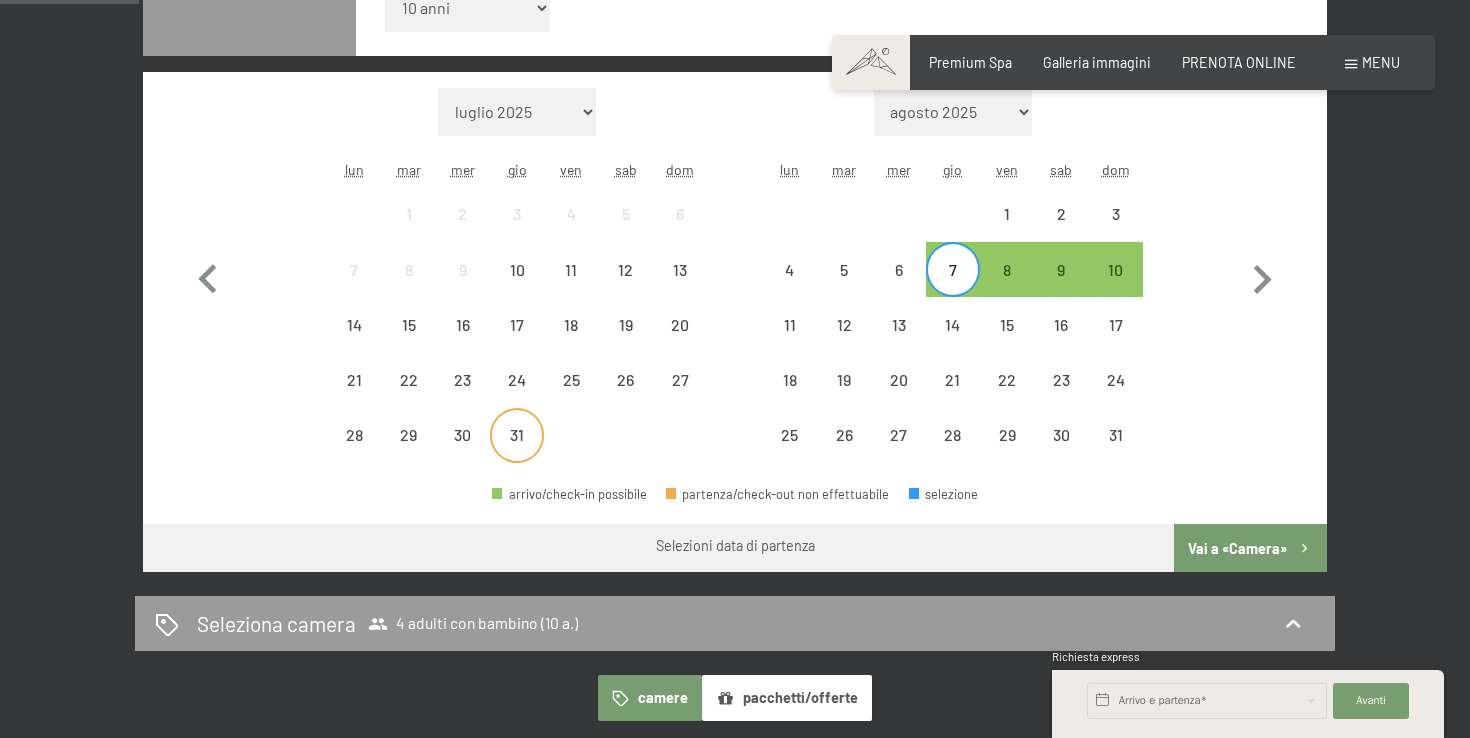 click on "31" at bounding box center [517, 452] 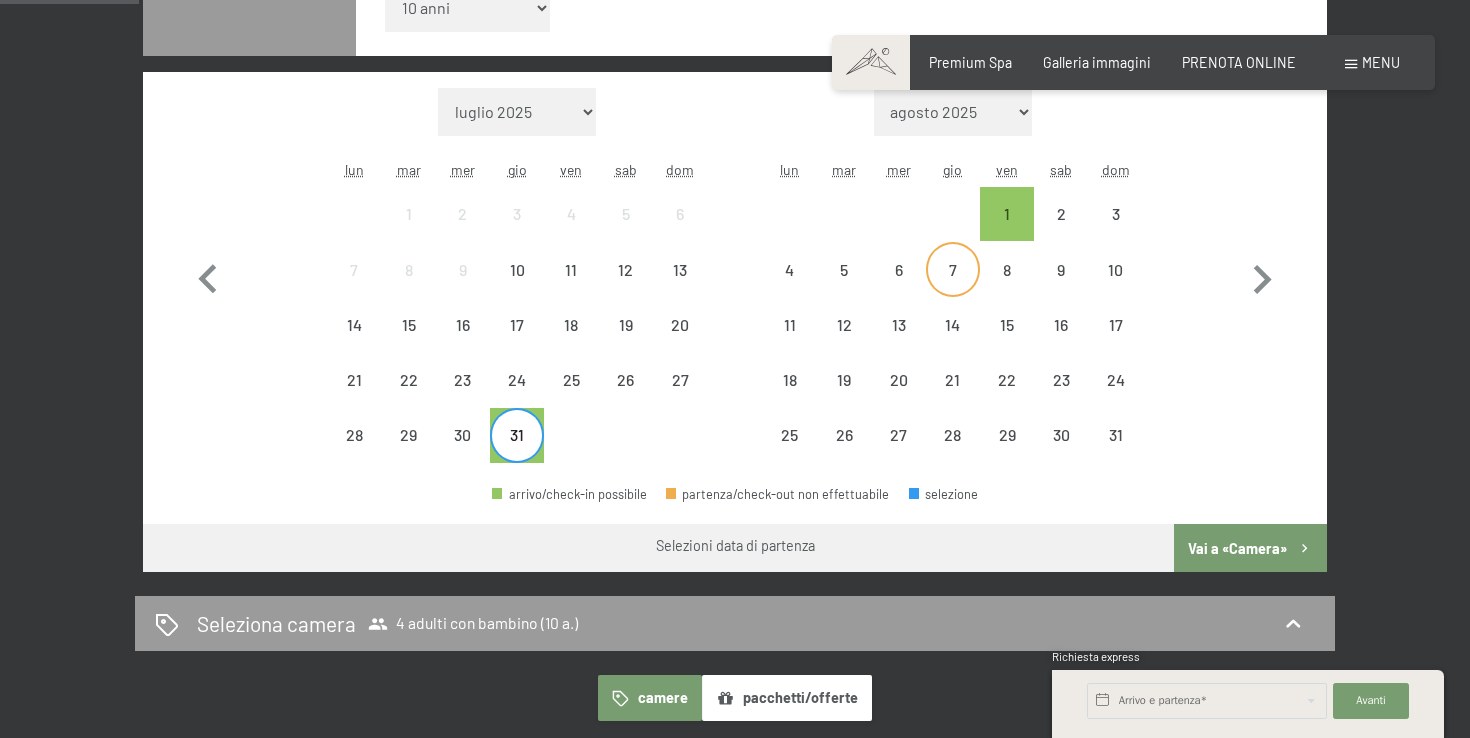click on "7" at bounding box center [953, 287] 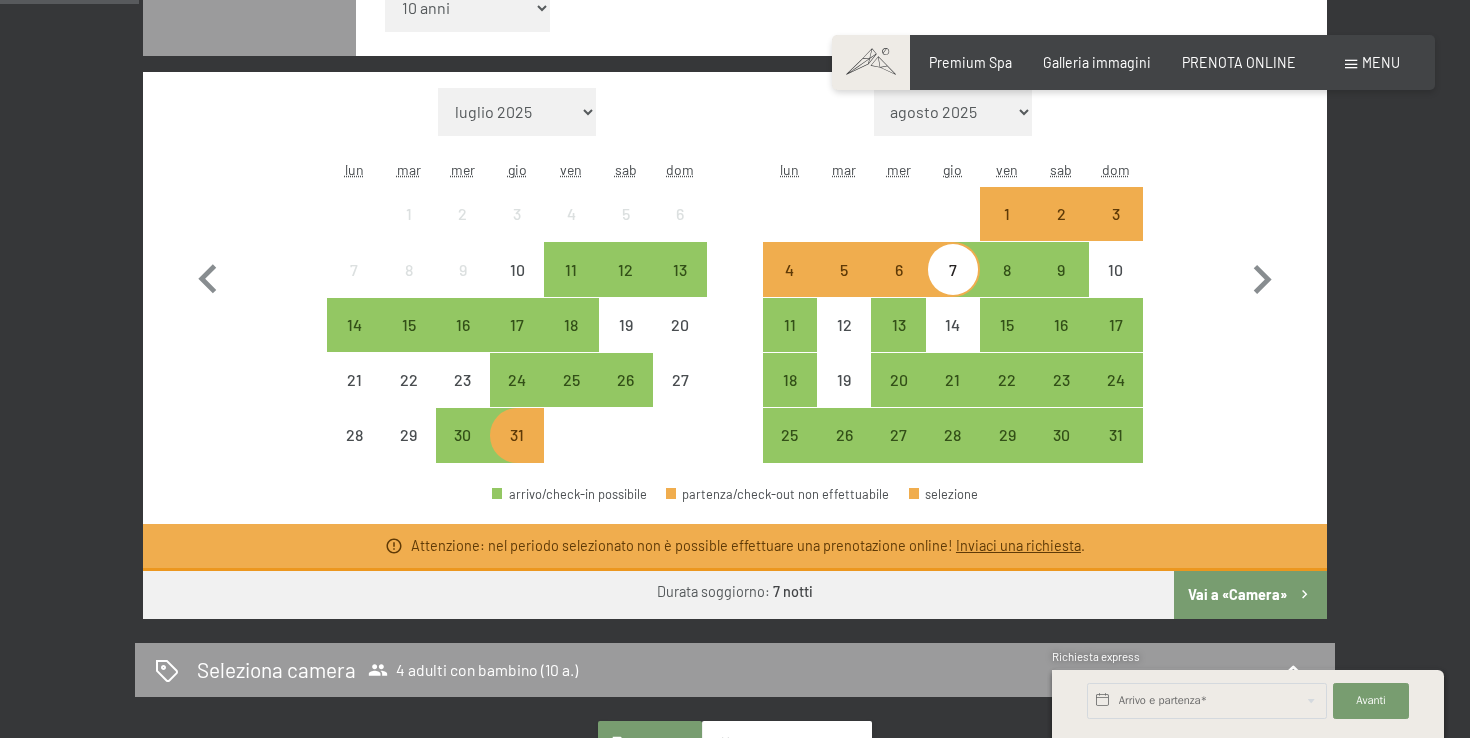 click on "Vai a «Camera»" at bounding box center (1250, 595) 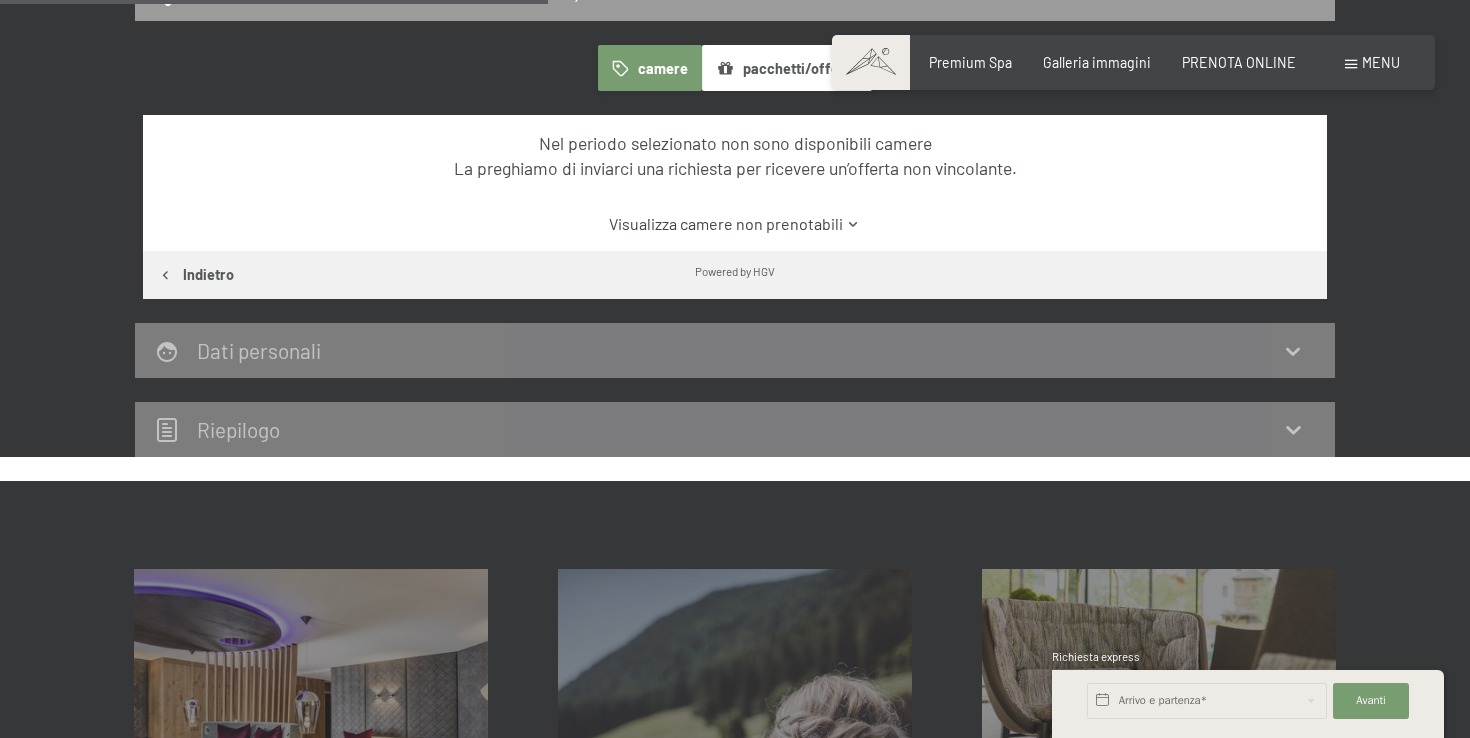 scroll, scrollTop: 553, scrollLeft: 0, axis: vertical 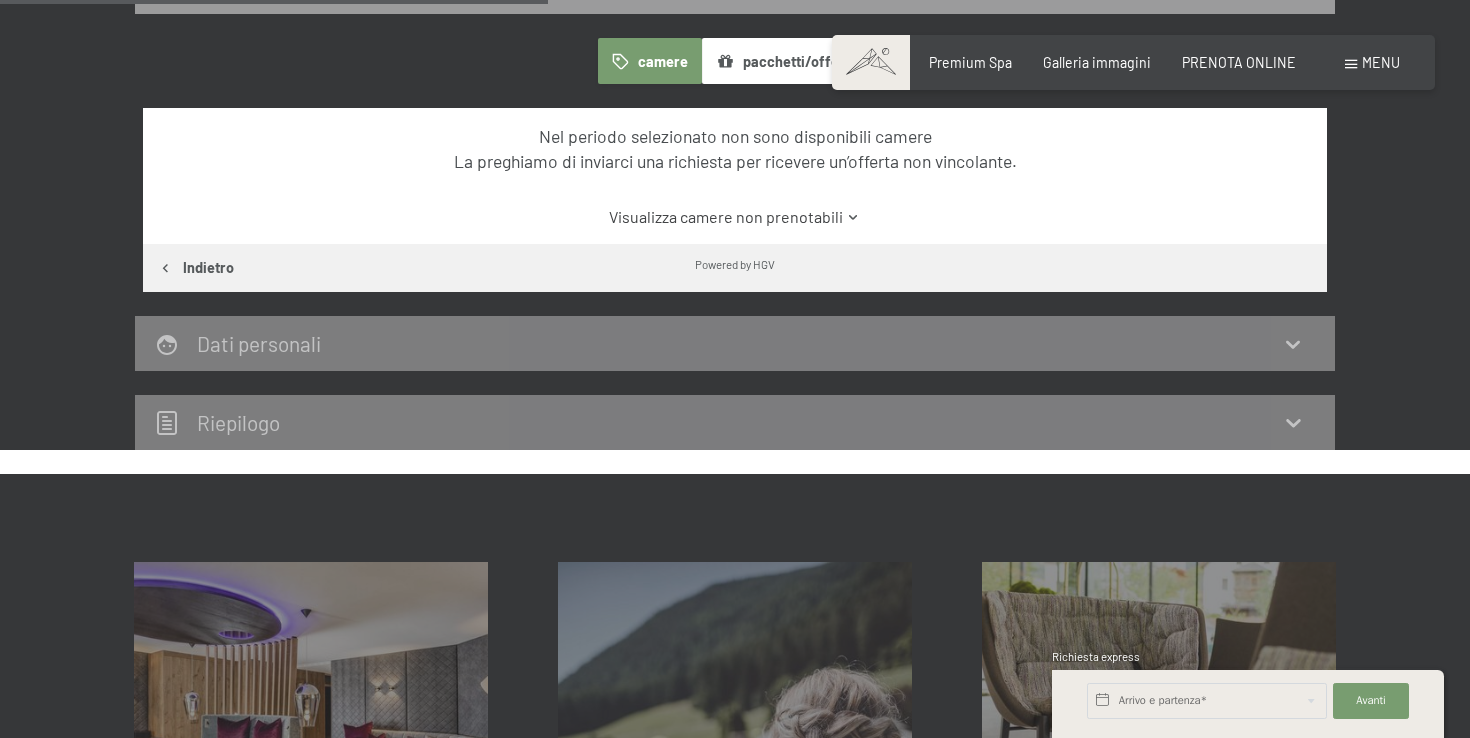 click 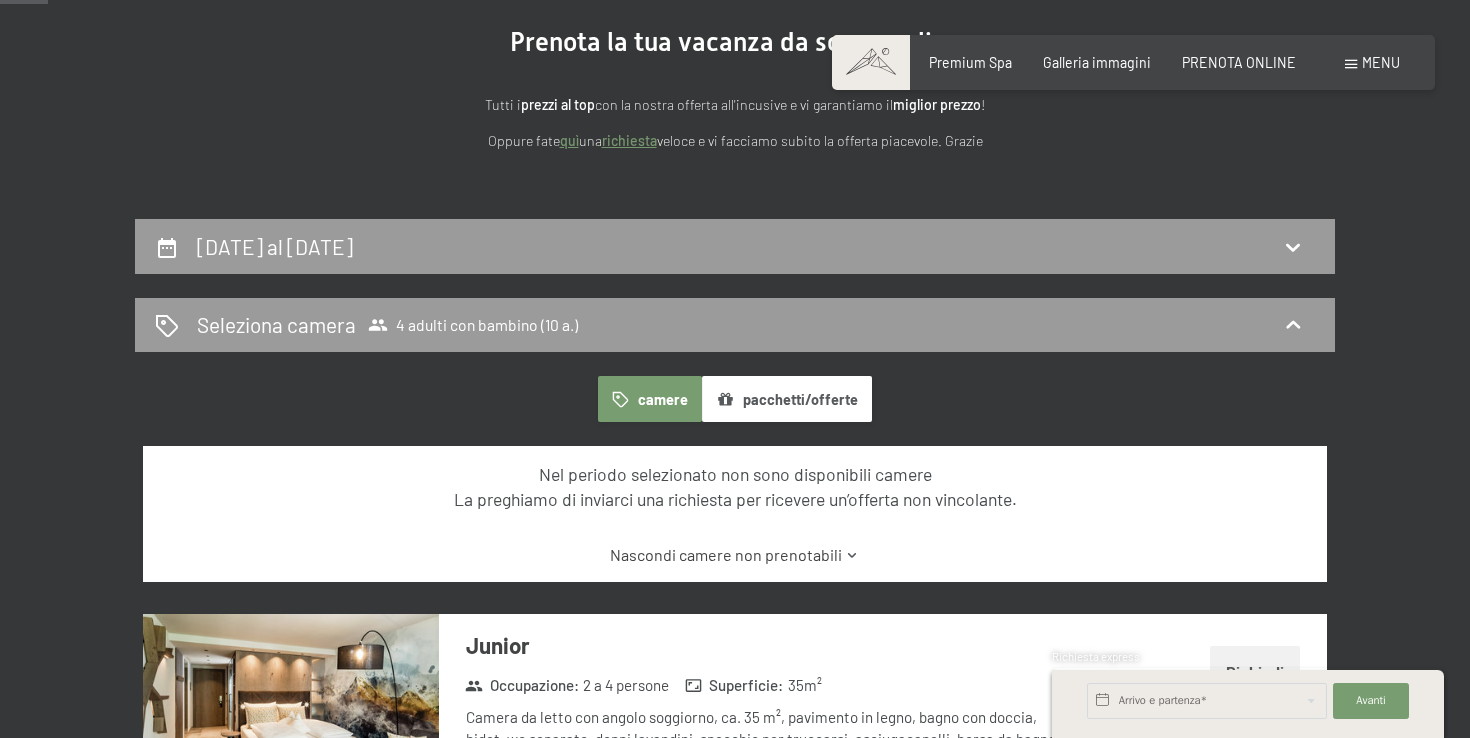 scroll, scrollTop: 211, scrollLeft: 0, axis: vertical 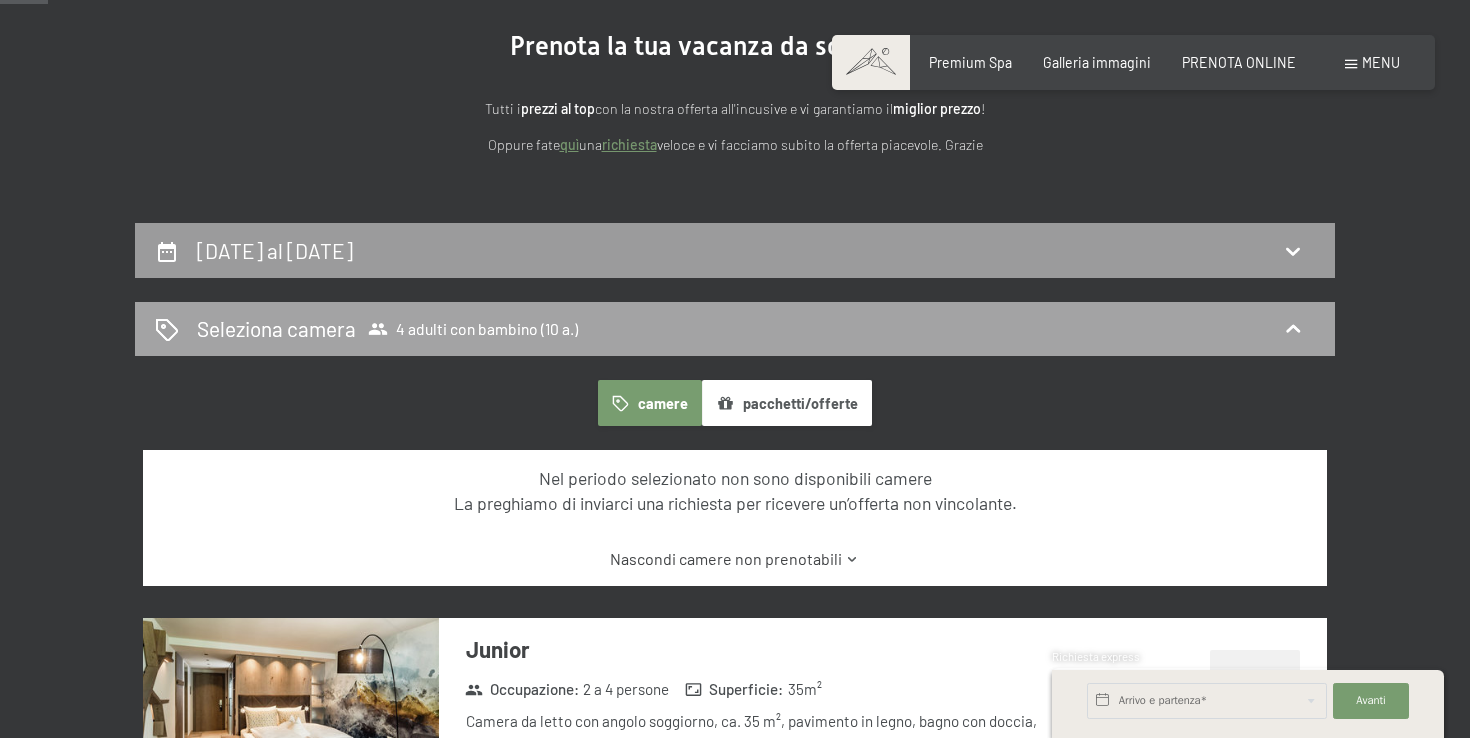 click 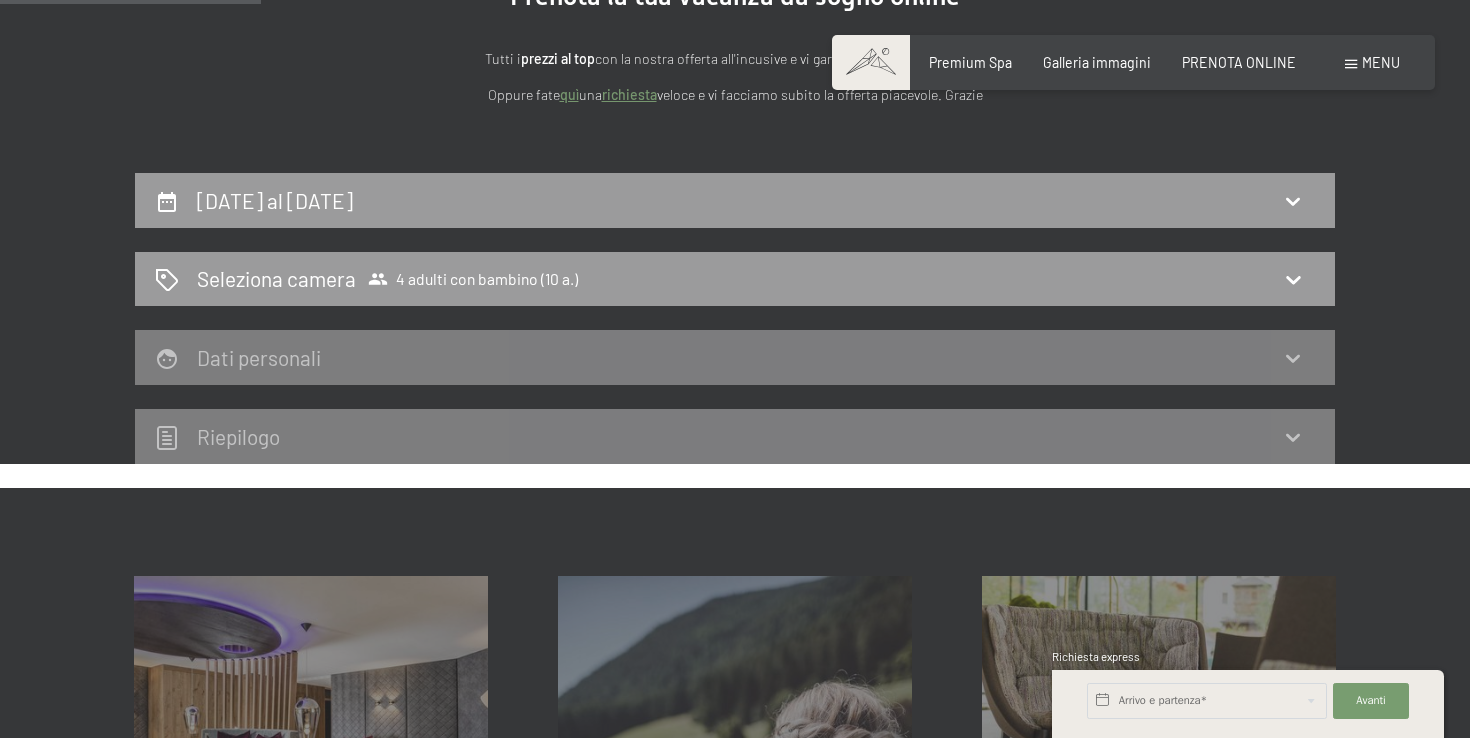 scroll, scrollTop: 272, scrollLeft: 0, axis: vertical 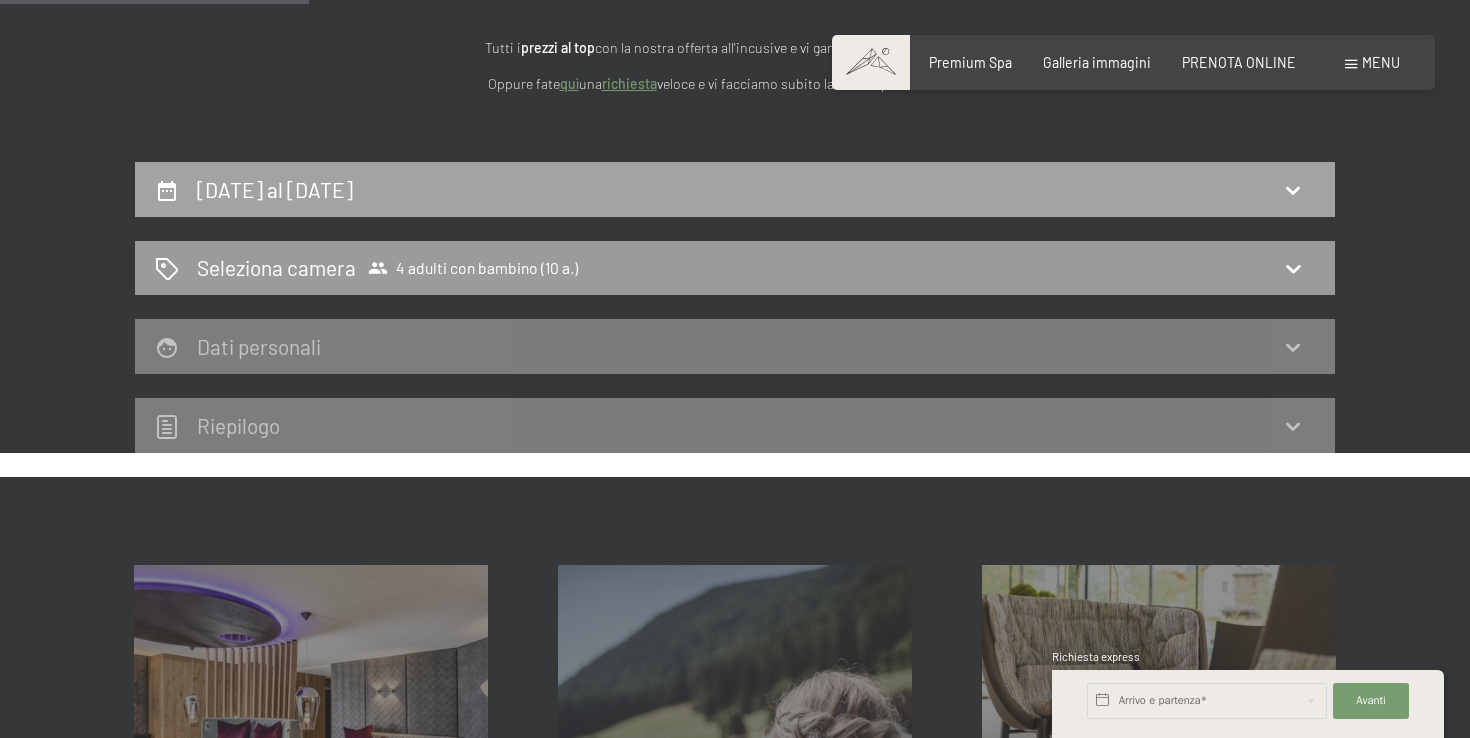 click 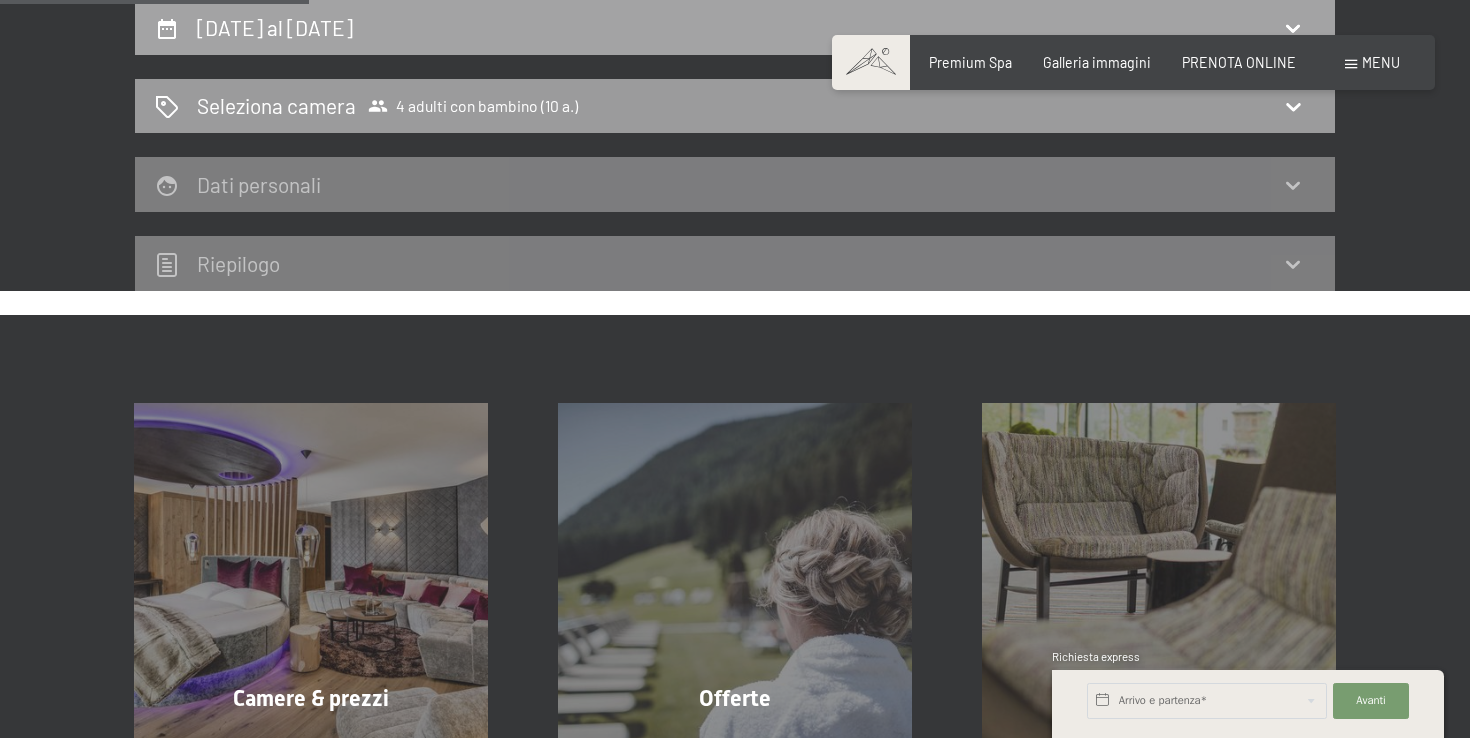 select on "10" 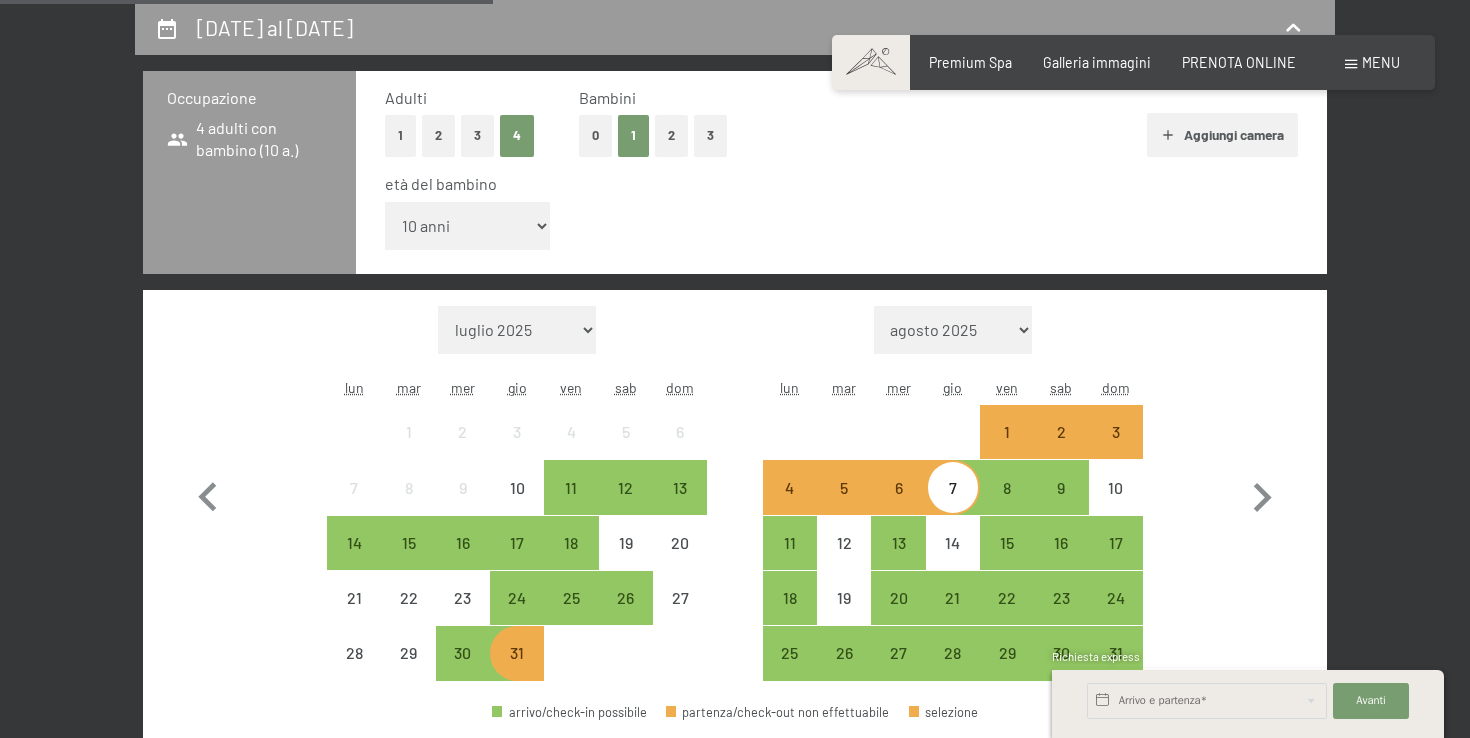 click on "2" at bounding box center [438, 135] 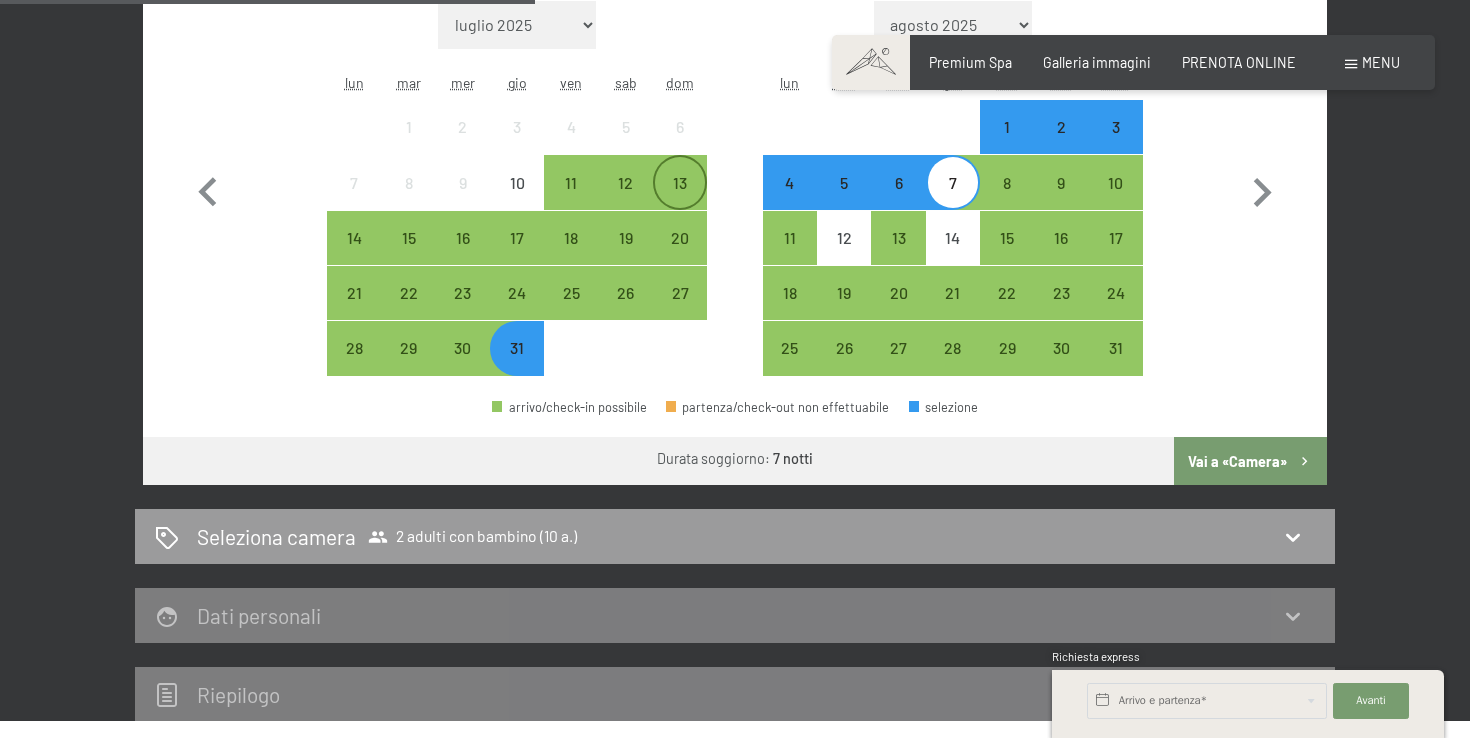 scroll, scrollTop: 741, scrollLeft: 0, axis: vertical 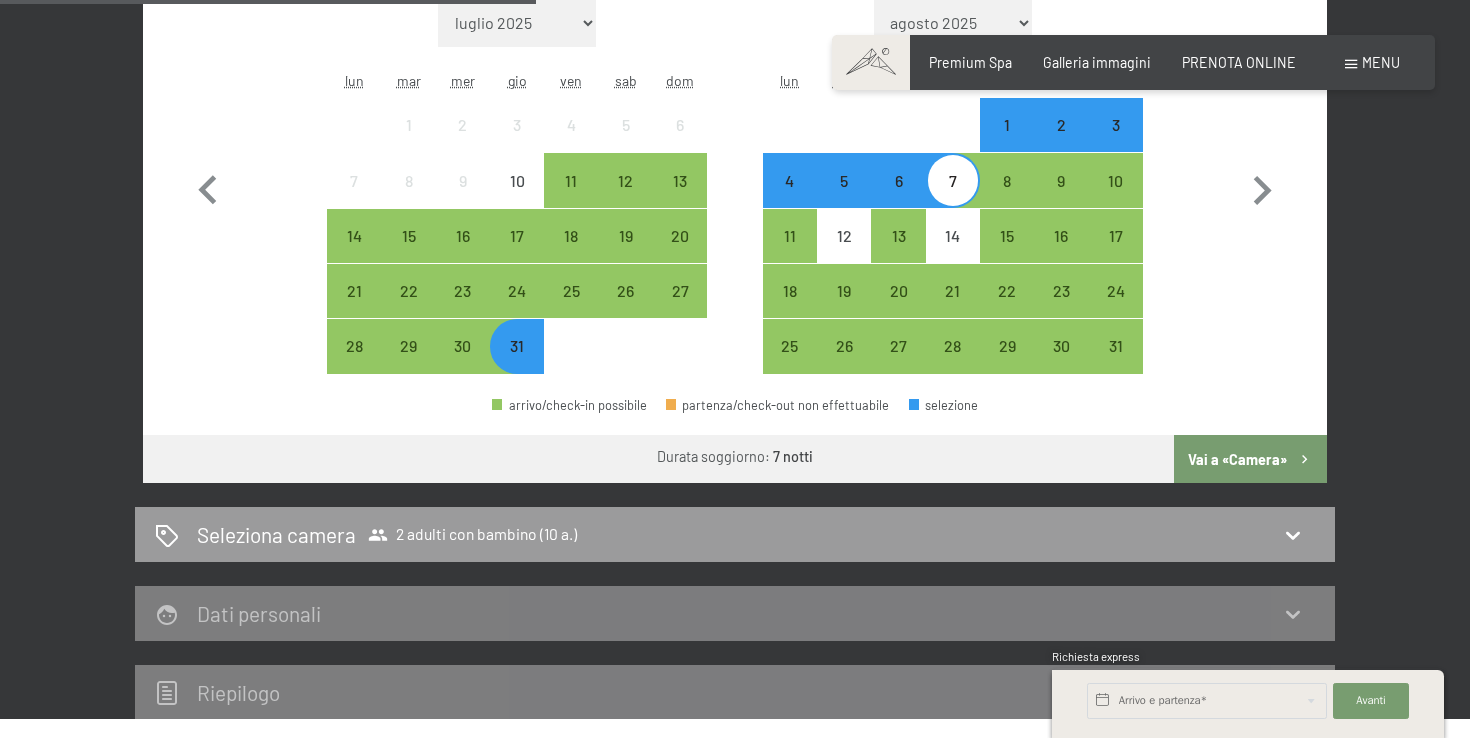 click on "Vai a «Camera»" at bounding box center (1250, 459) 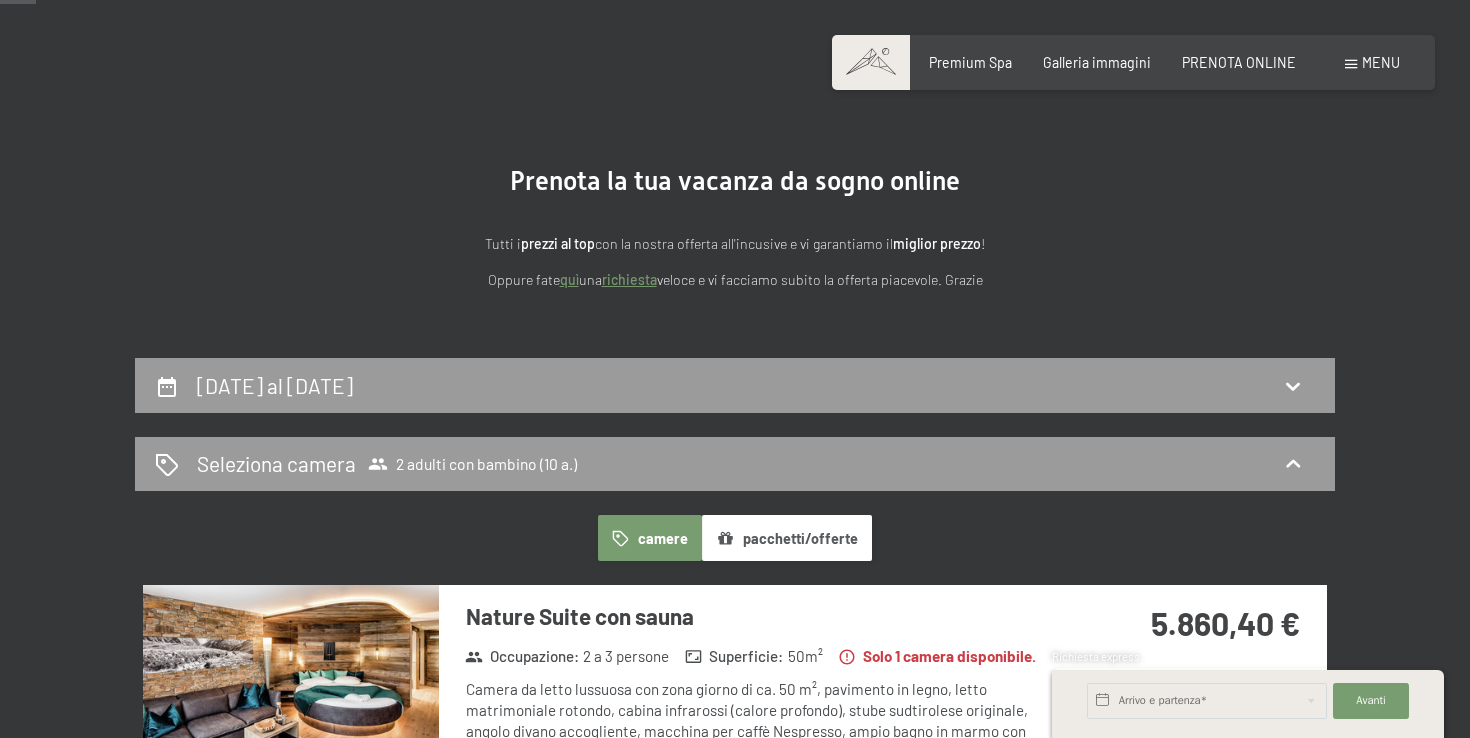 scroll, scrollTop: 79, scrollLeft: 0, axis: vertical 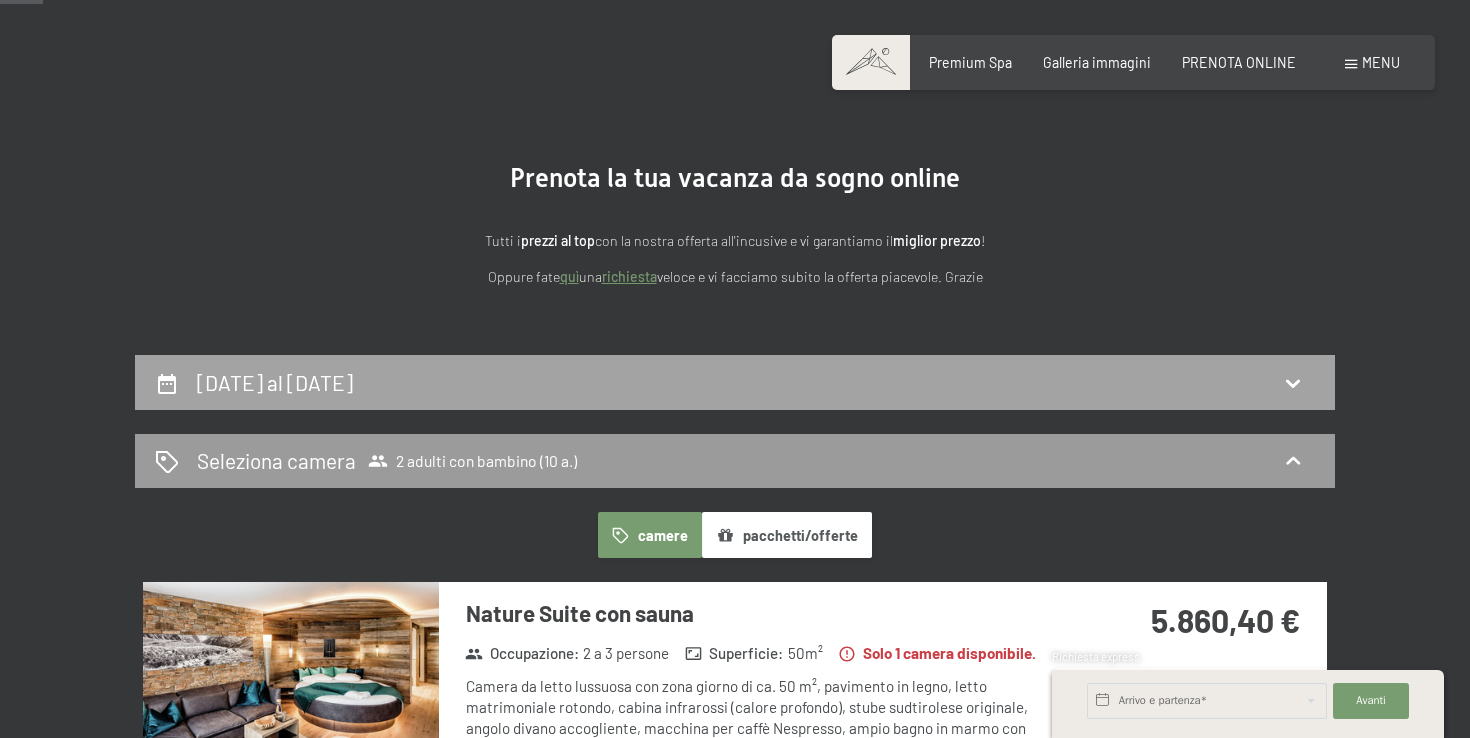 click 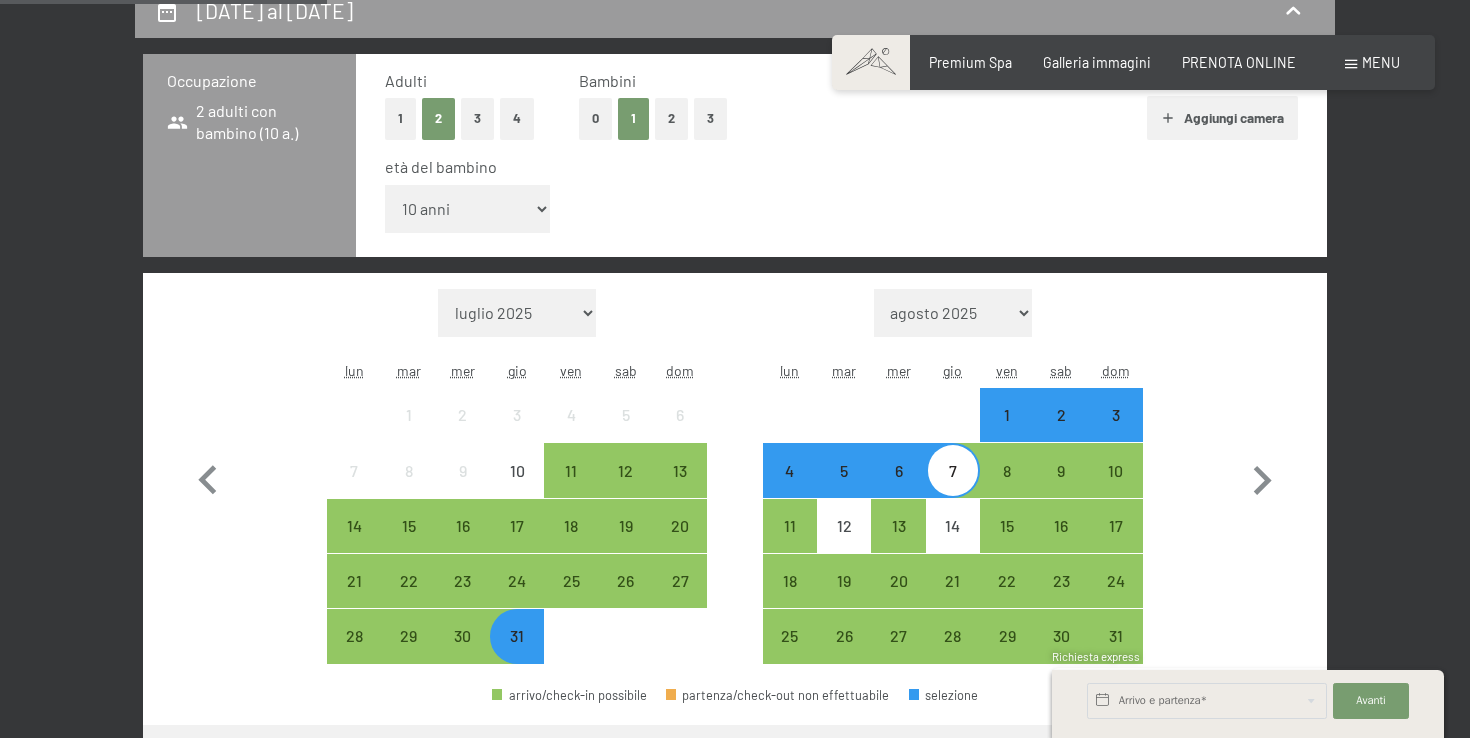 scroll, scrollTop: 446, scrollLeft: 0, axis: vertical 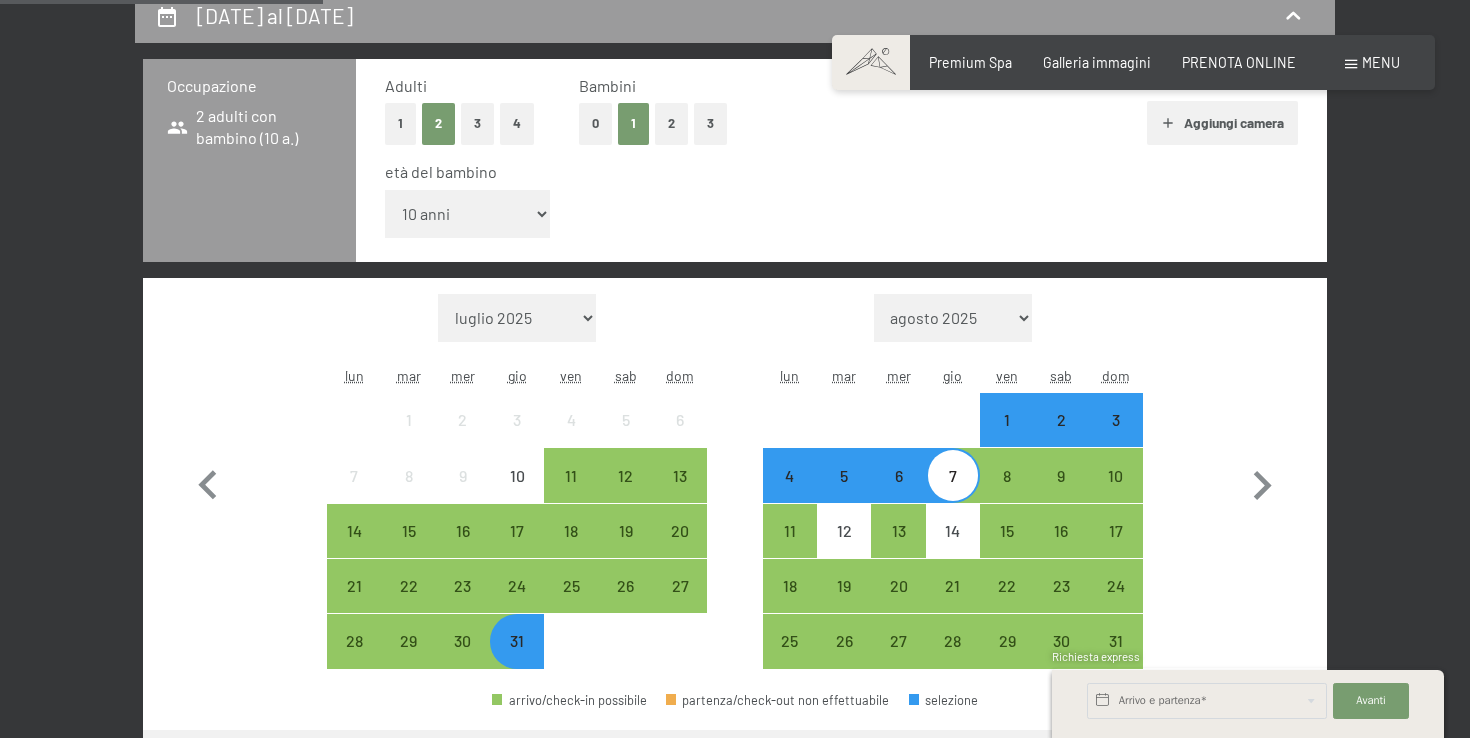 click on "1" at bounding box center (633, 123) 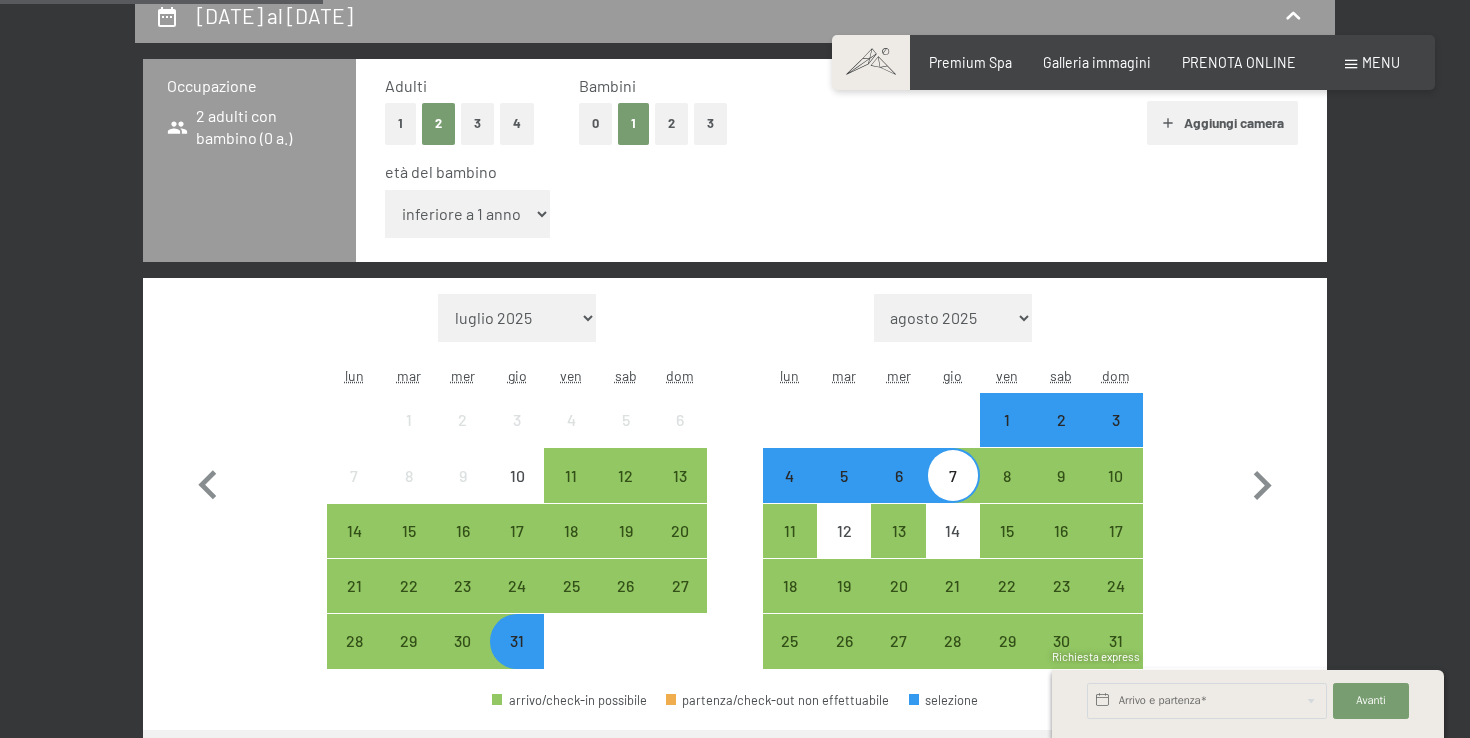 click on "0" at bounding box center (595, 123) 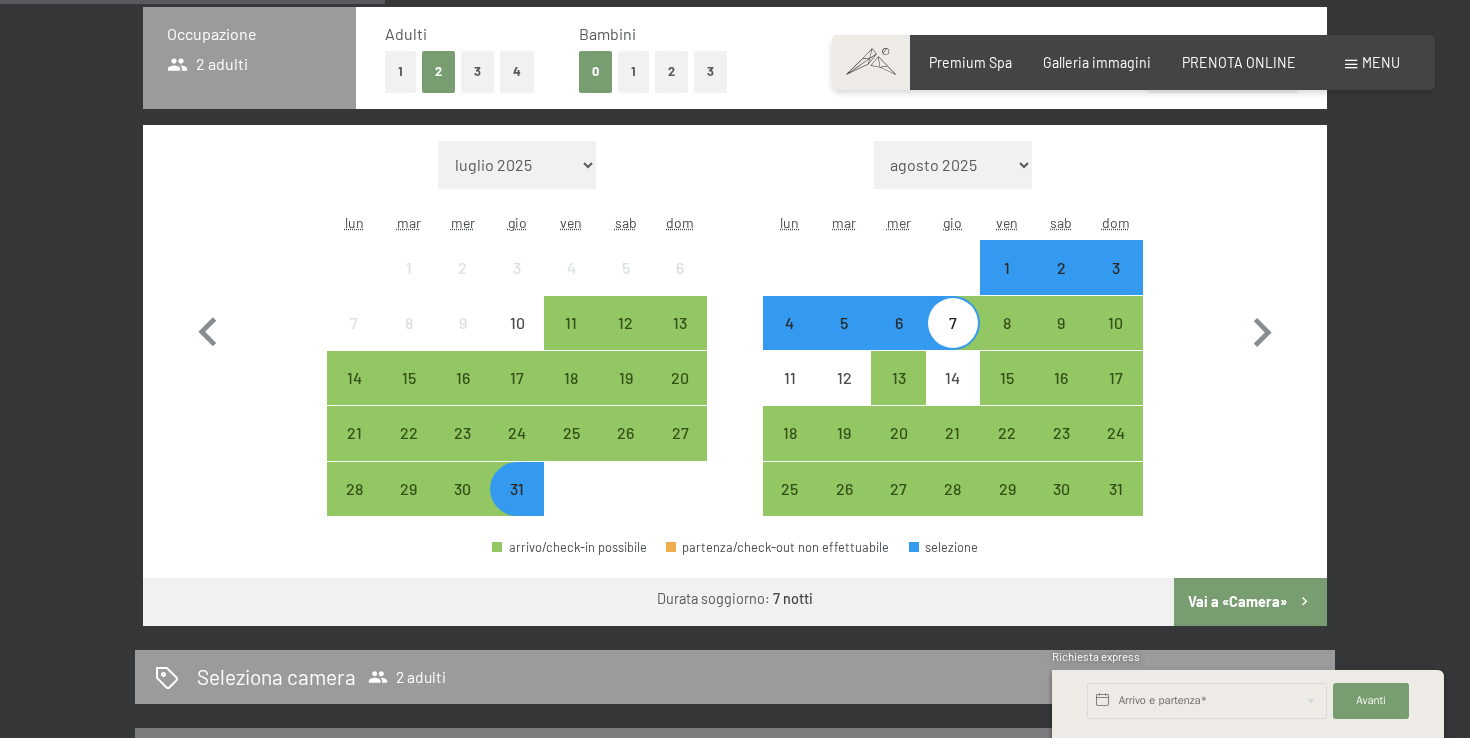 scroll, scrollTop: 506, scrollLeft: 0, axis: vertical 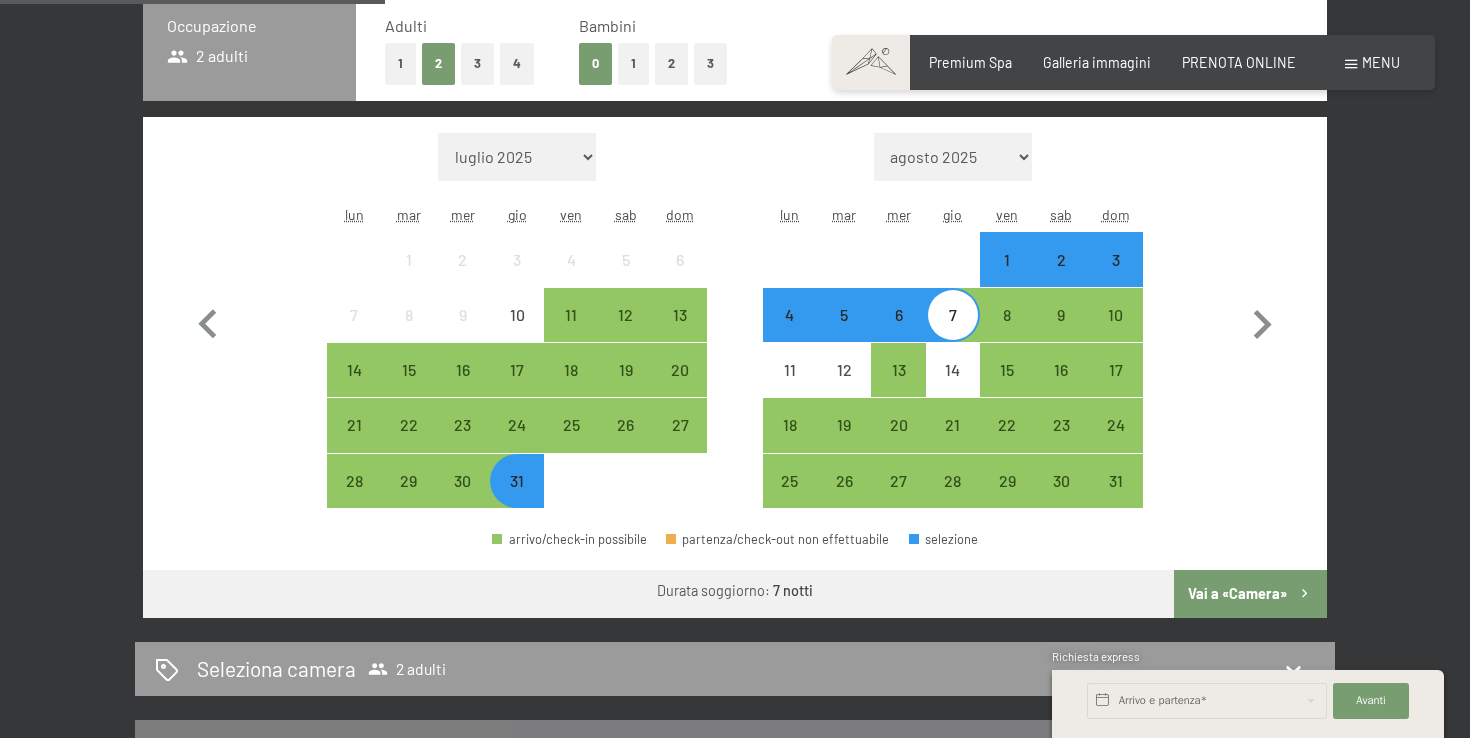 click on "Vai a «Camera»" at bounding box center [1250, 594] 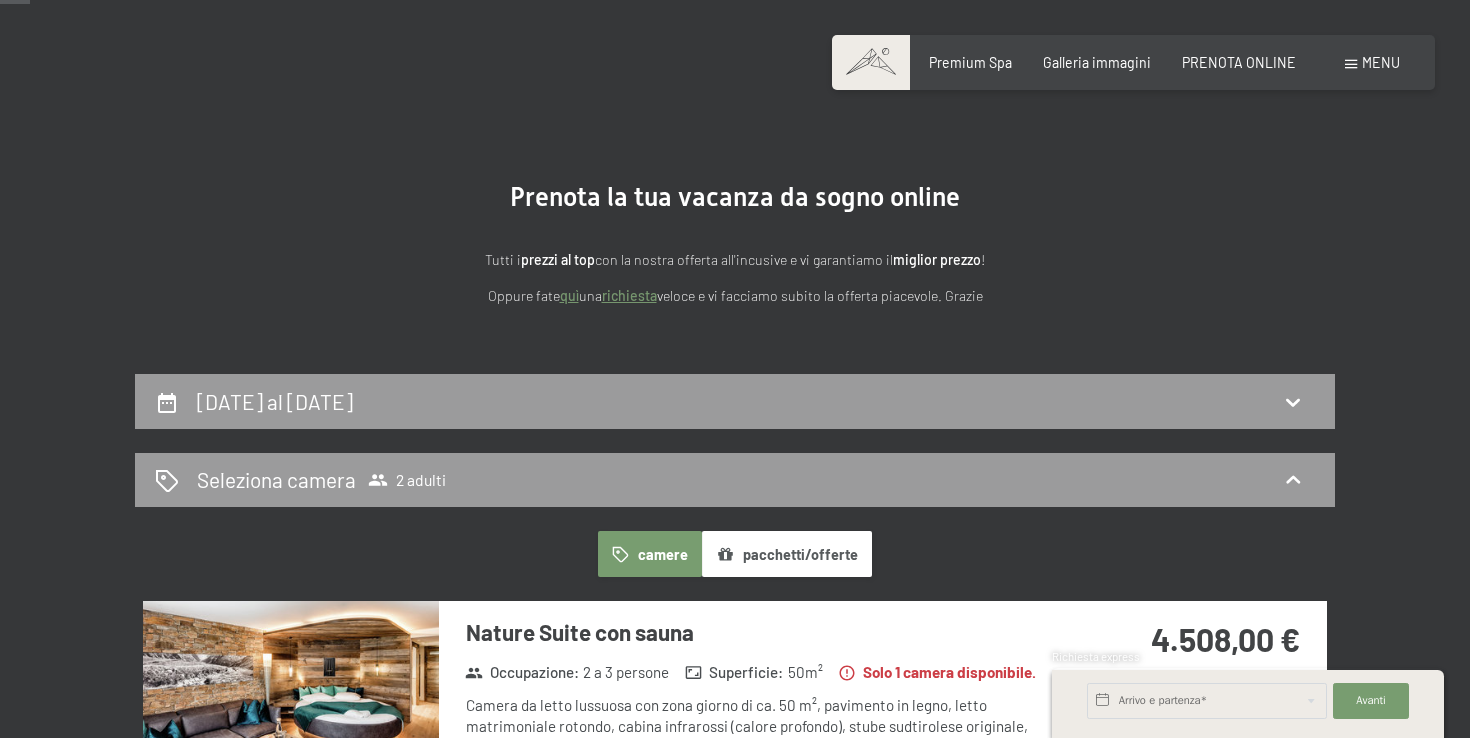 scroll, scrollTop: 68, scrollLeft: 0, axis: vertical 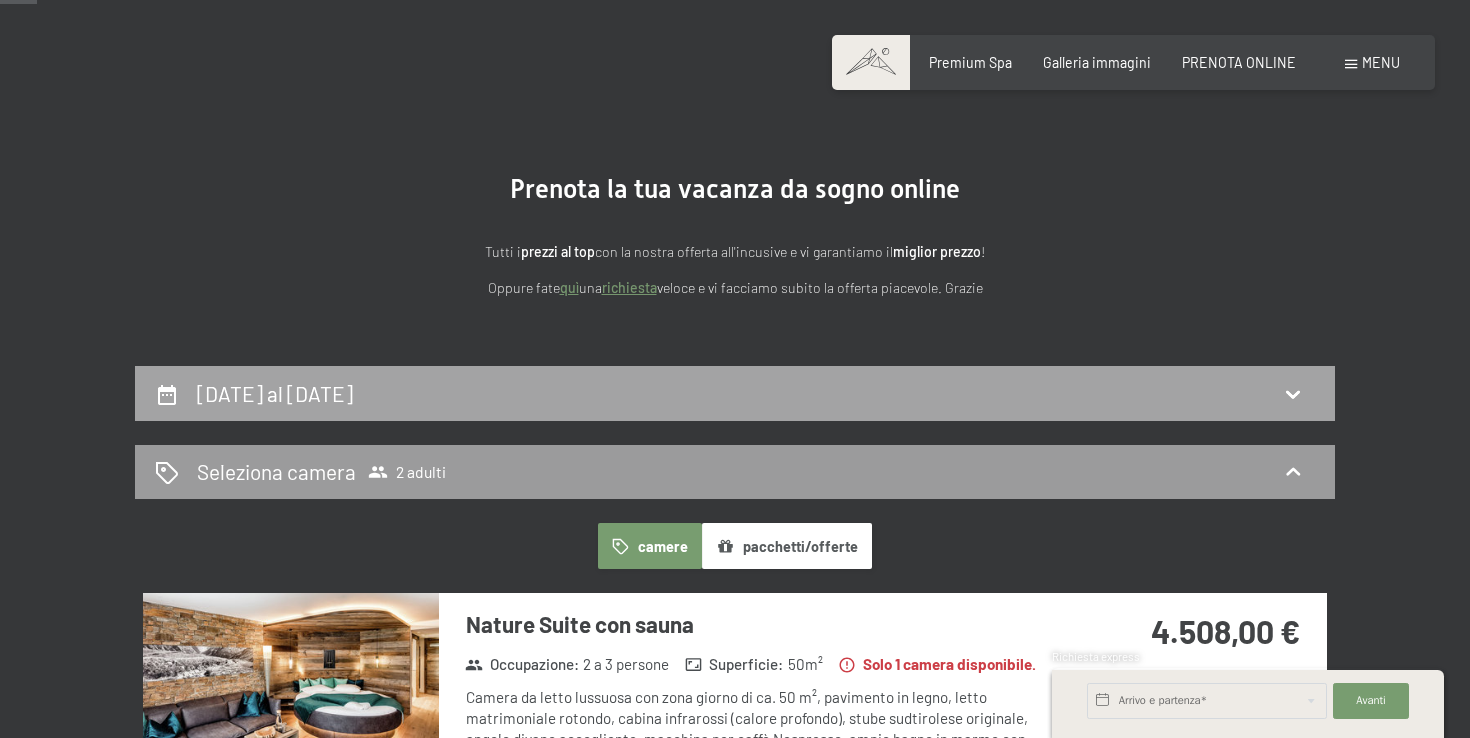 click 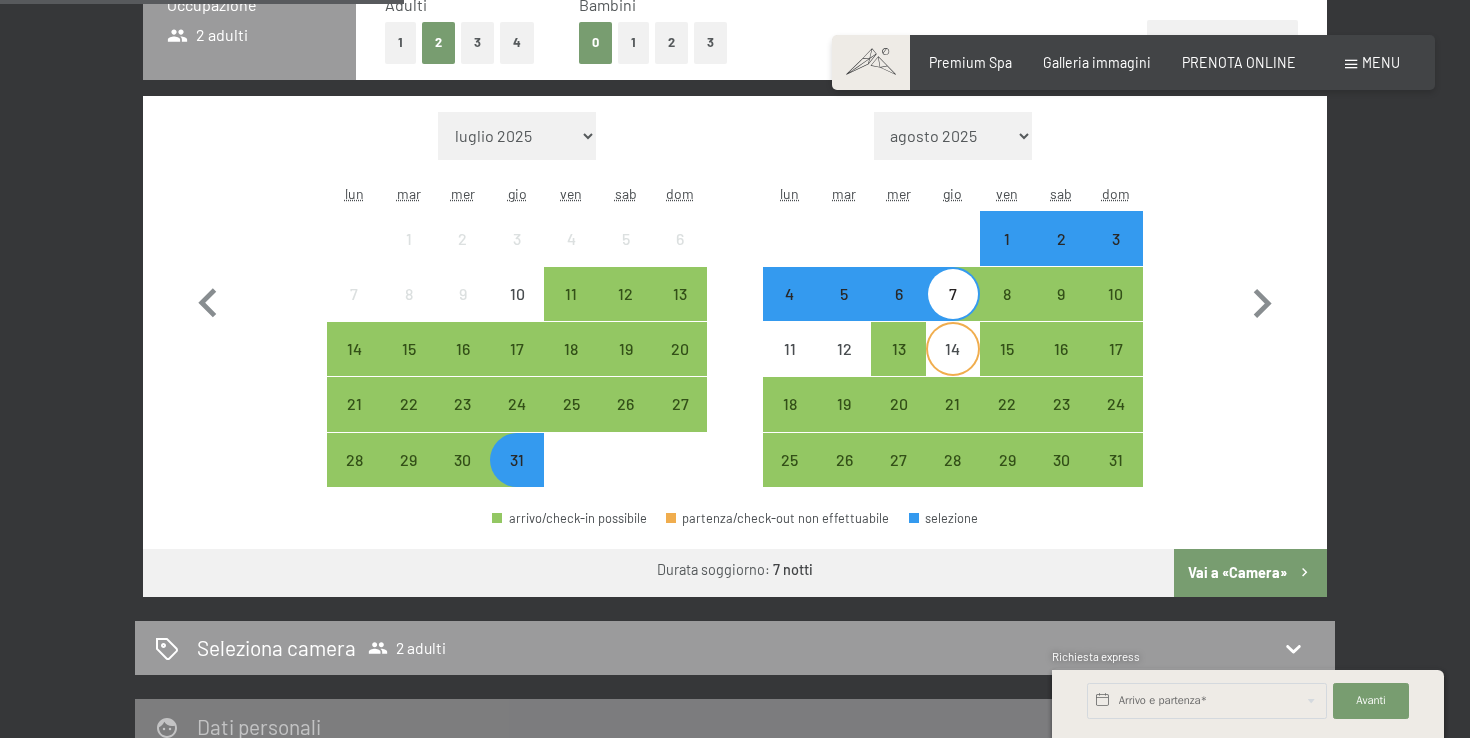 scroll, scrollTop: 530, scrollLeft: 0, axis: vertical 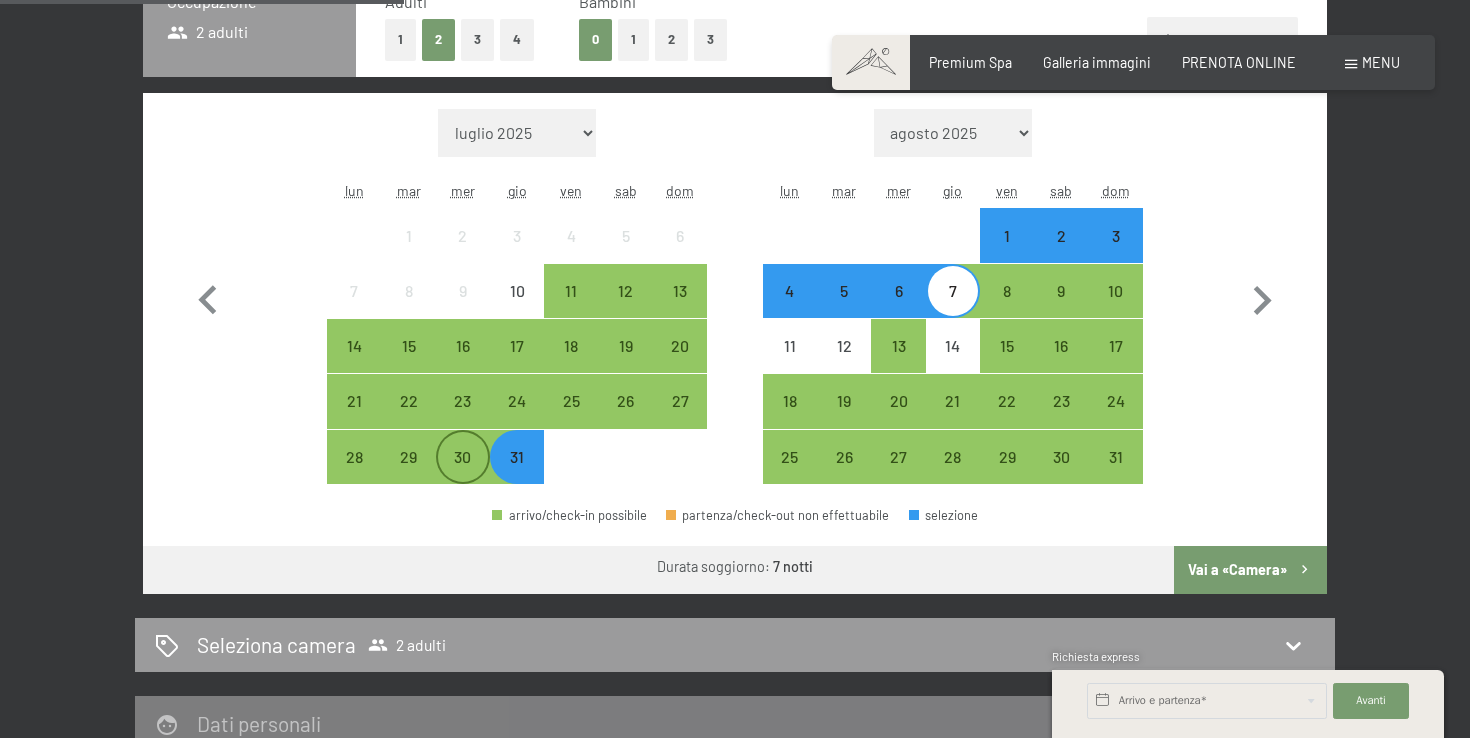 click on "30" at bounding box center (463, 474) 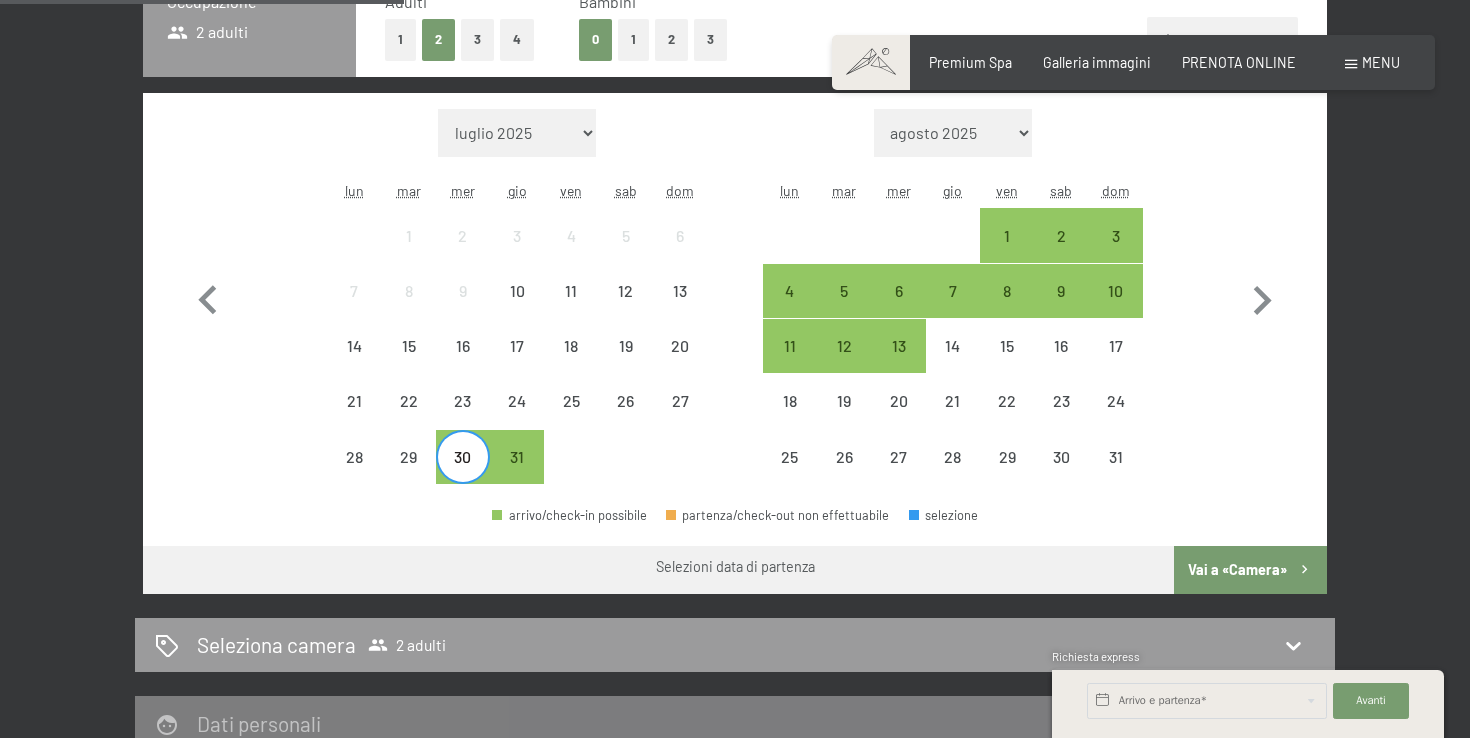 click on "30" at bounding box center [463, 474] 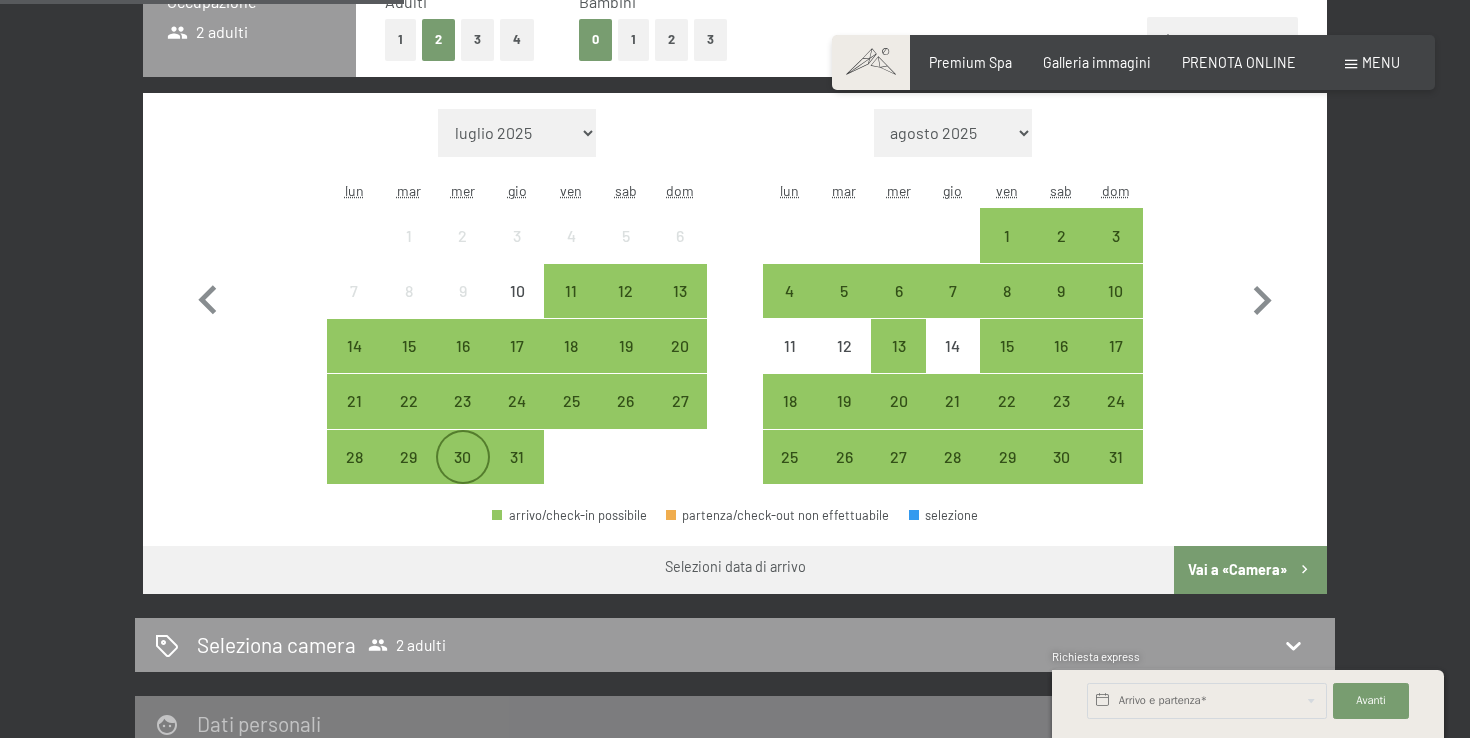 click on "30" at bounding box center (463, 474) 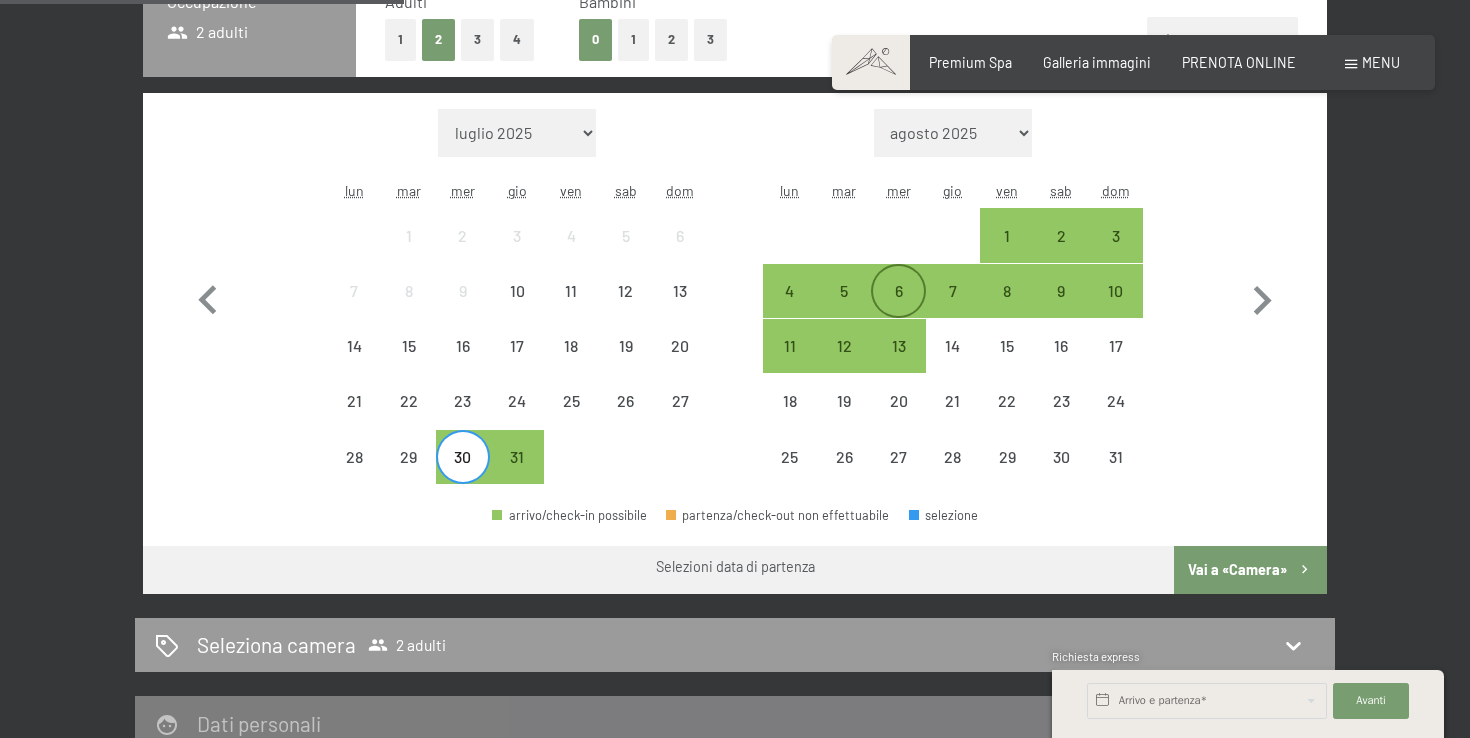 click on "6" at bounding box center [898, 308] 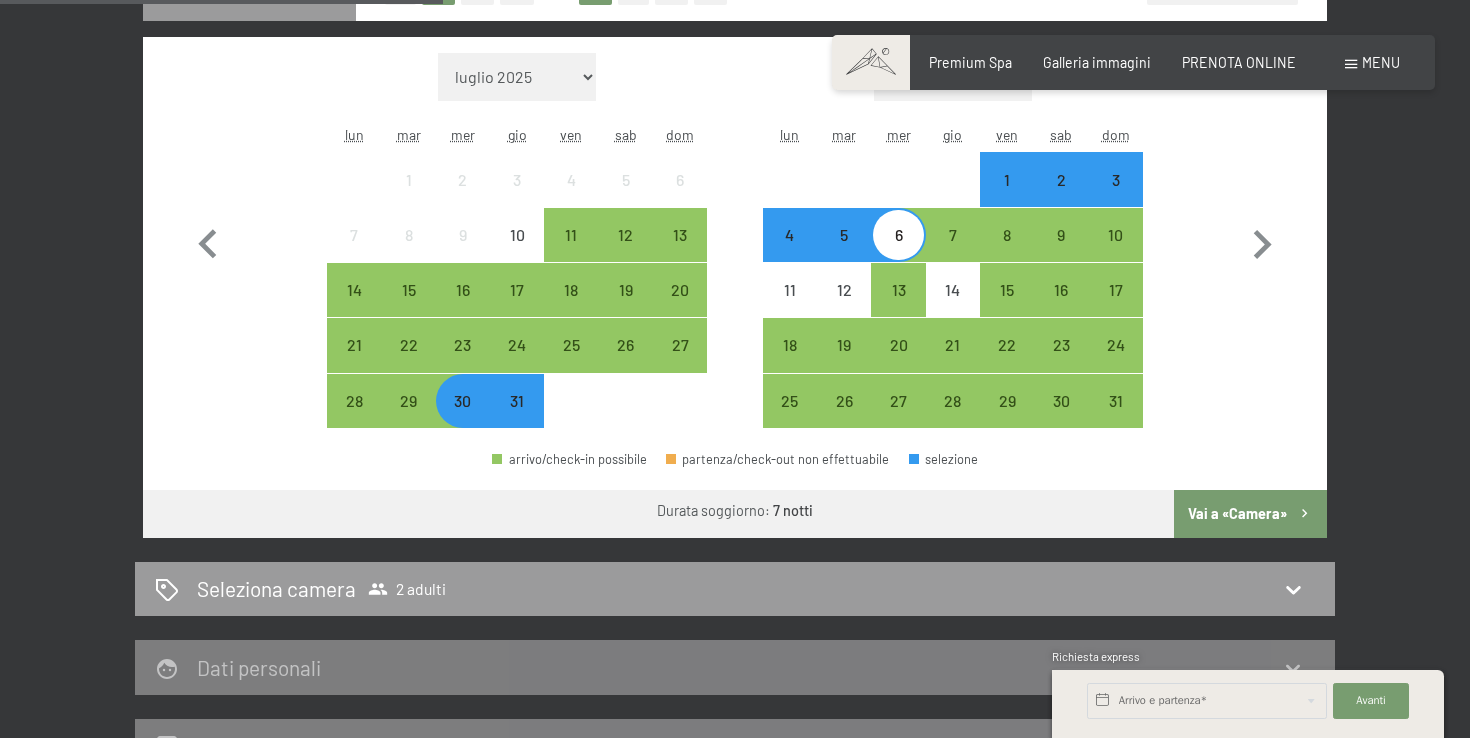 scroll, scrollTop: 590, scrollLeft: 0, axis: vertical 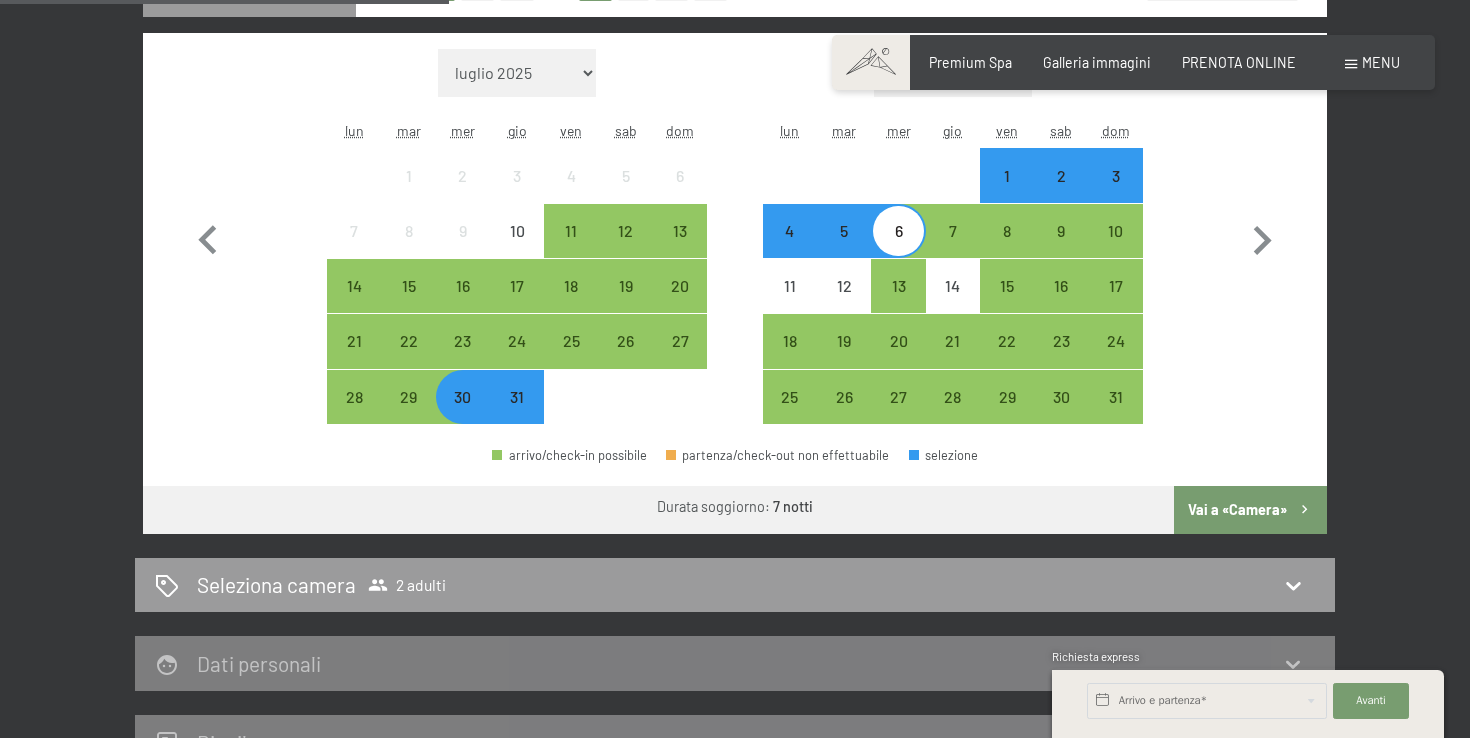 click on "Vai a «Camera»" at bounding box center (1250, 510) 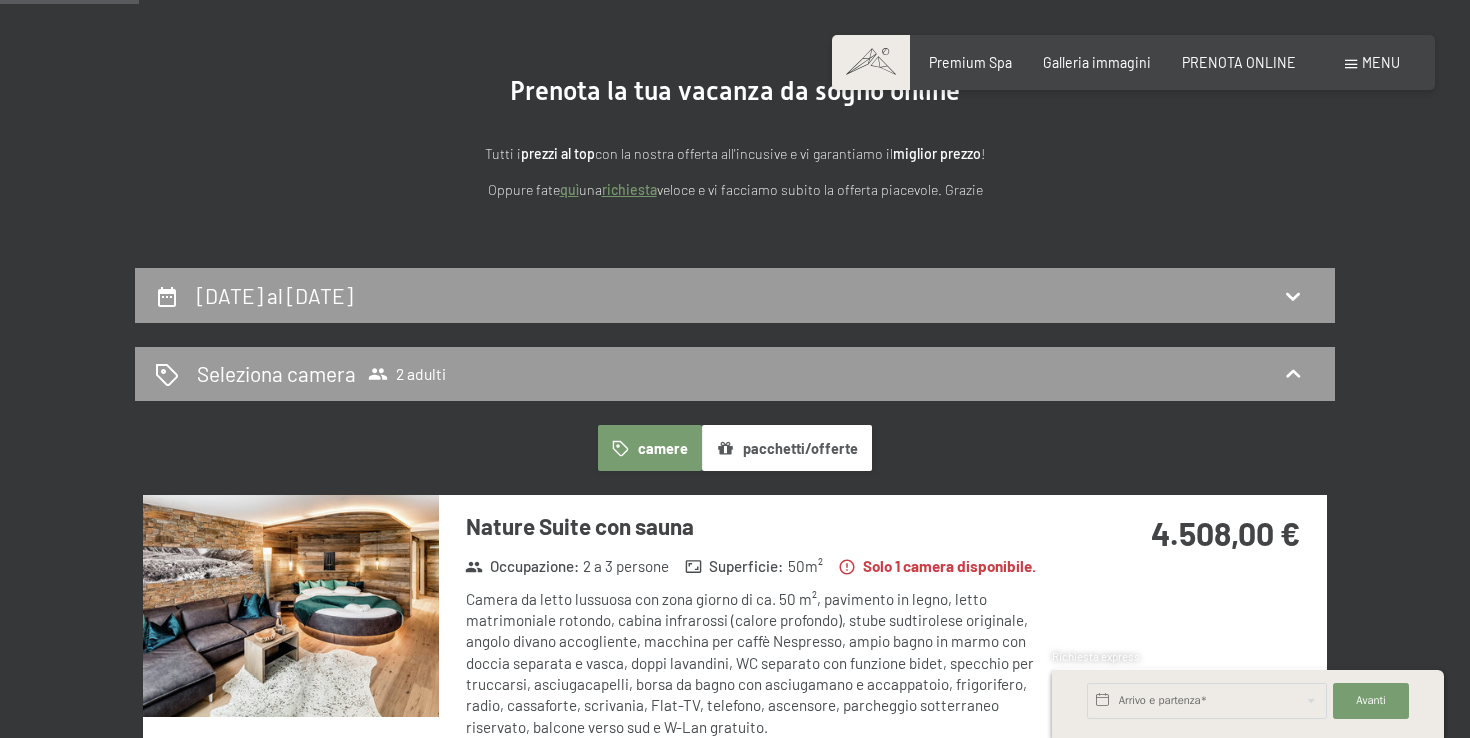 scroll, scrollTop: 73, scrollLeft: 0, axis: vertical 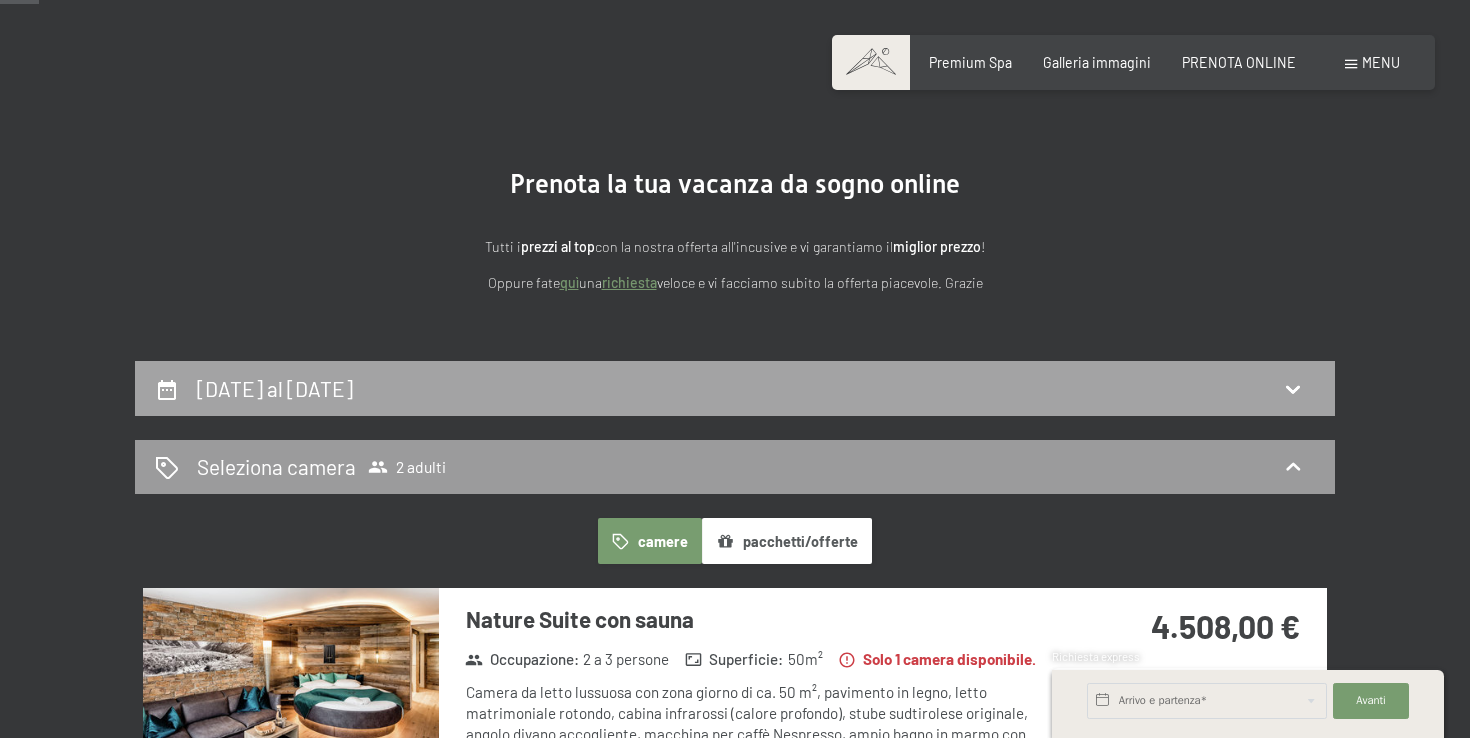 click on "30 luglio al 6 agosto 2025" at bounding box center [735, 388] 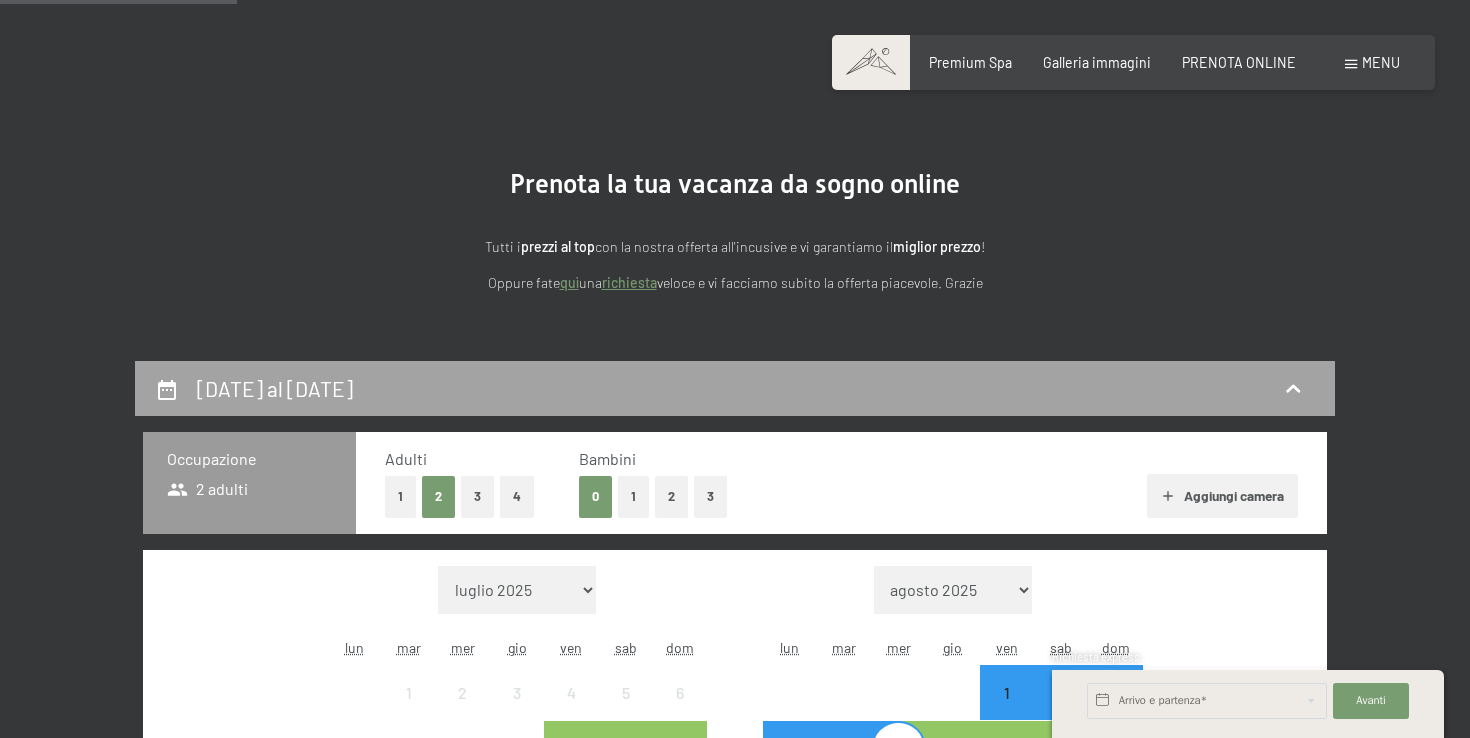 scroll, scrollTop: 434, scrollLeft: 0, axis: vertical 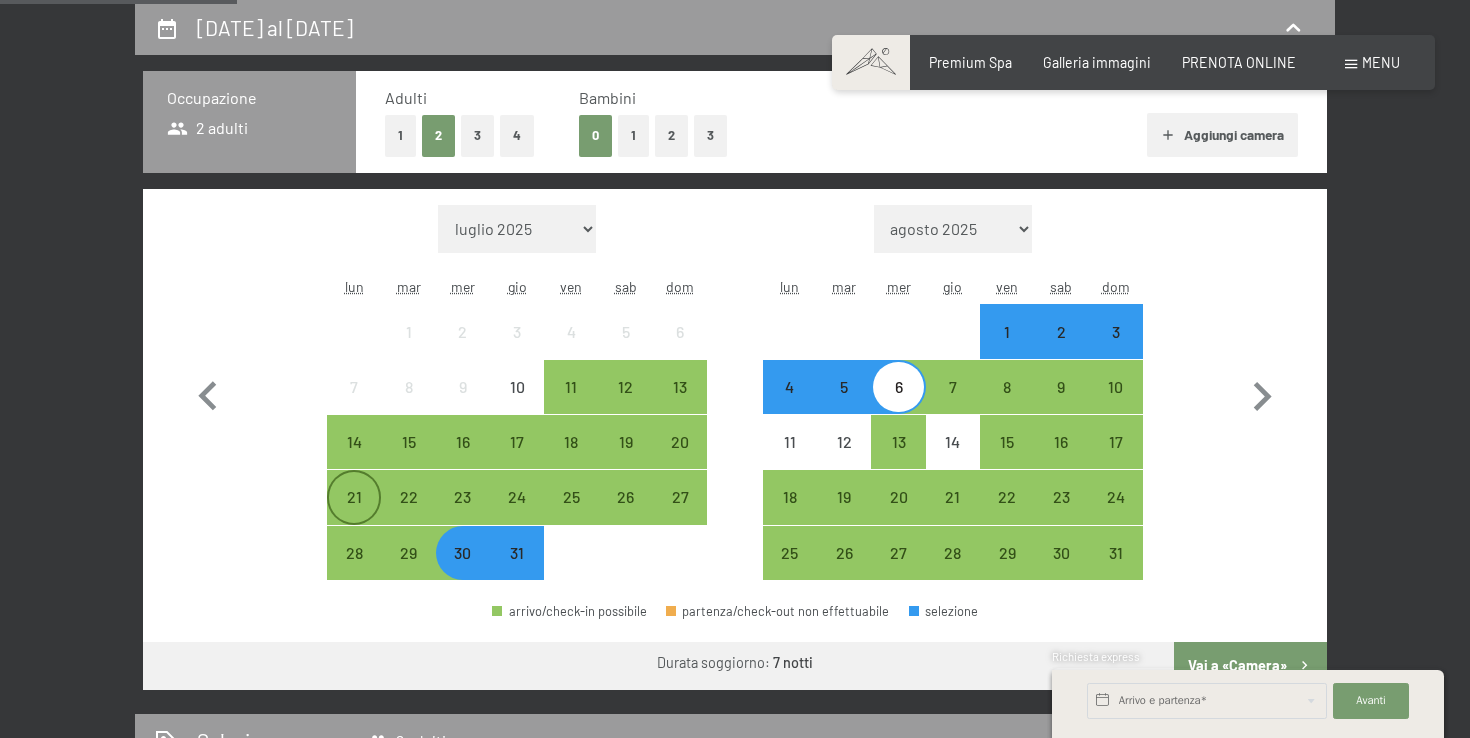 click on "21" at bounding box center [354, 514] 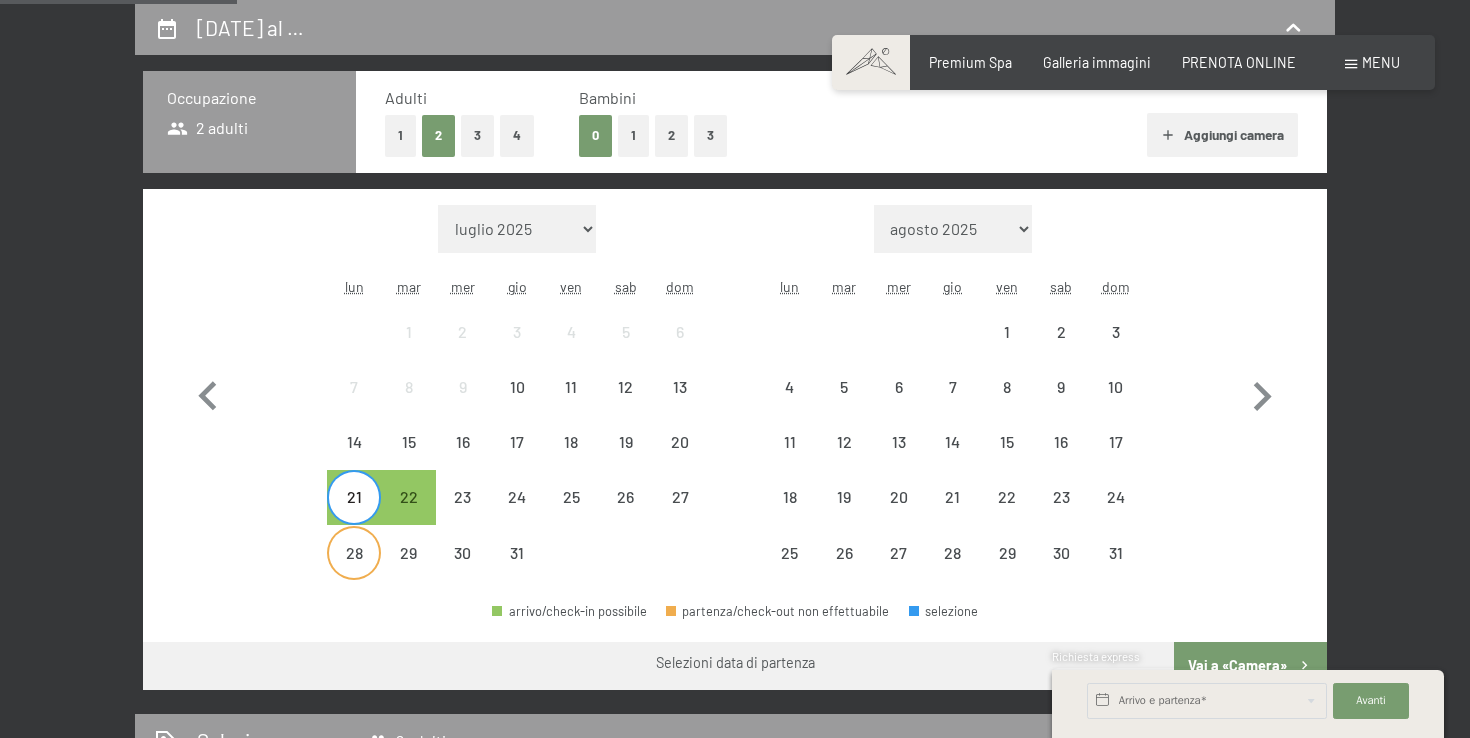 click on "28" at bounding box center (354, 553) 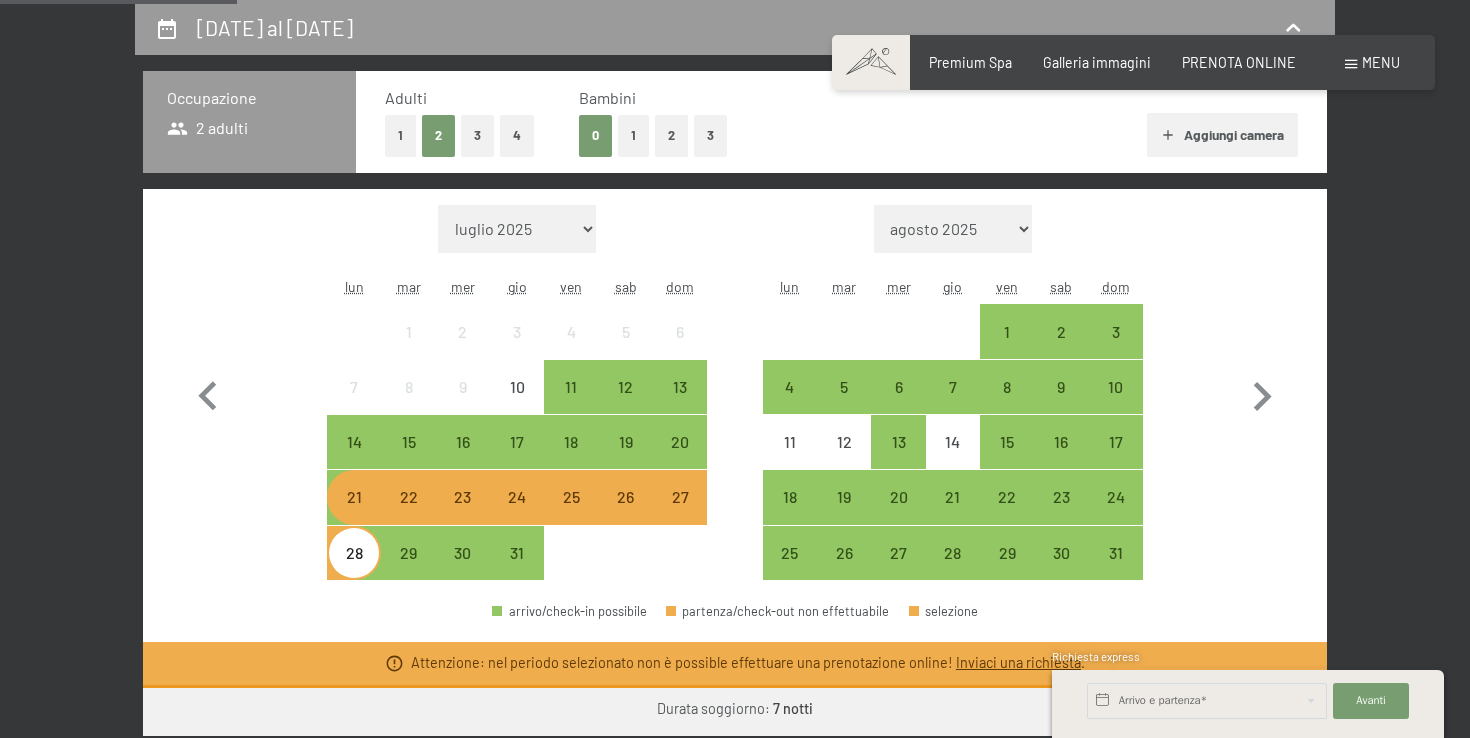 click on "22" at bounding box center [408, 514] 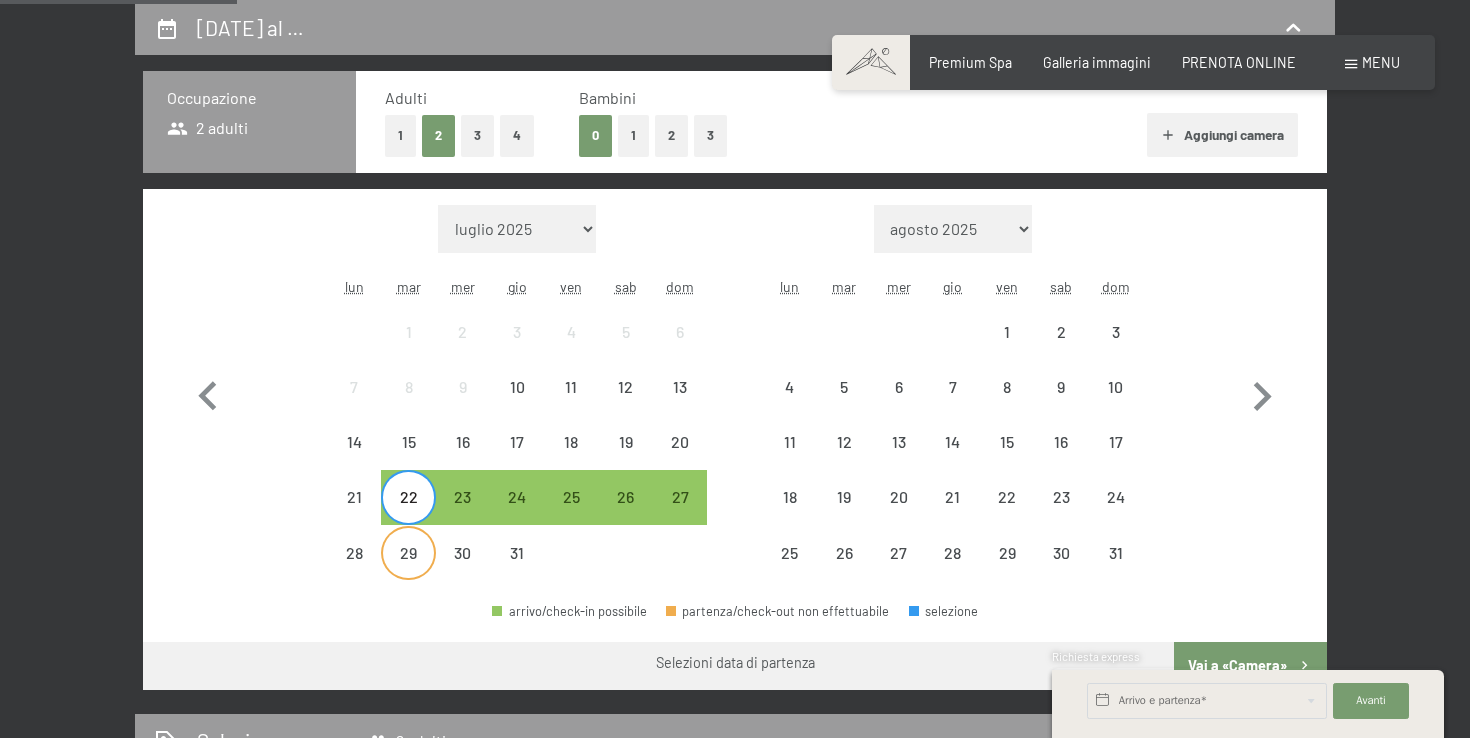 click on "29" at bounding box center (408, 570) 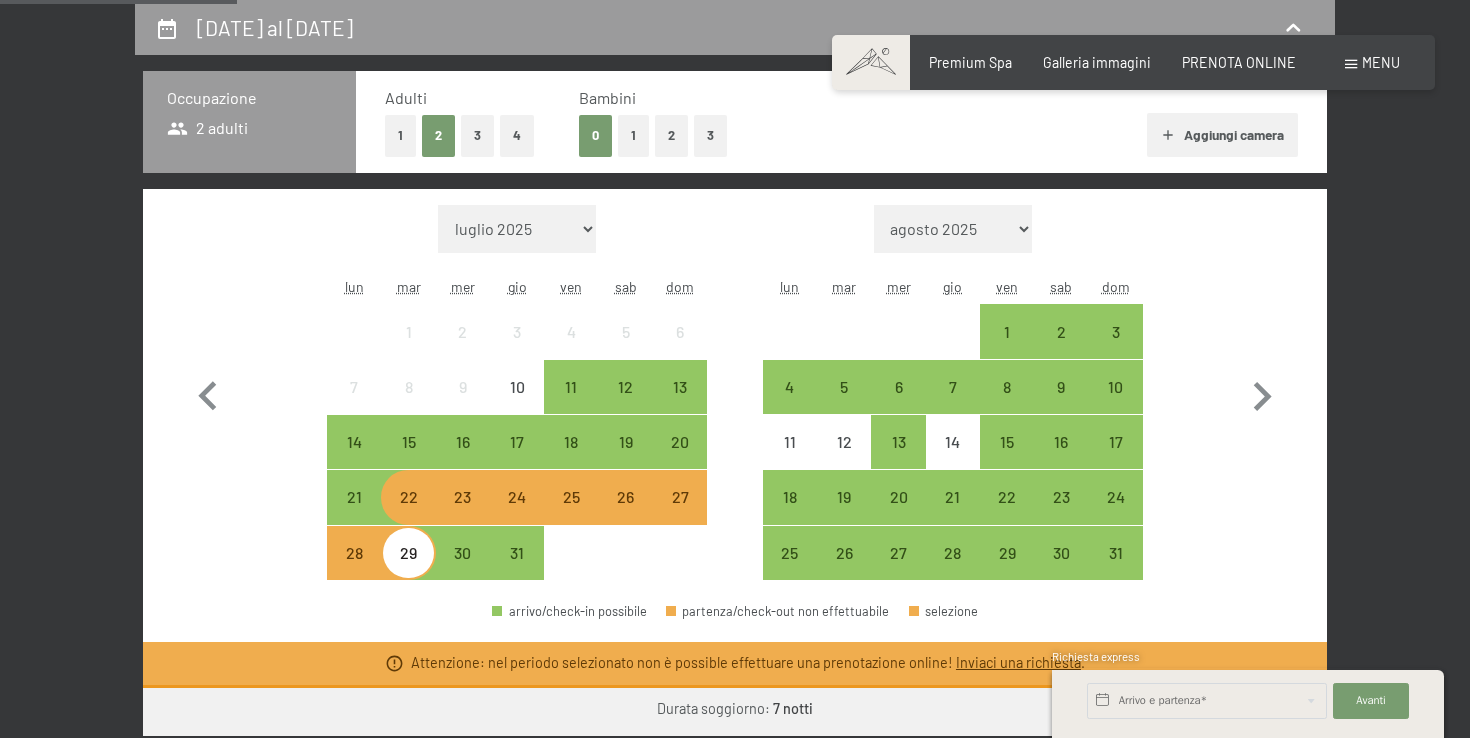 click on "23" at bounding box center [463, 514] 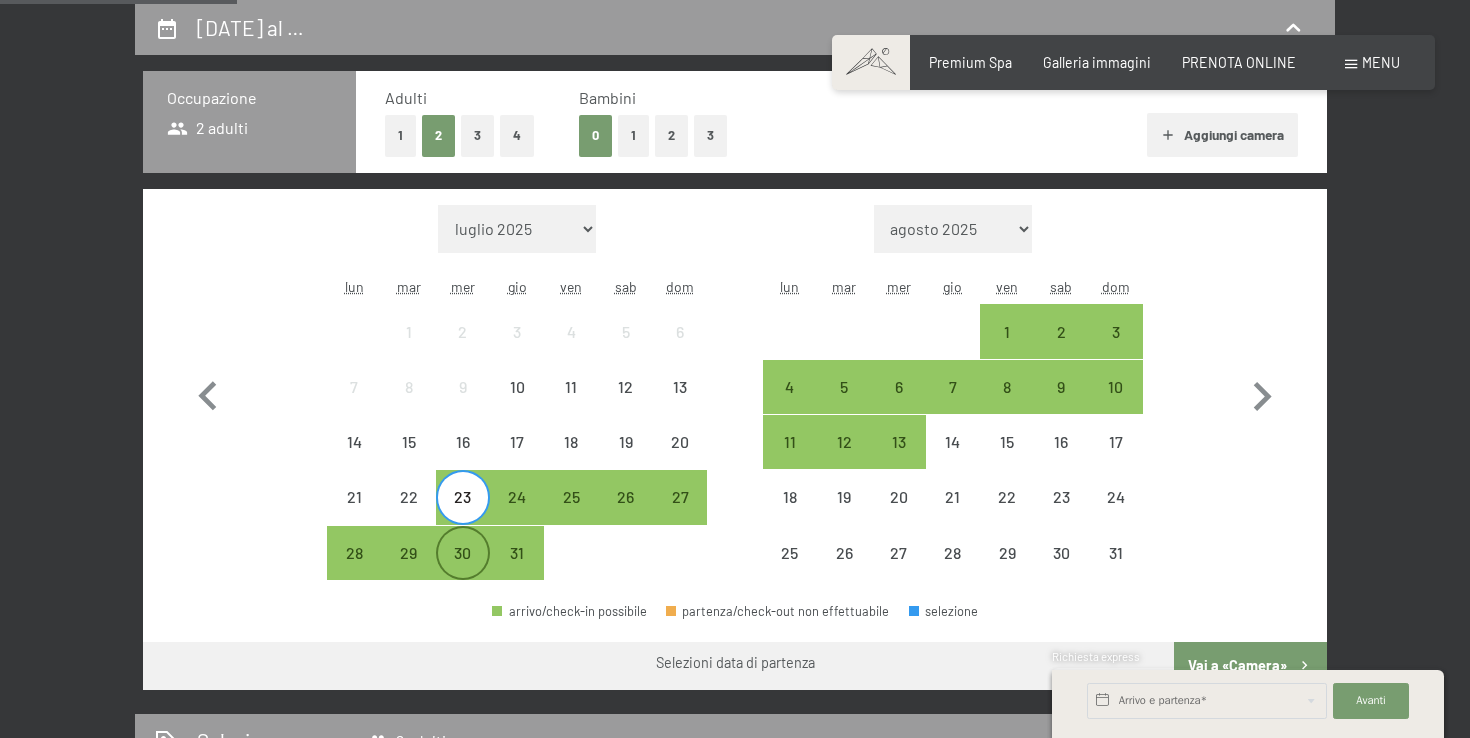 click on "30" at bounding box center [463, 570] 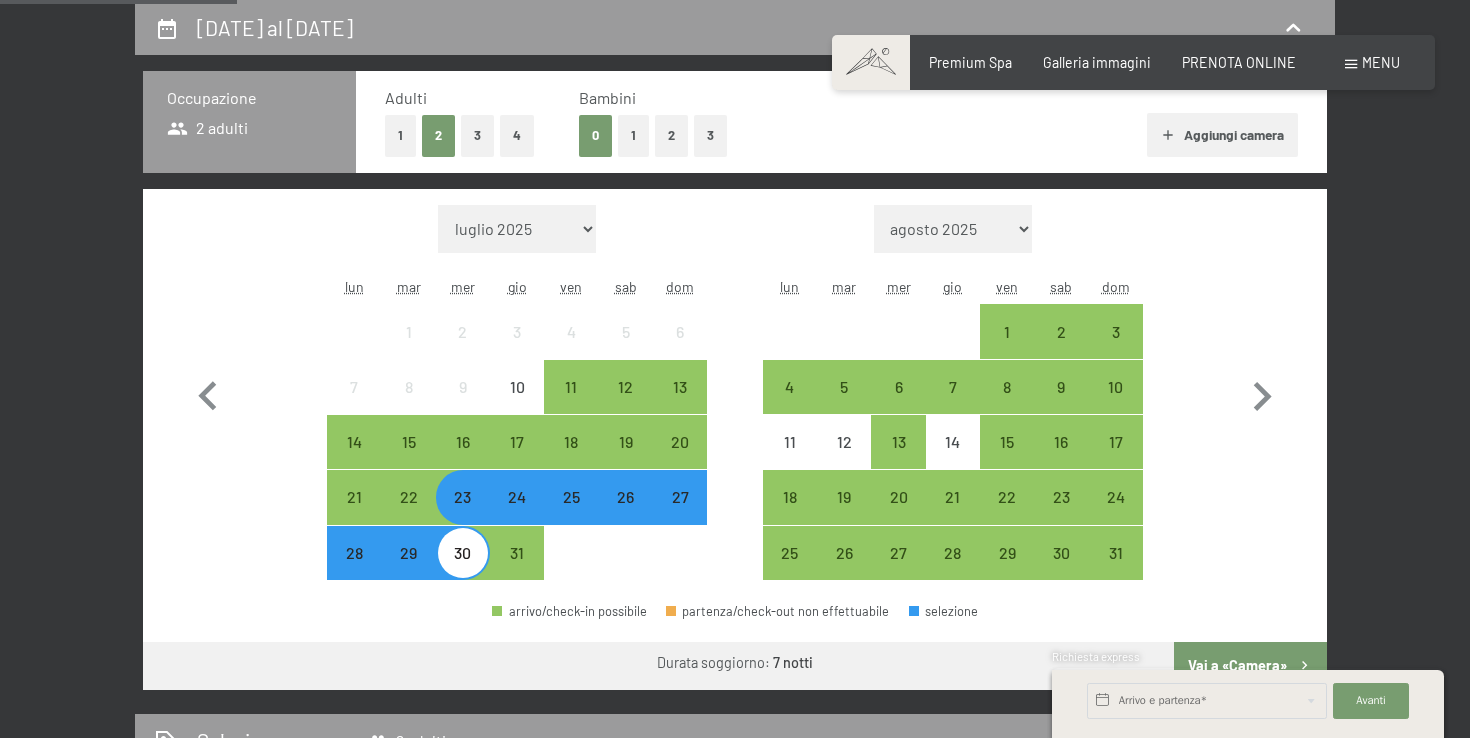 click on "1" at bounding box center (633, 135) 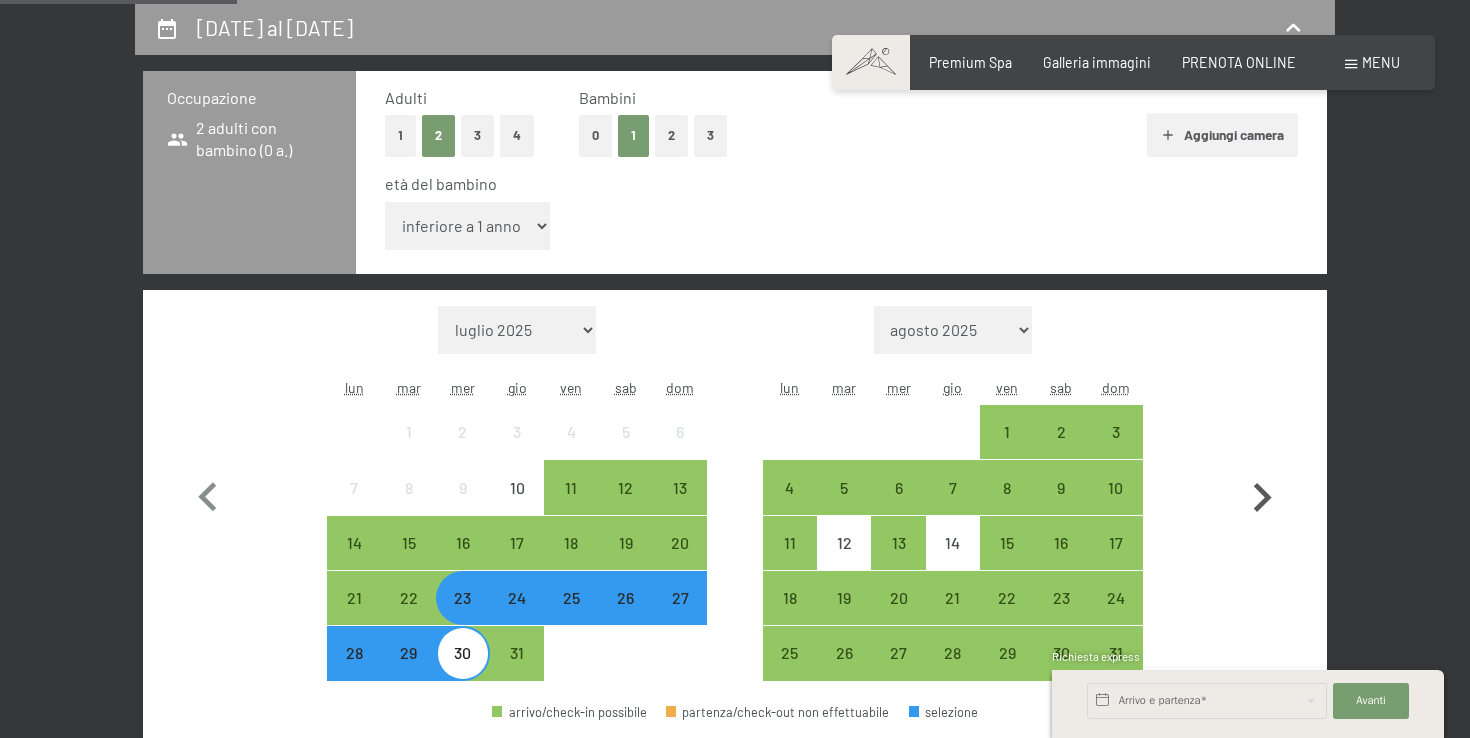 click 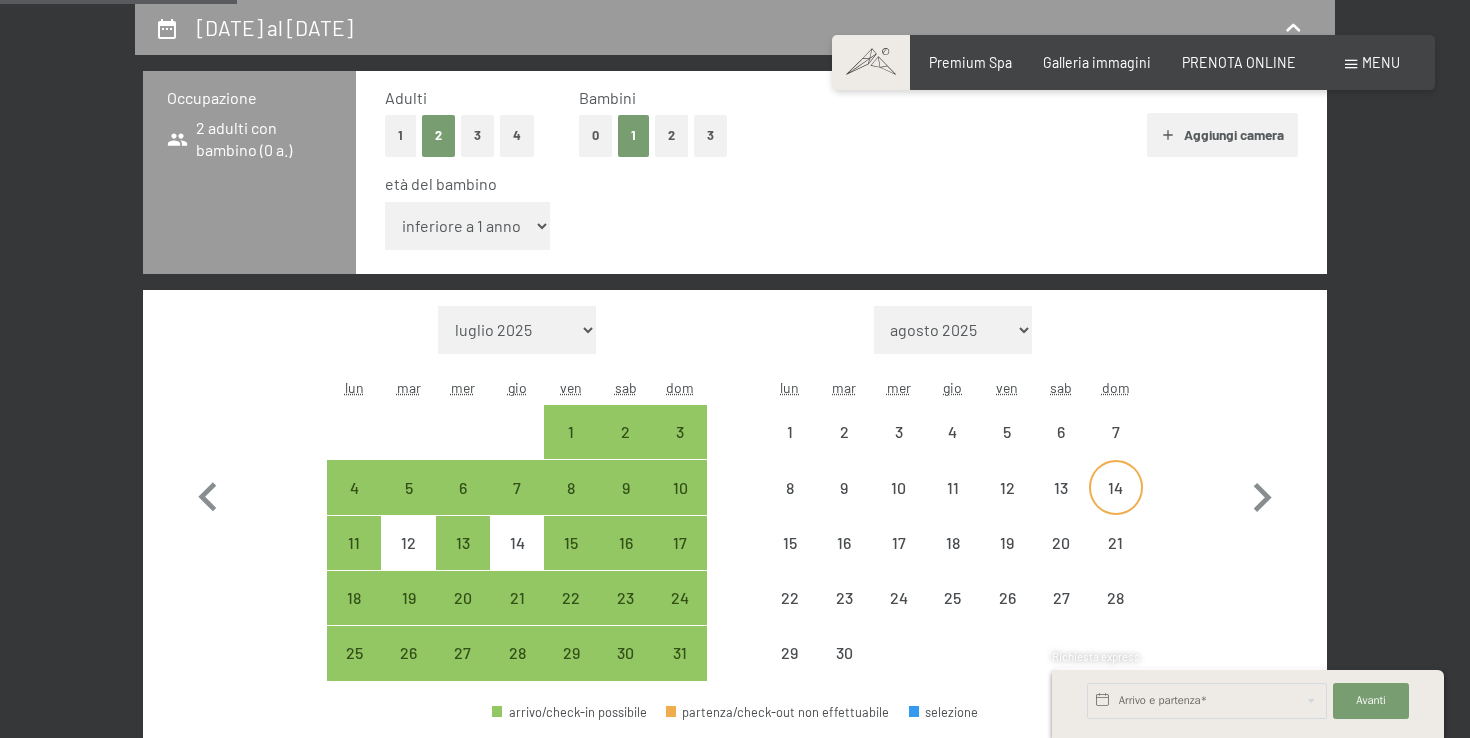 select on "2025-08-01" 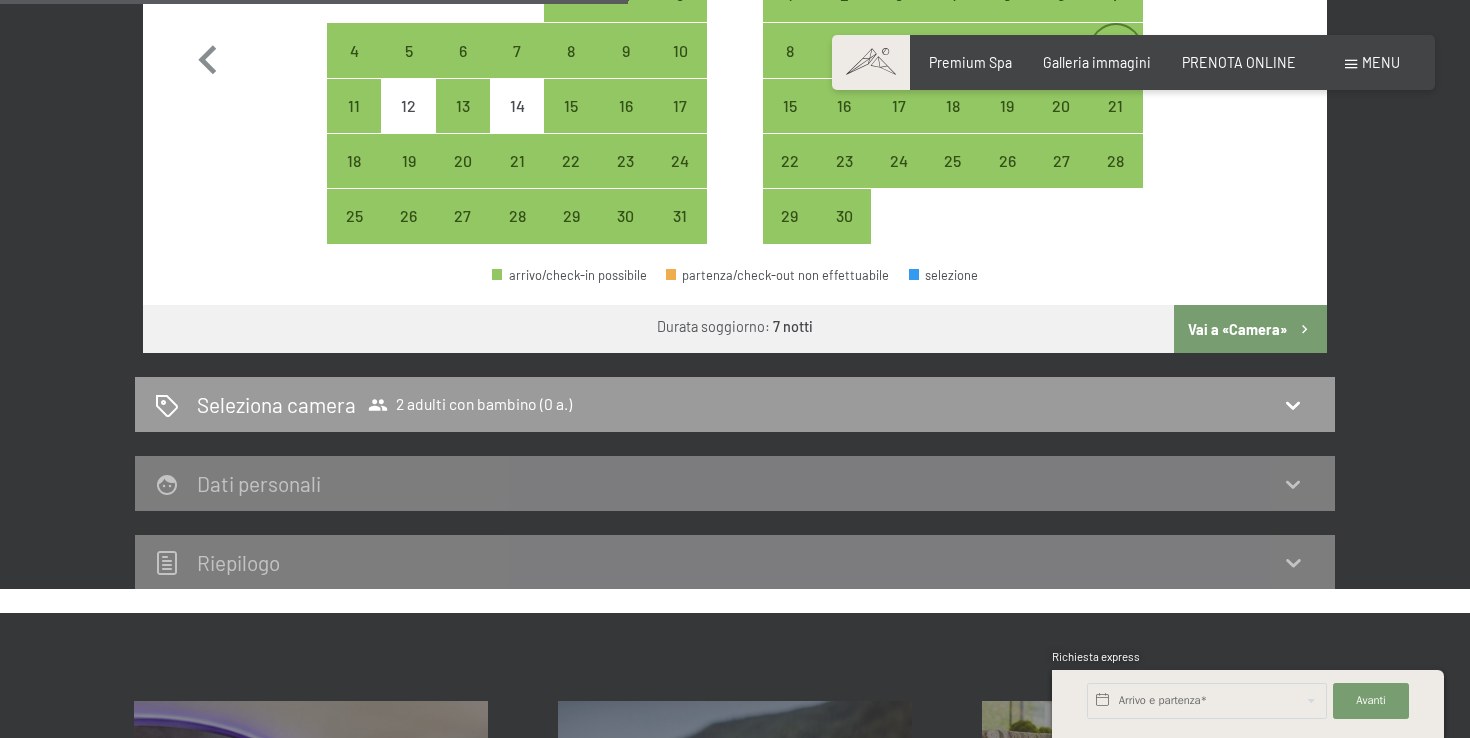 scroll, scrollTop: 862, scrollLeft: 0, axis: vertical 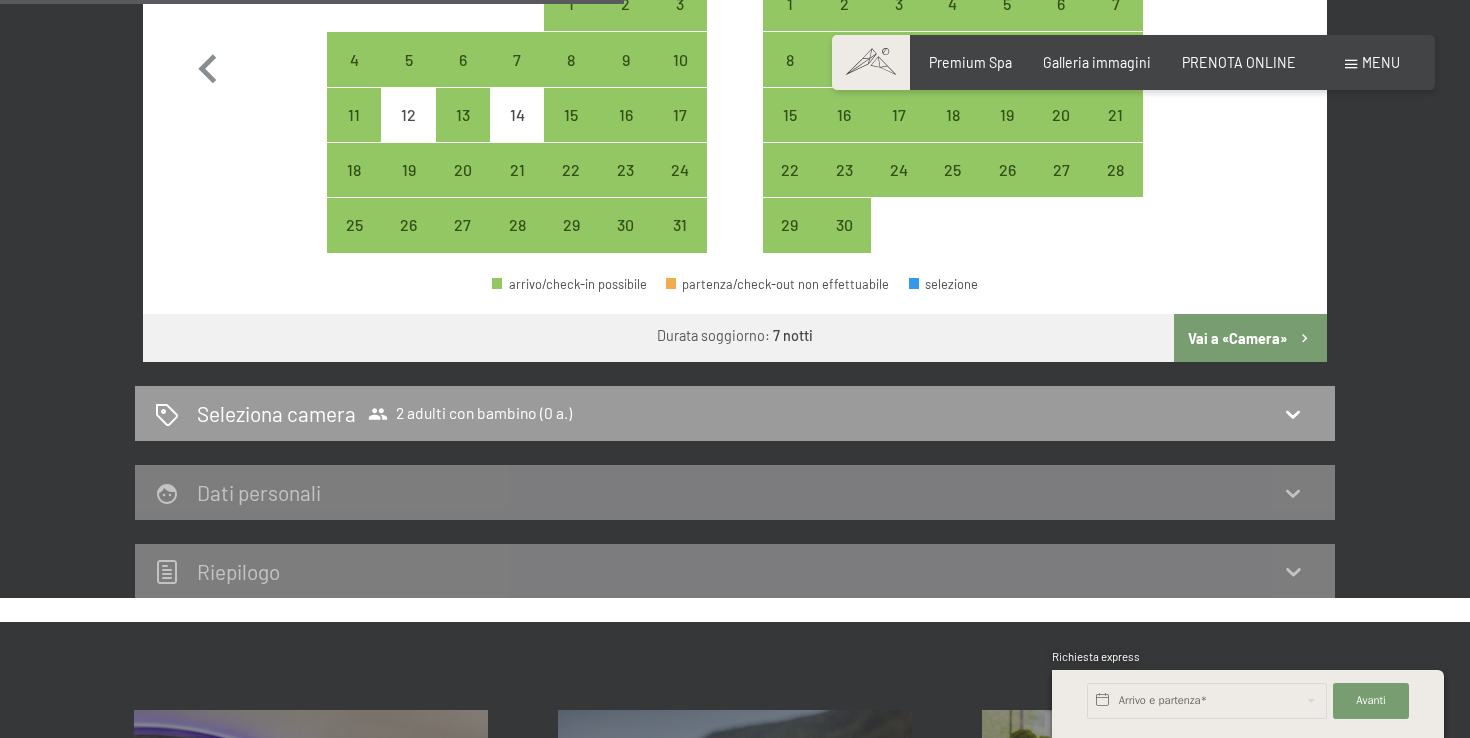 click on "Vai a «Camera»" at bounding box center [1250, 338] 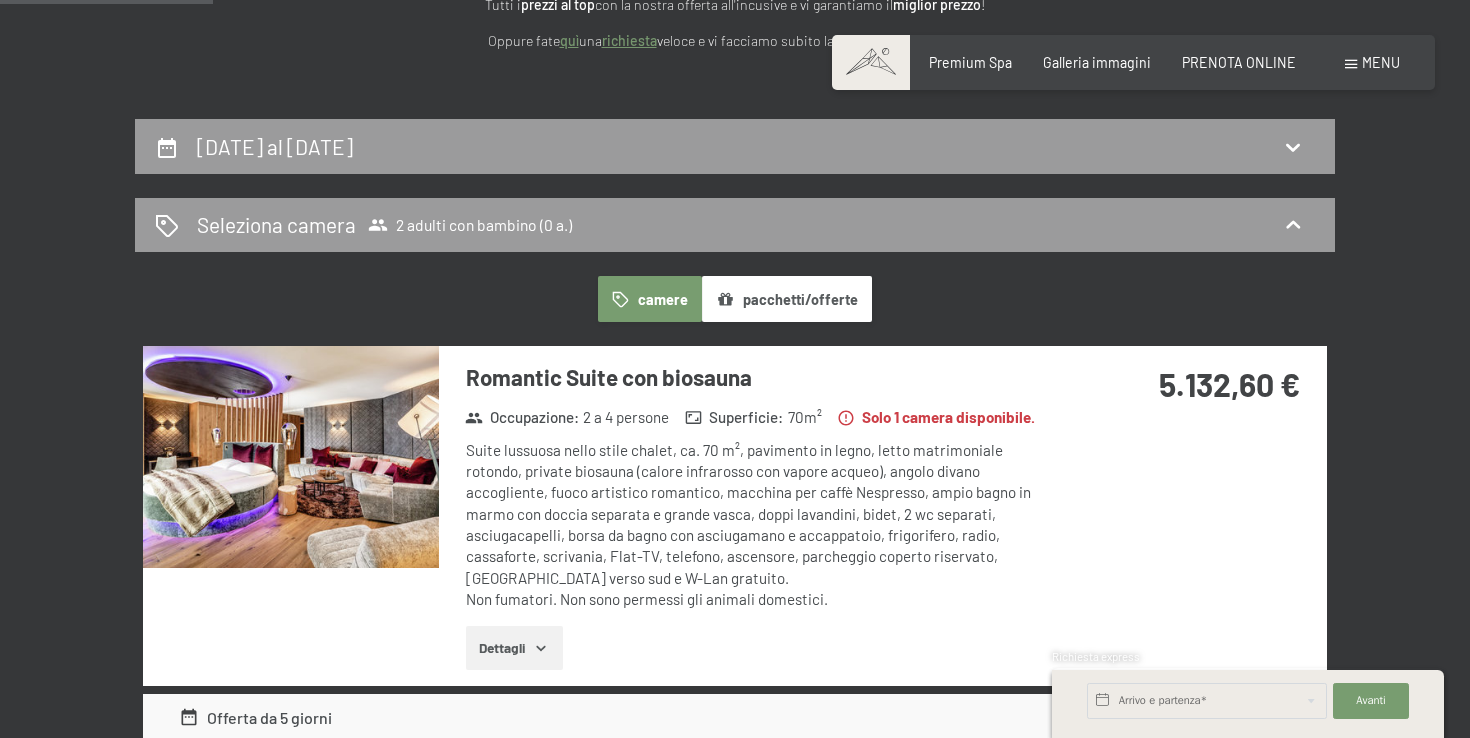 scroll, scrollTop: 286, scrollLeft: 0, axis: vertical 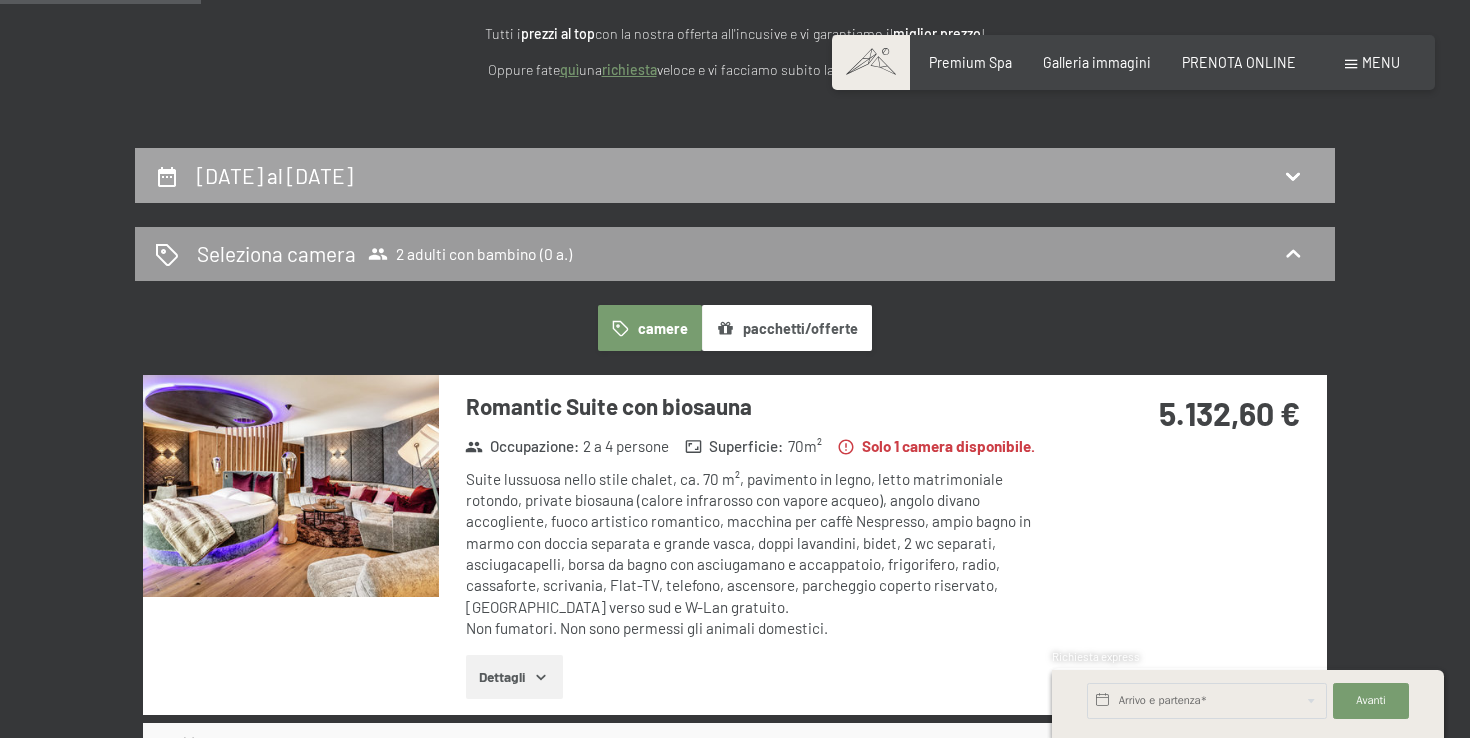 click 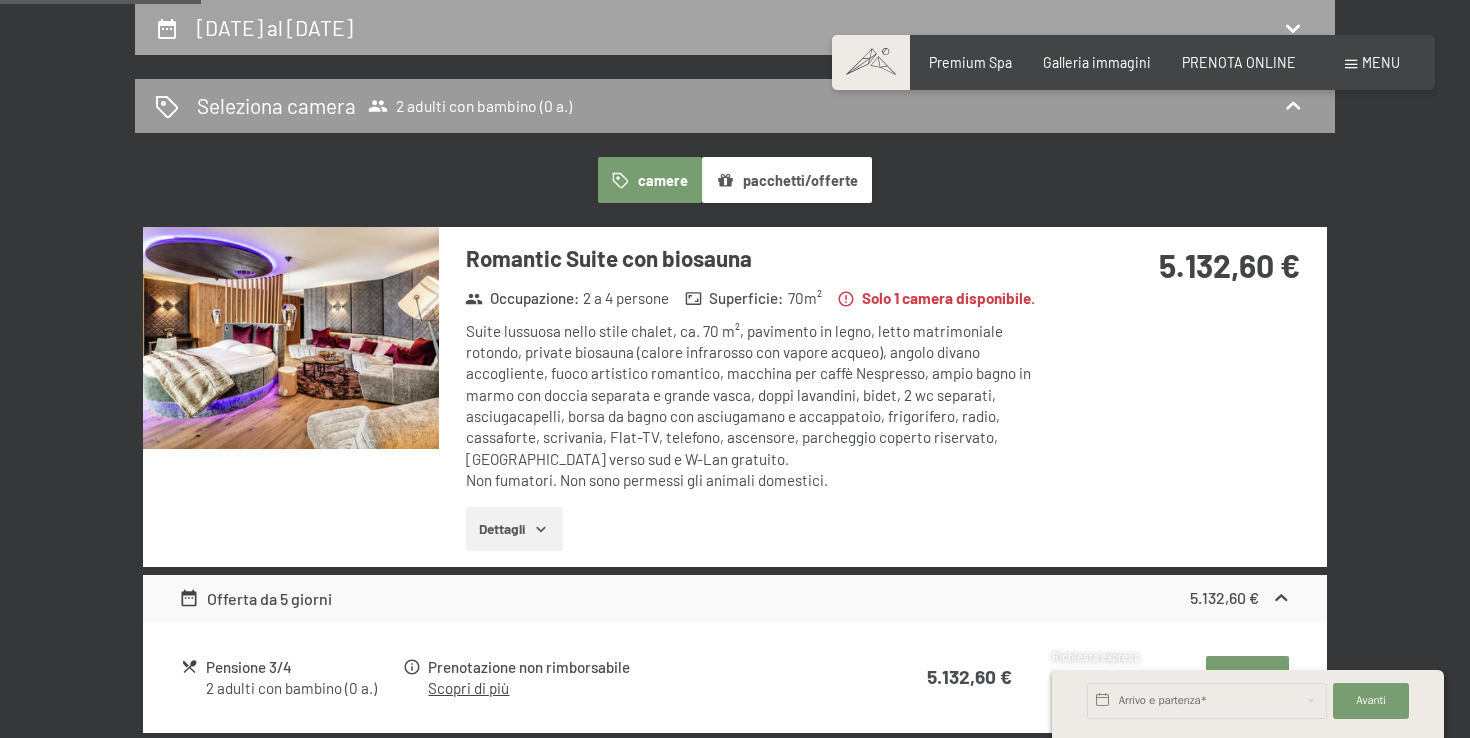 select on "2025-08-01" 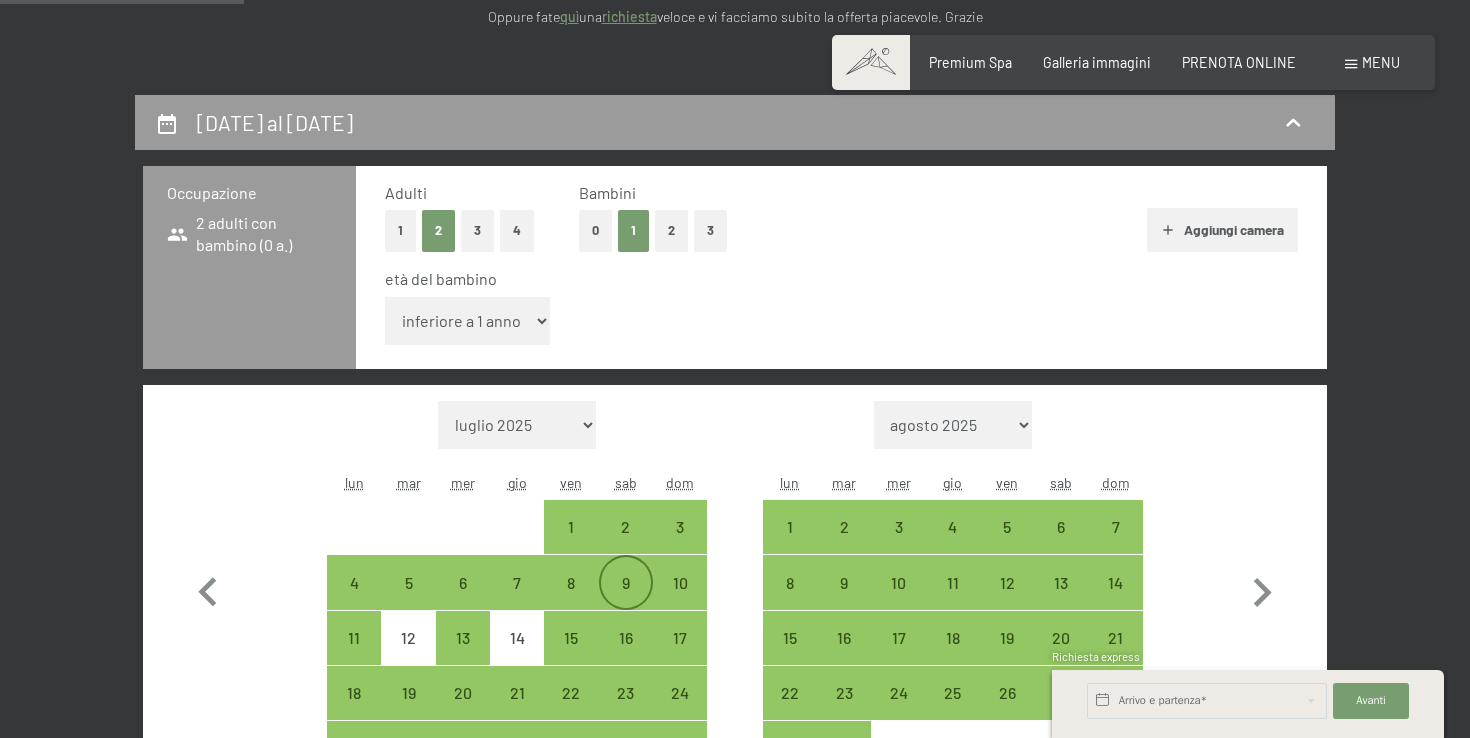 scroll, scrollTop: 337, scrollLeft: 0, axis: vertical 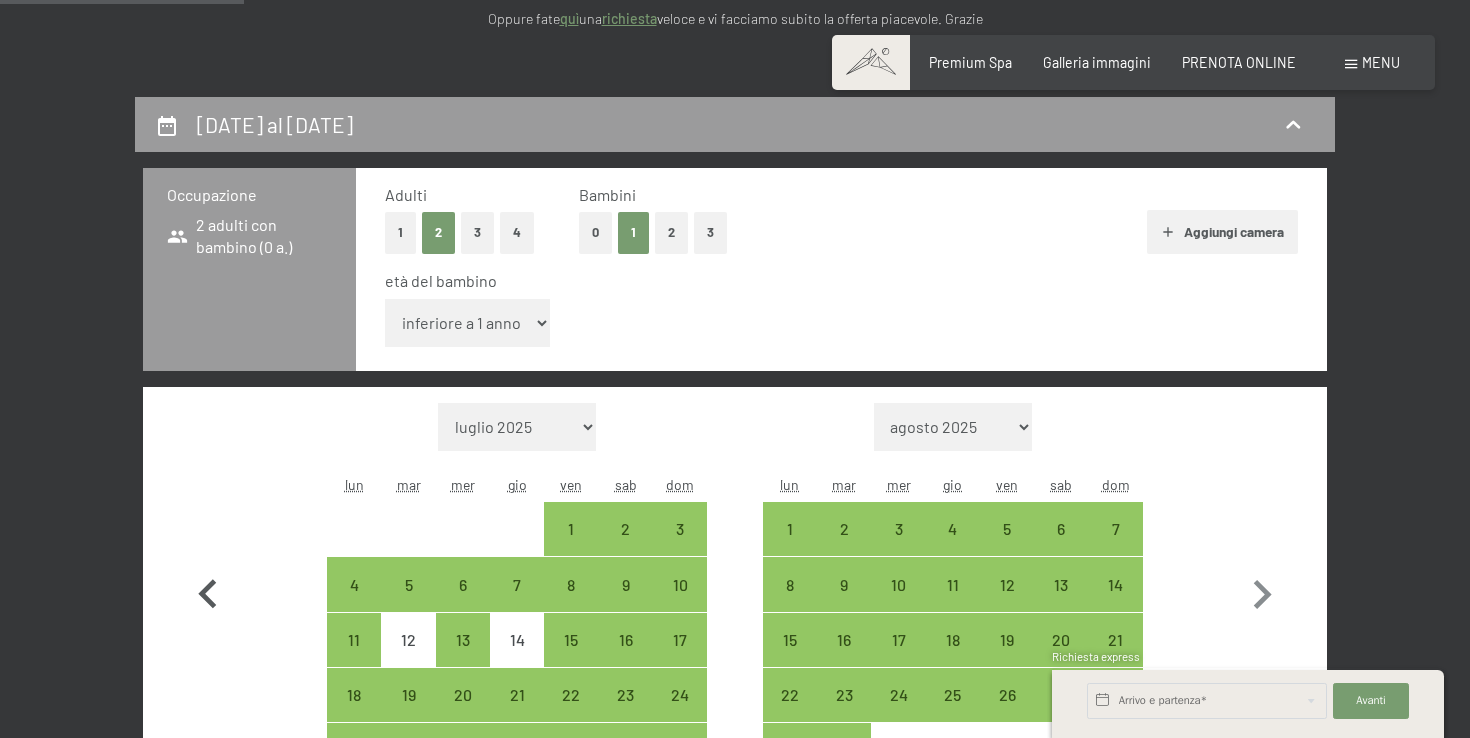 click 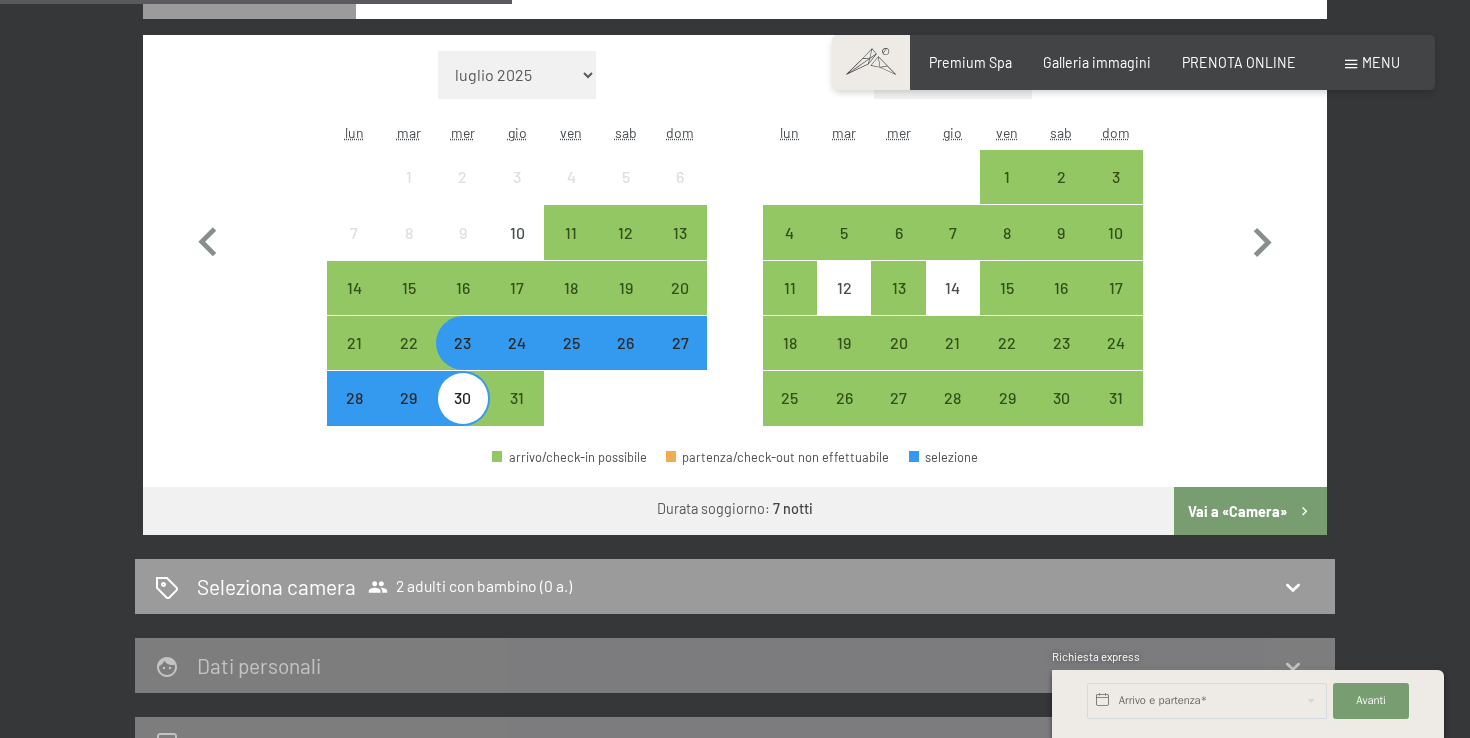 scroll, scrollTop: 718, scrollLeft: 0, axis: vertical 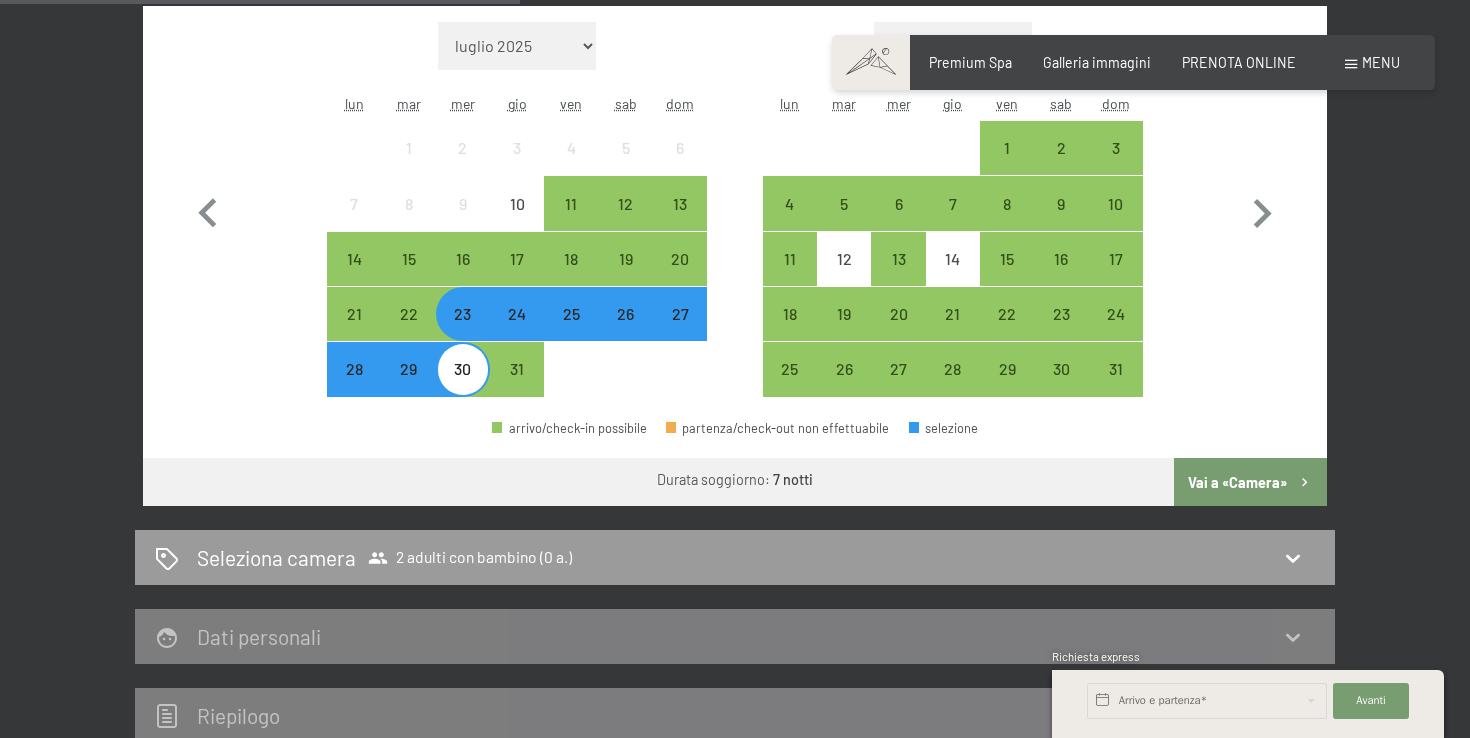 click on "Vai a «Camera»" at bounding box center [1250, 482] 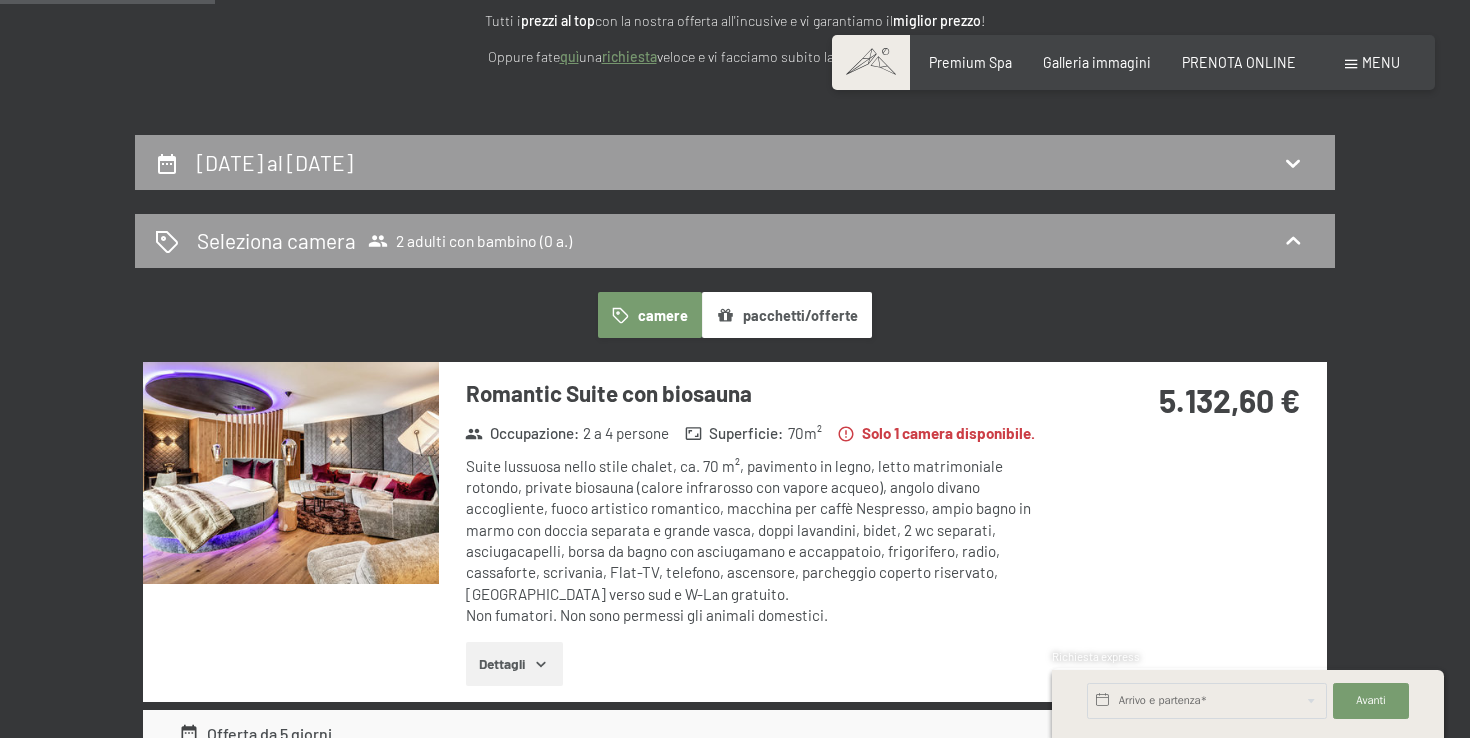 scroll, scrollTop: 289, scrollLeft: 0, axis: vertical 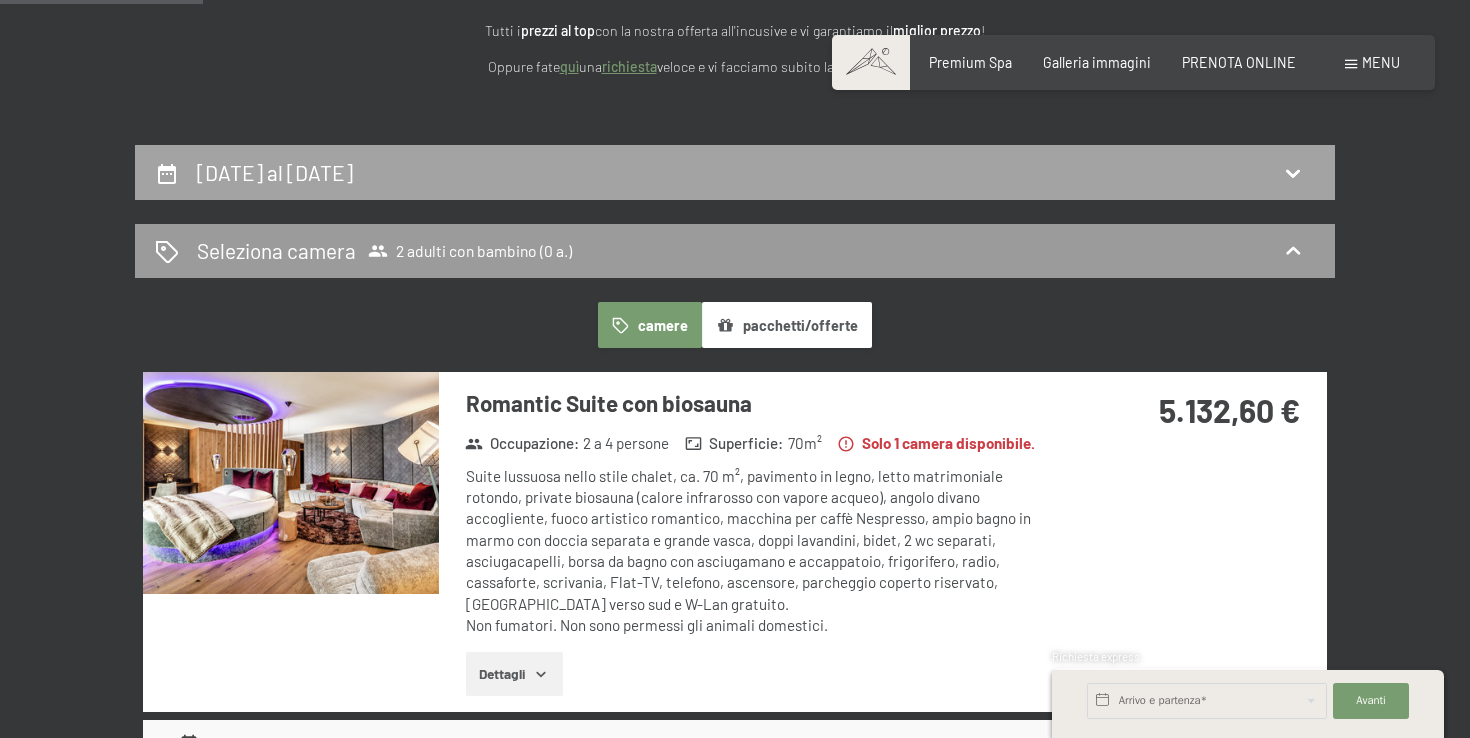 click 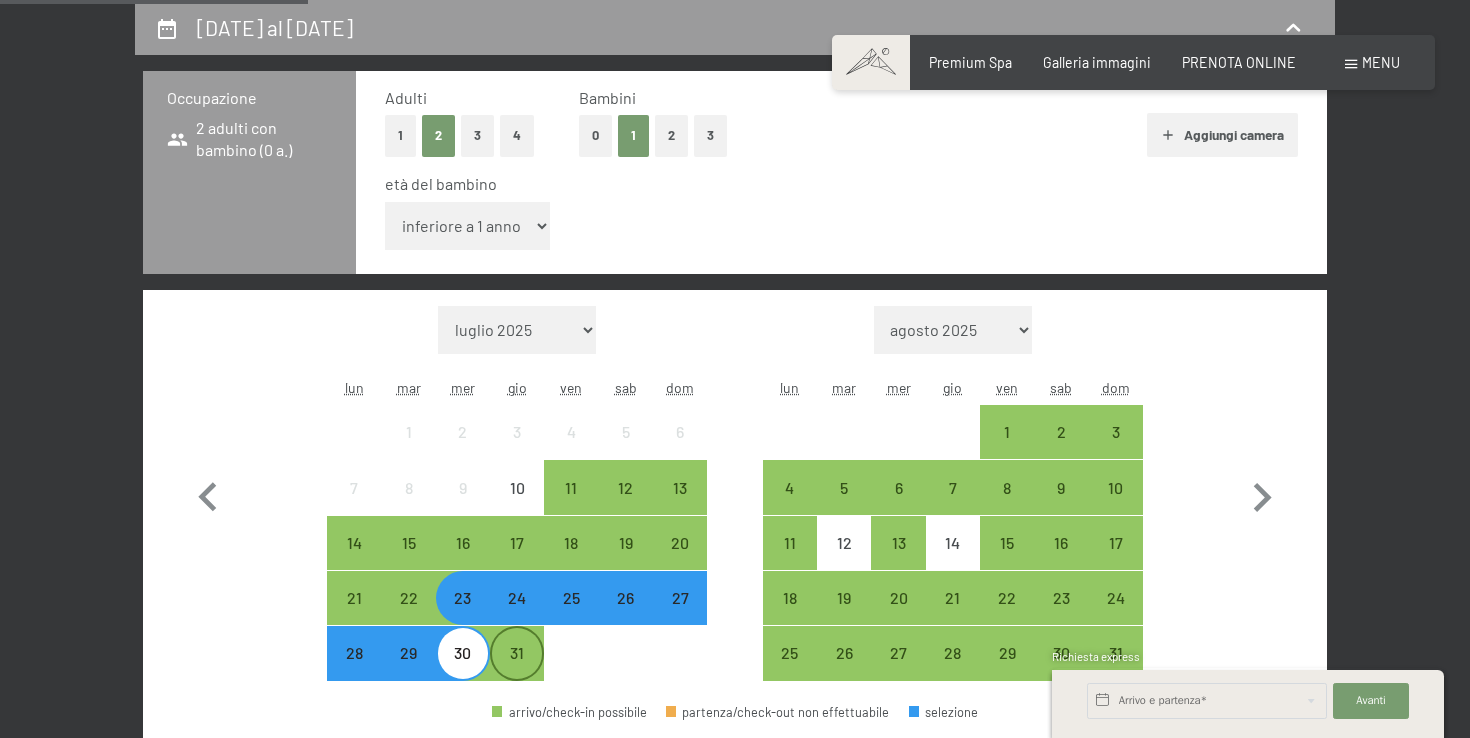click on "31" at bounding box center (517, 670) 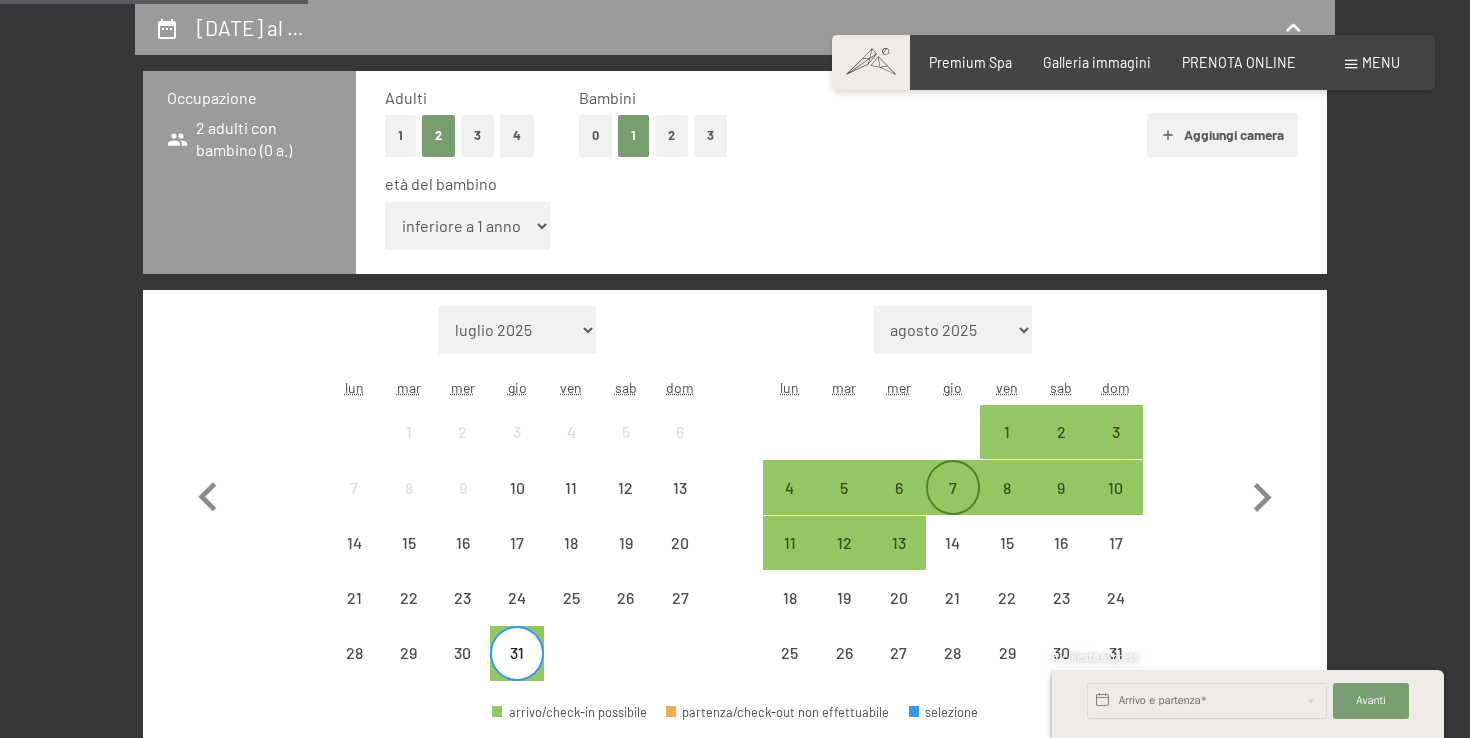 click on "7" at bounding box center (953, 487) 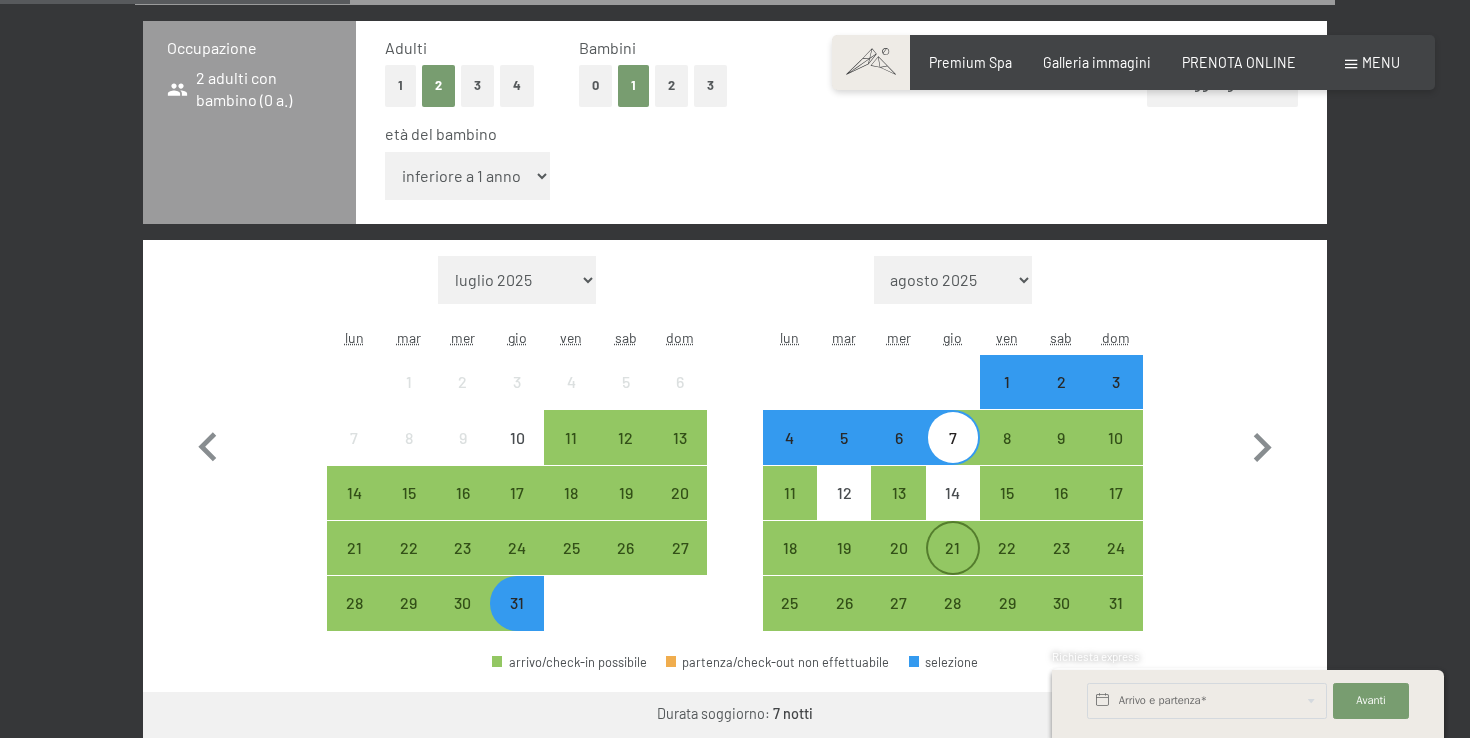 scroll, scrollTop: 477, scrollLeft: 0, axis: vertical 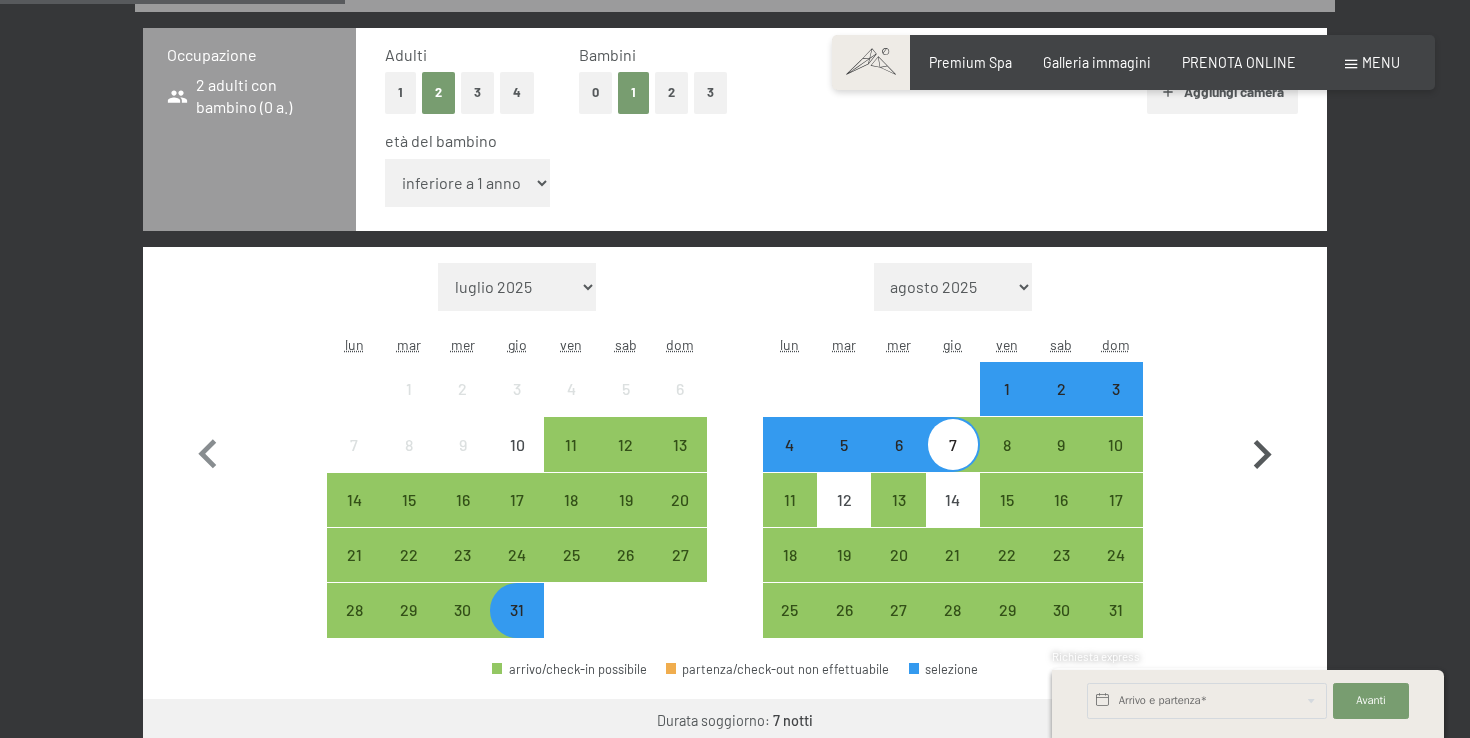 click 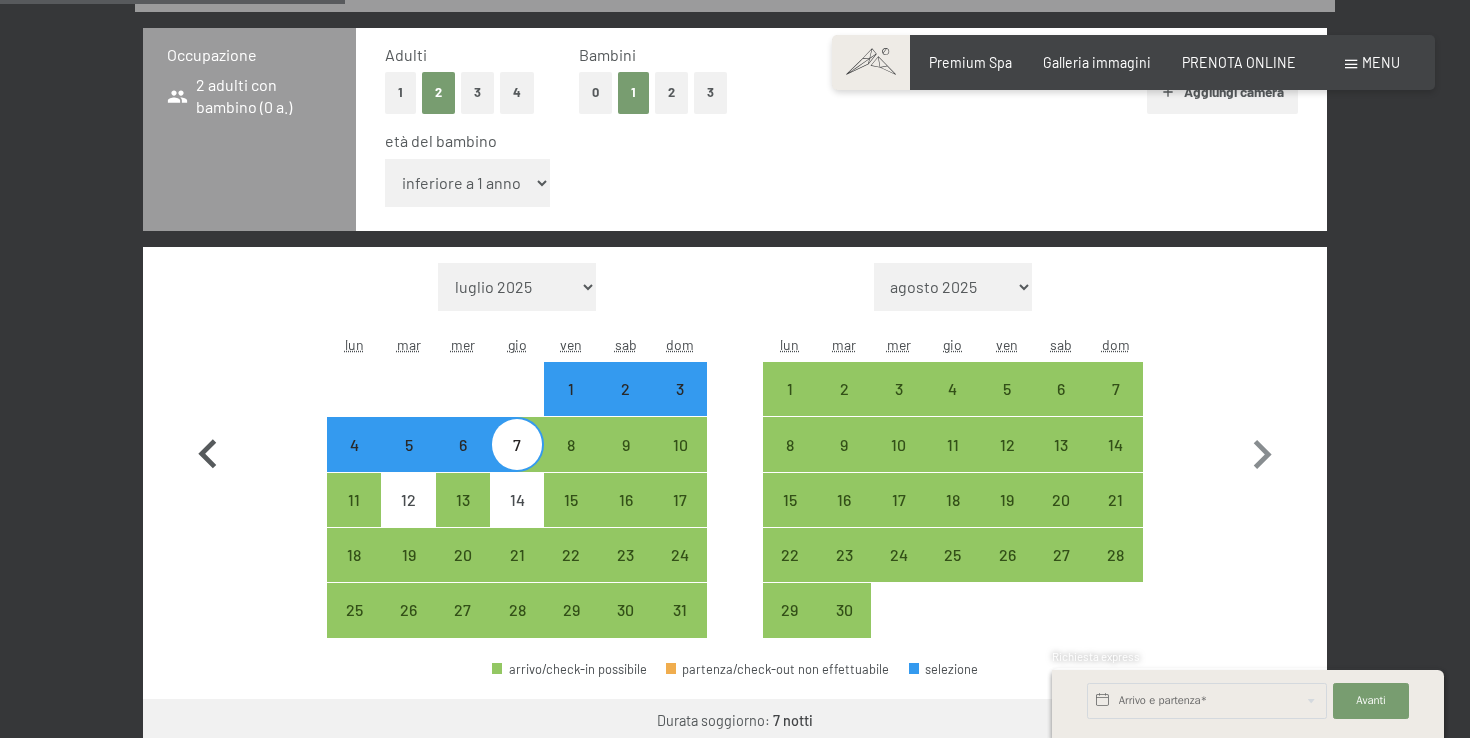 click 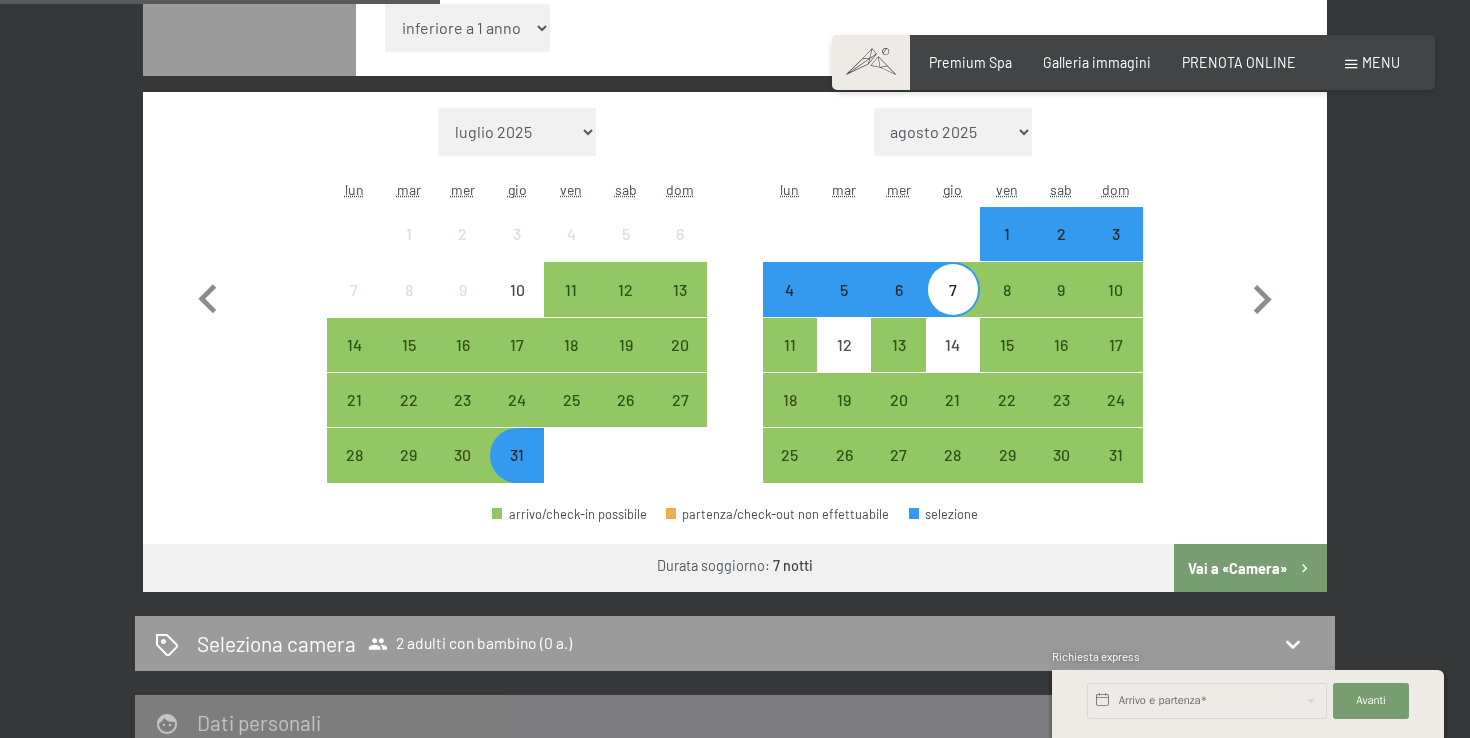 scroll, scrollTop: 634, scrollLeft: 0, axis: vertical 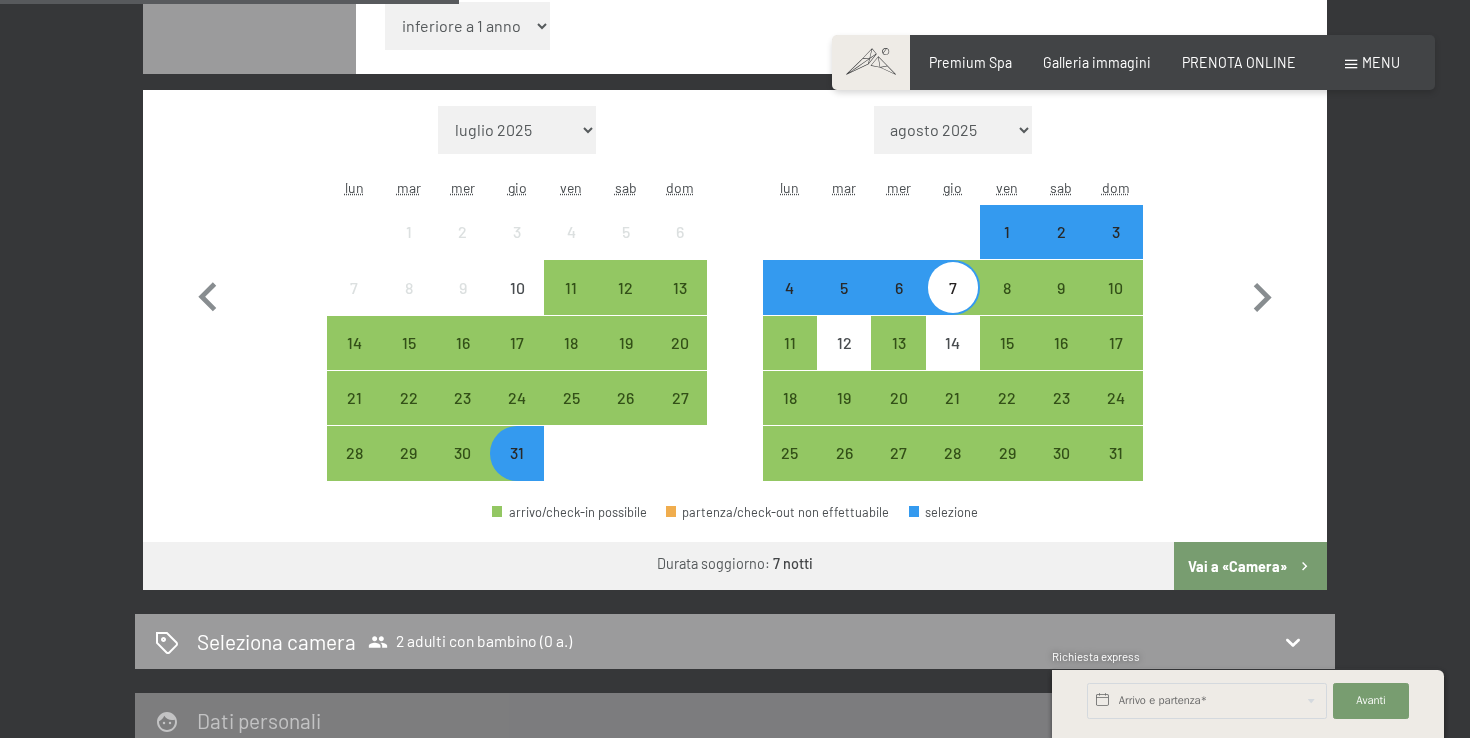 click on "Vai a «Camera»" at bounding box center (1250, 566) 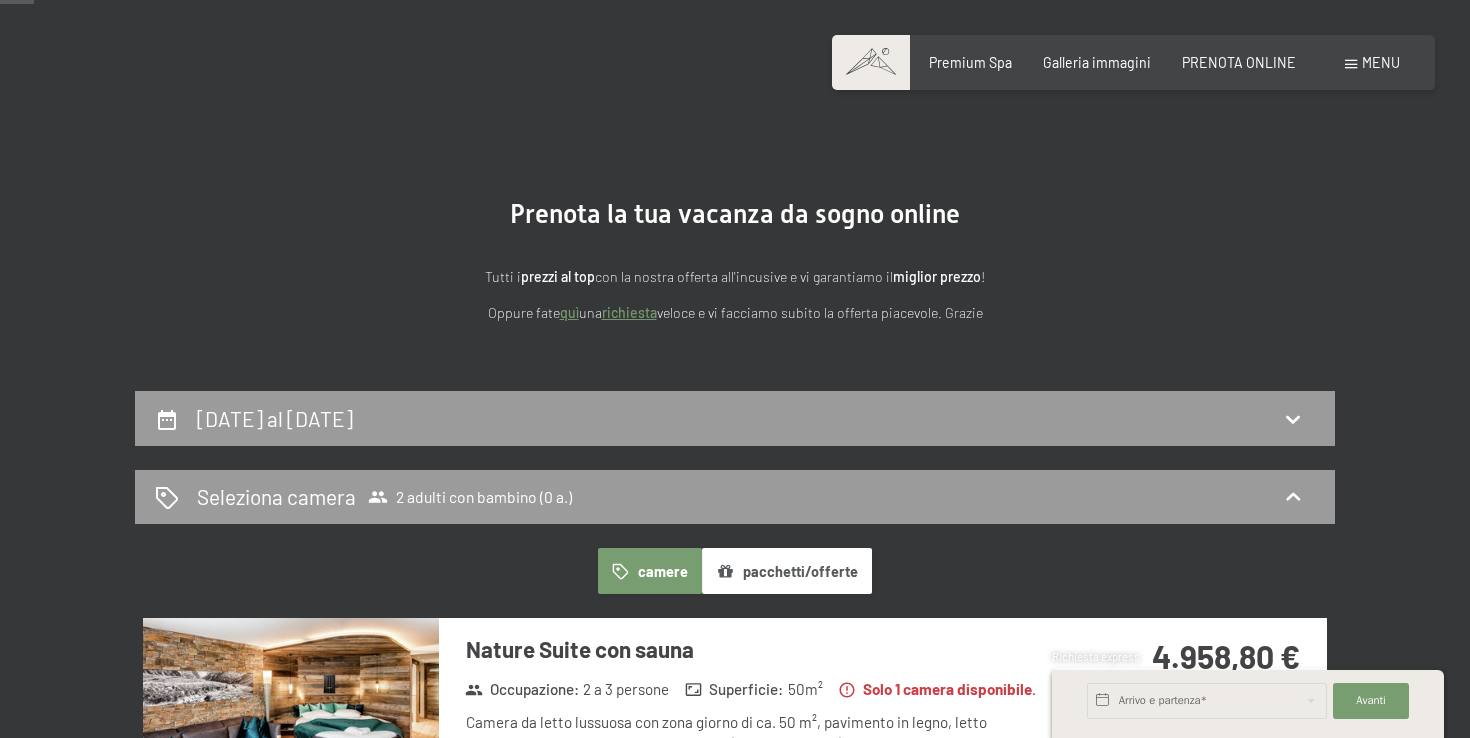scroll, scrollTop: 84, scrollLeft: 0, axis: vertical 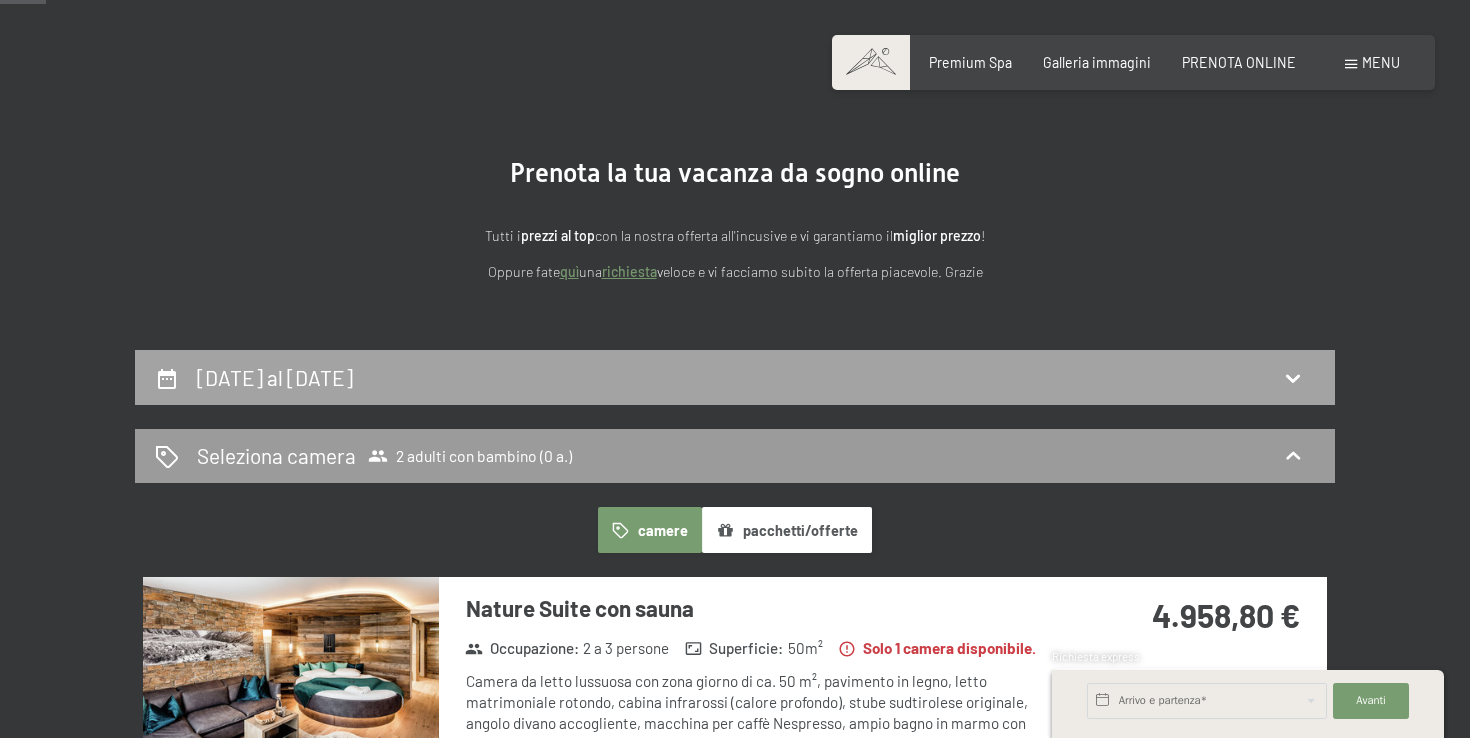 click 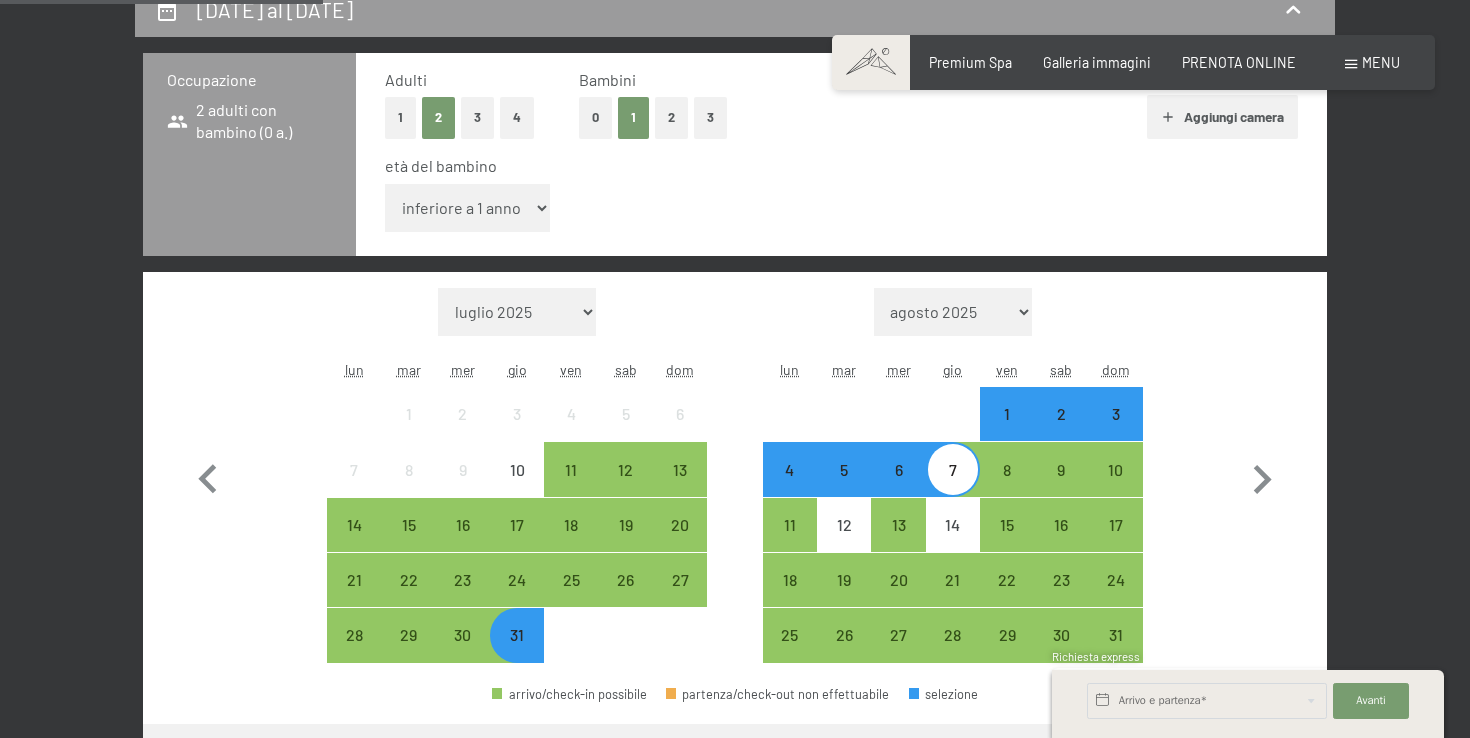 scroll, scrollTop: 445, scrollLeft: 0, axis: vertical 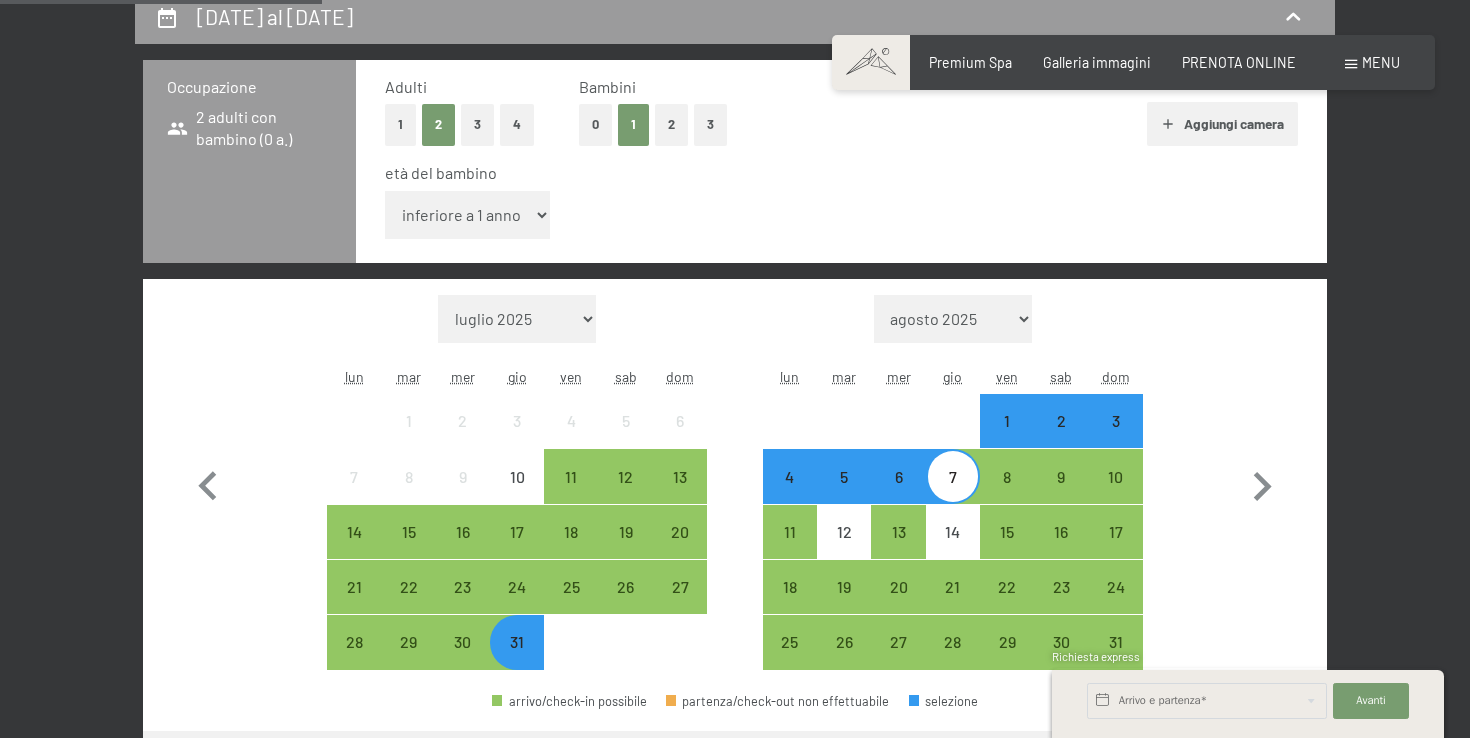 click on "0" at bounding box center [595, 124] 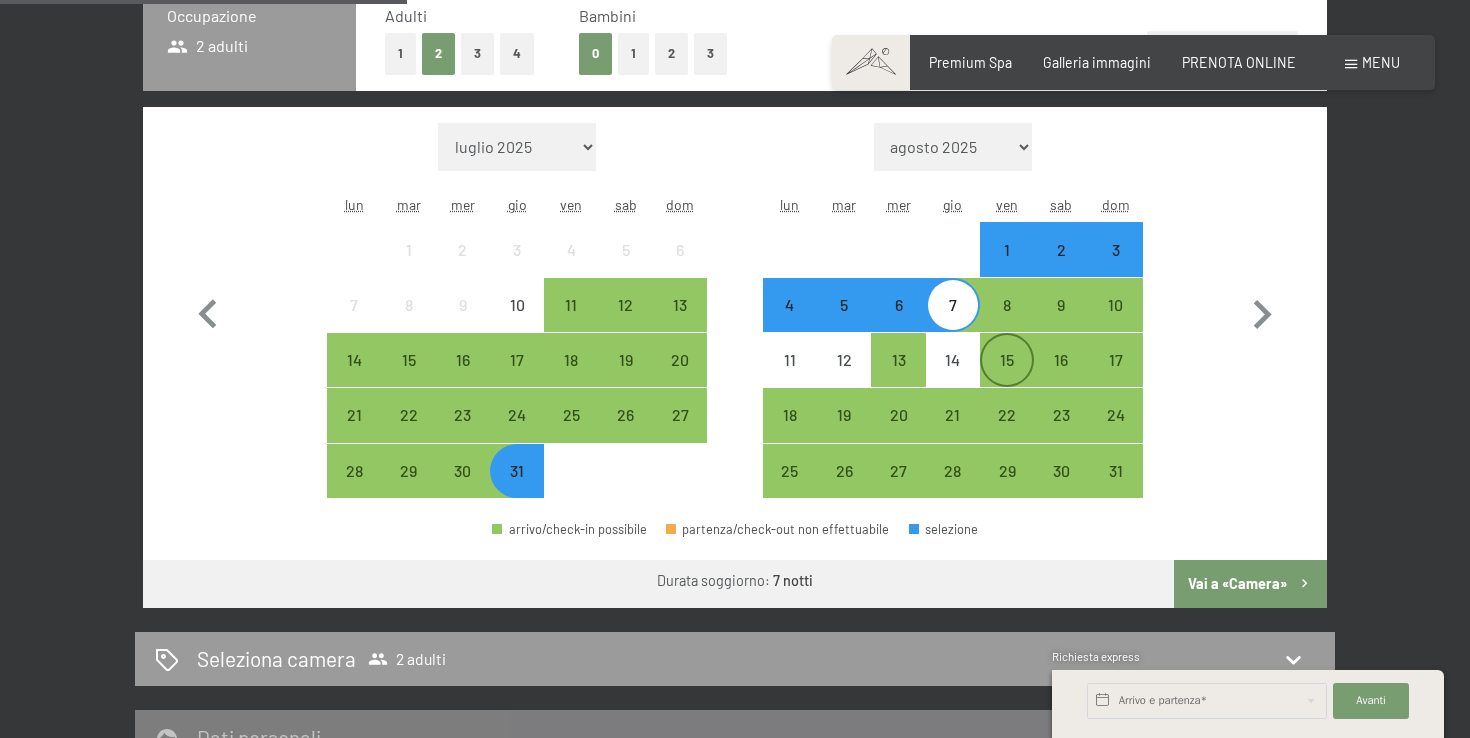 scroll, scrollTop: 542, scrollLeft: 0, axis: vertical 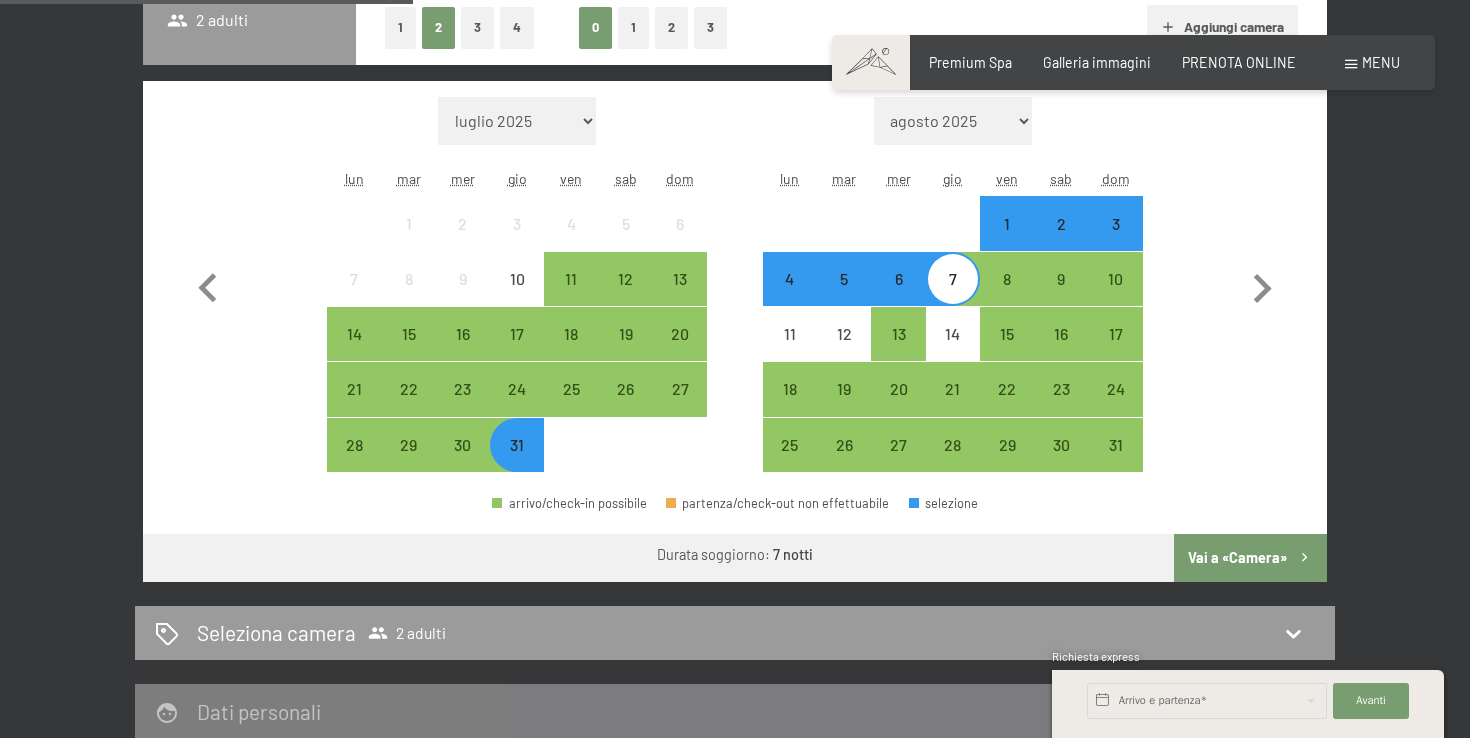 click on "Vai a «Camera»" at bounding box center [1250, 558] 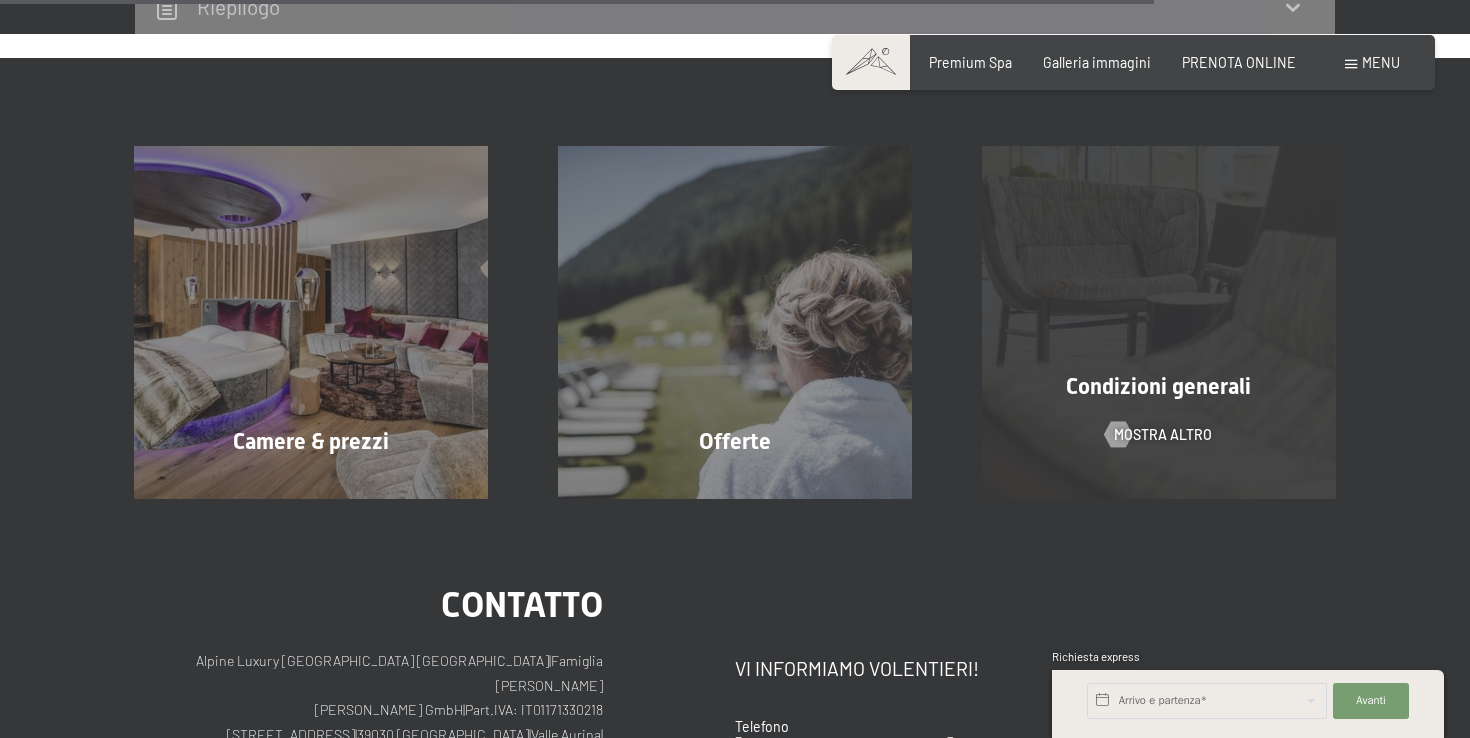 scroll, scrollTop: 2140, scrollLeft: 0, axis: vertical 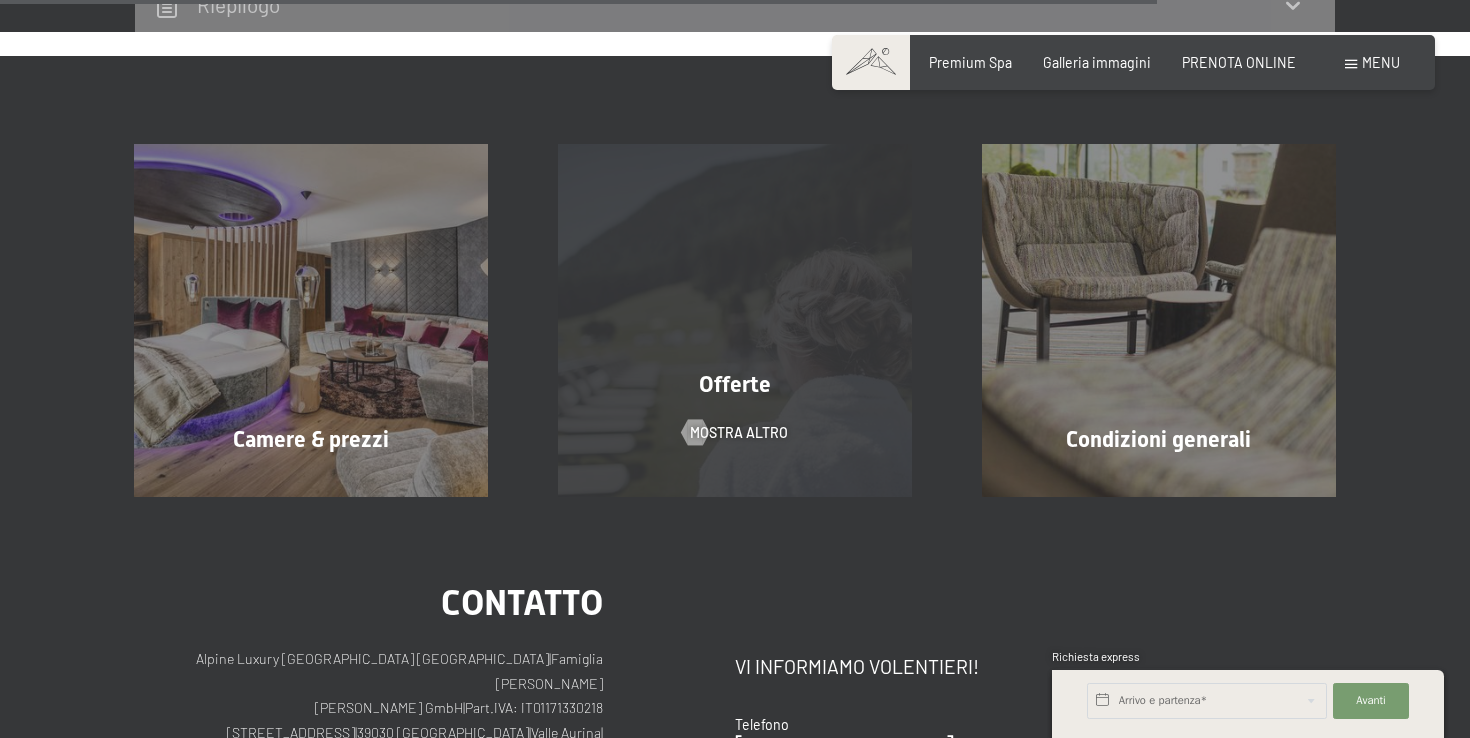 click on "Offerte" at bounding box center (735, 385) 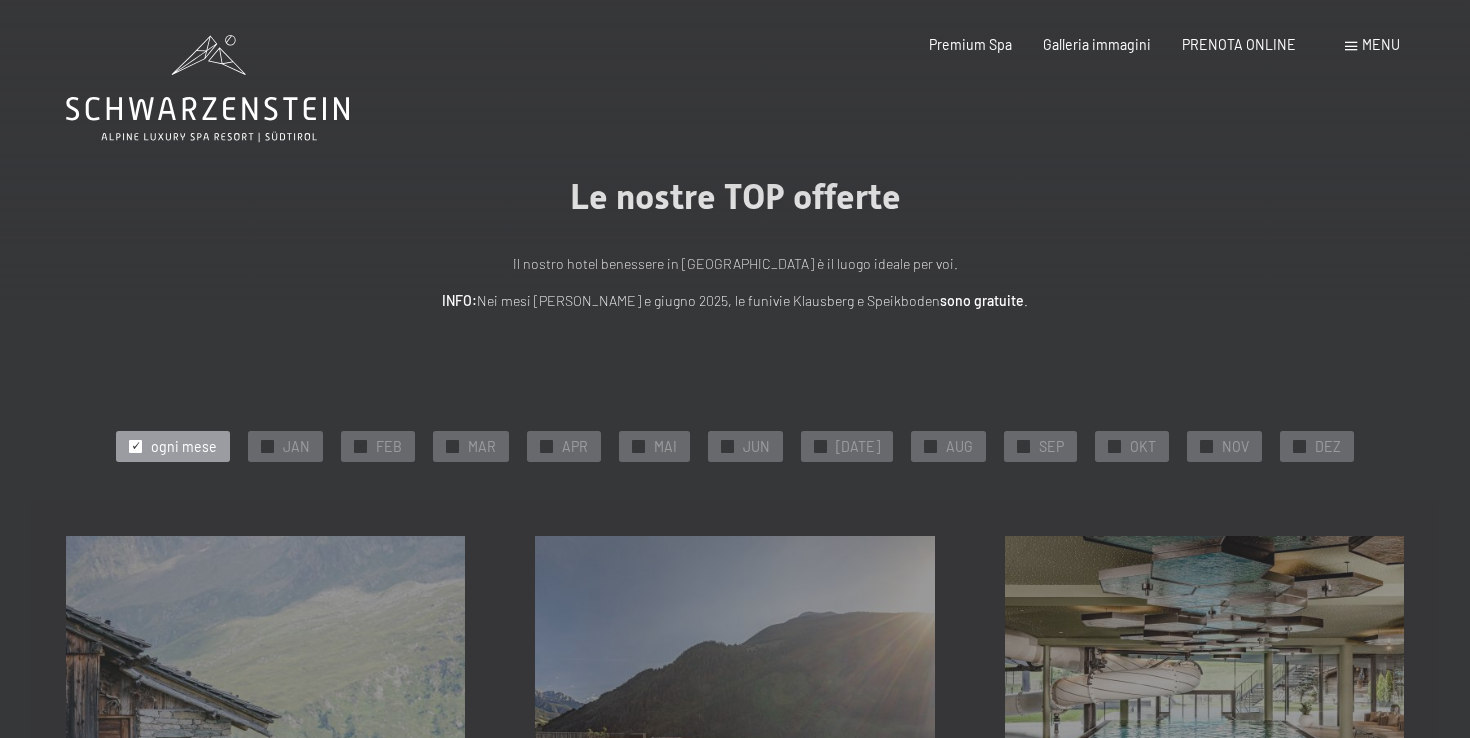 scroll, scrollTop: 0, scrollLeft: 0, axis: both 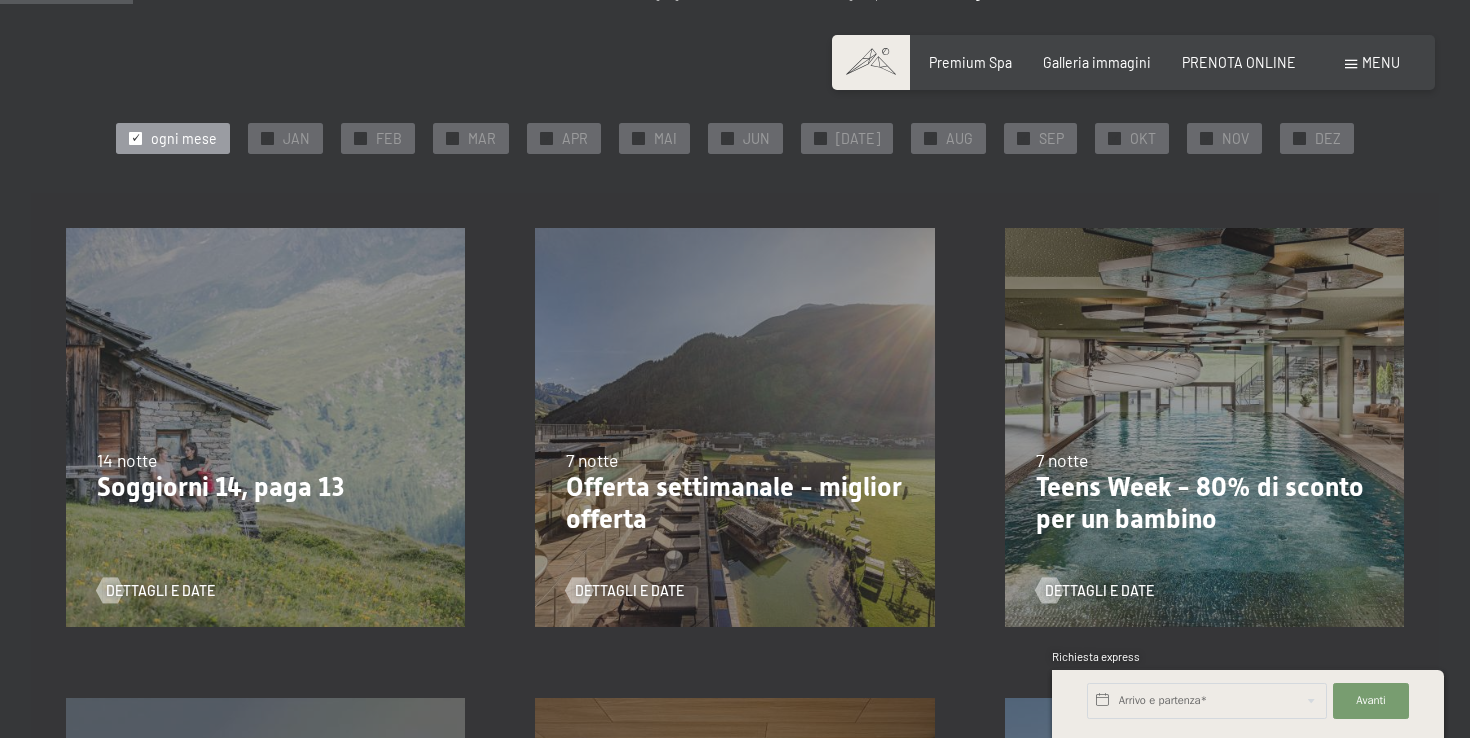 click on "Teens Week - 80% di sconto per un bambino" at bounding box center [1204, 503] 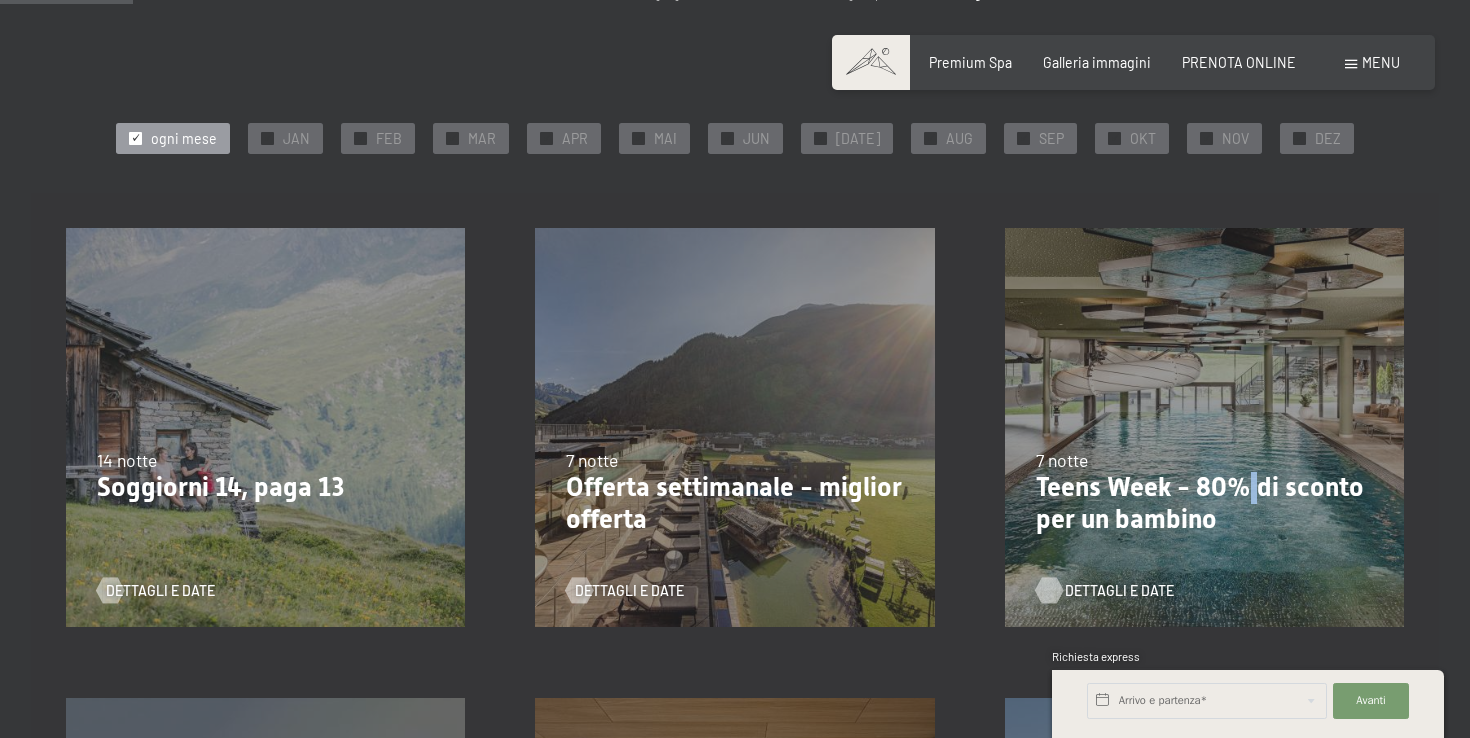 click on "Dettagli e Date" at bounding box center (1119, 591) 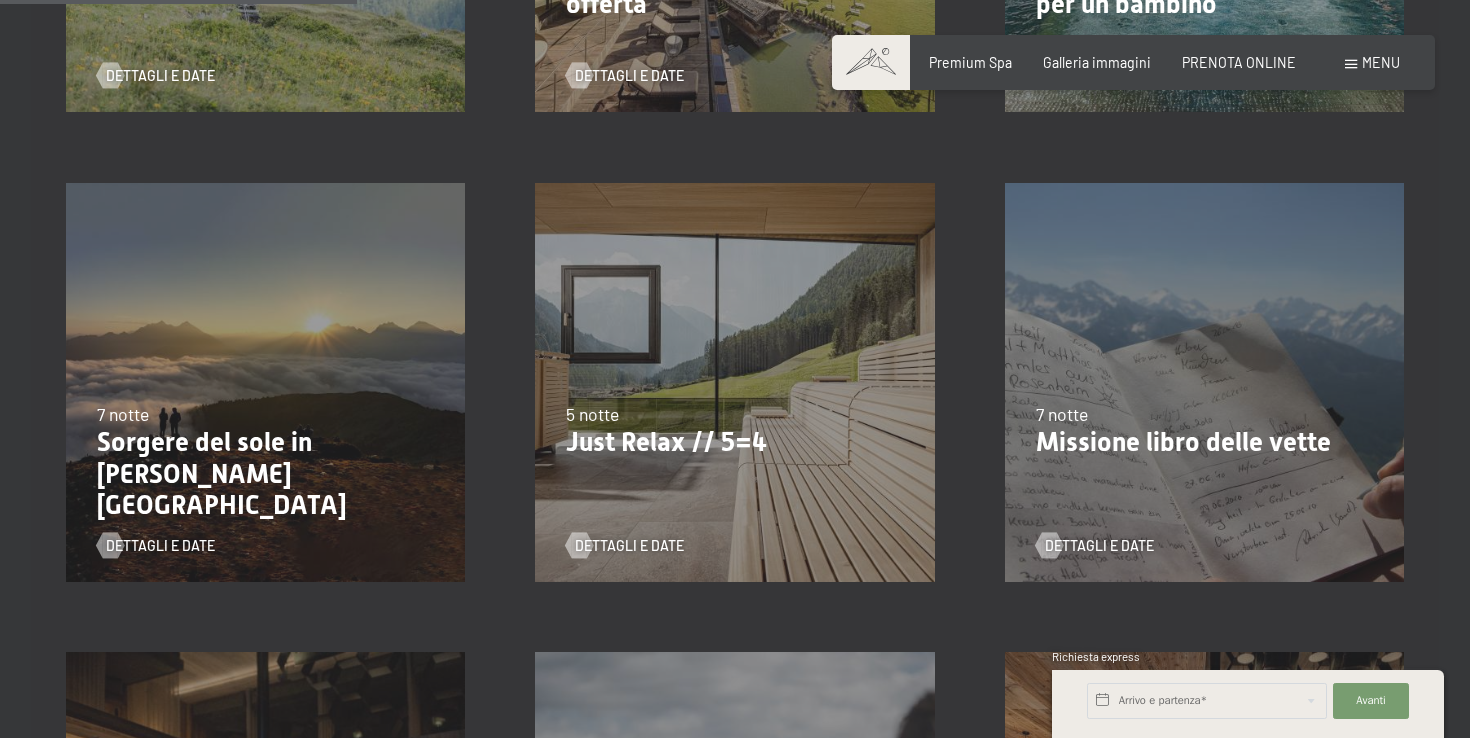 scroll, scrollTop: 829, scrollLeft: 0, axis: vertical 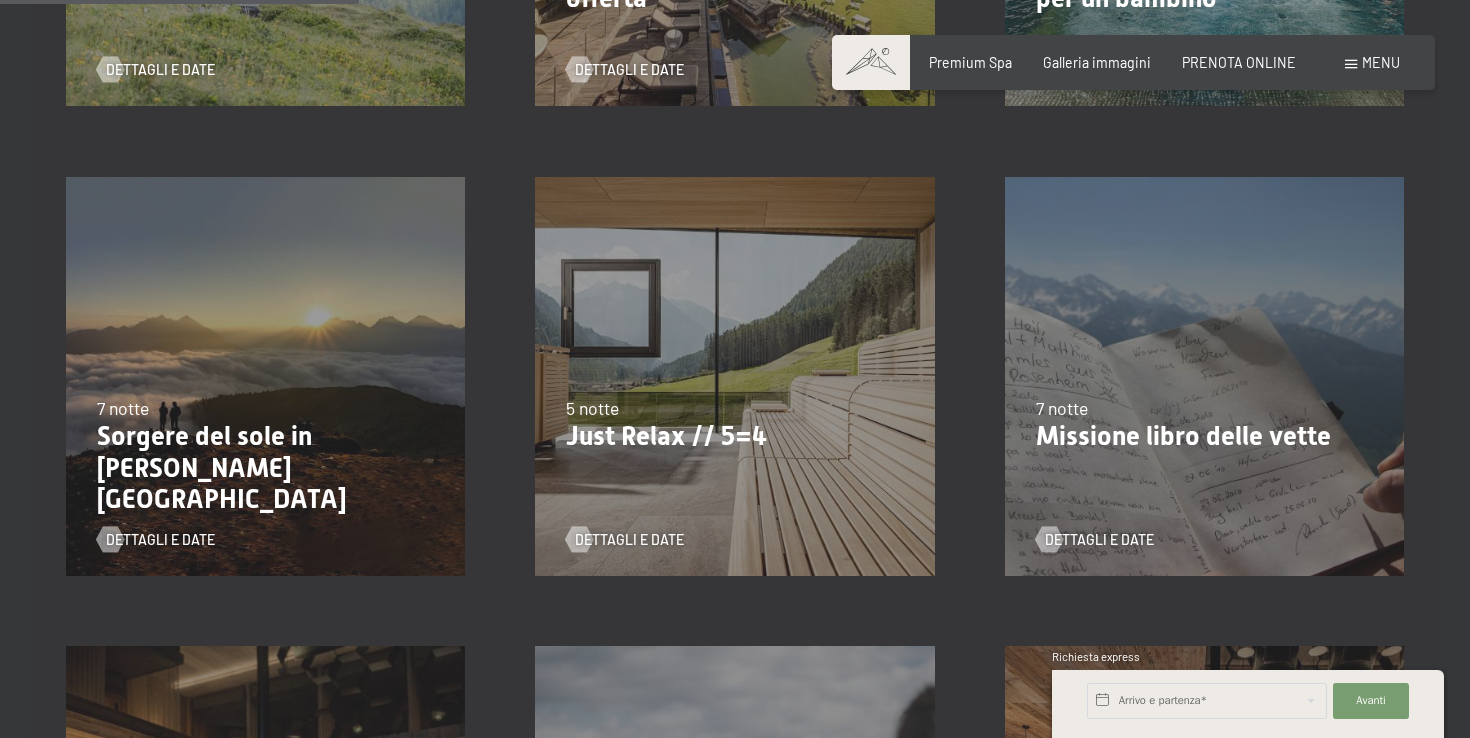click on "Just Relax // 5=4" at bounding box center (734, 437) 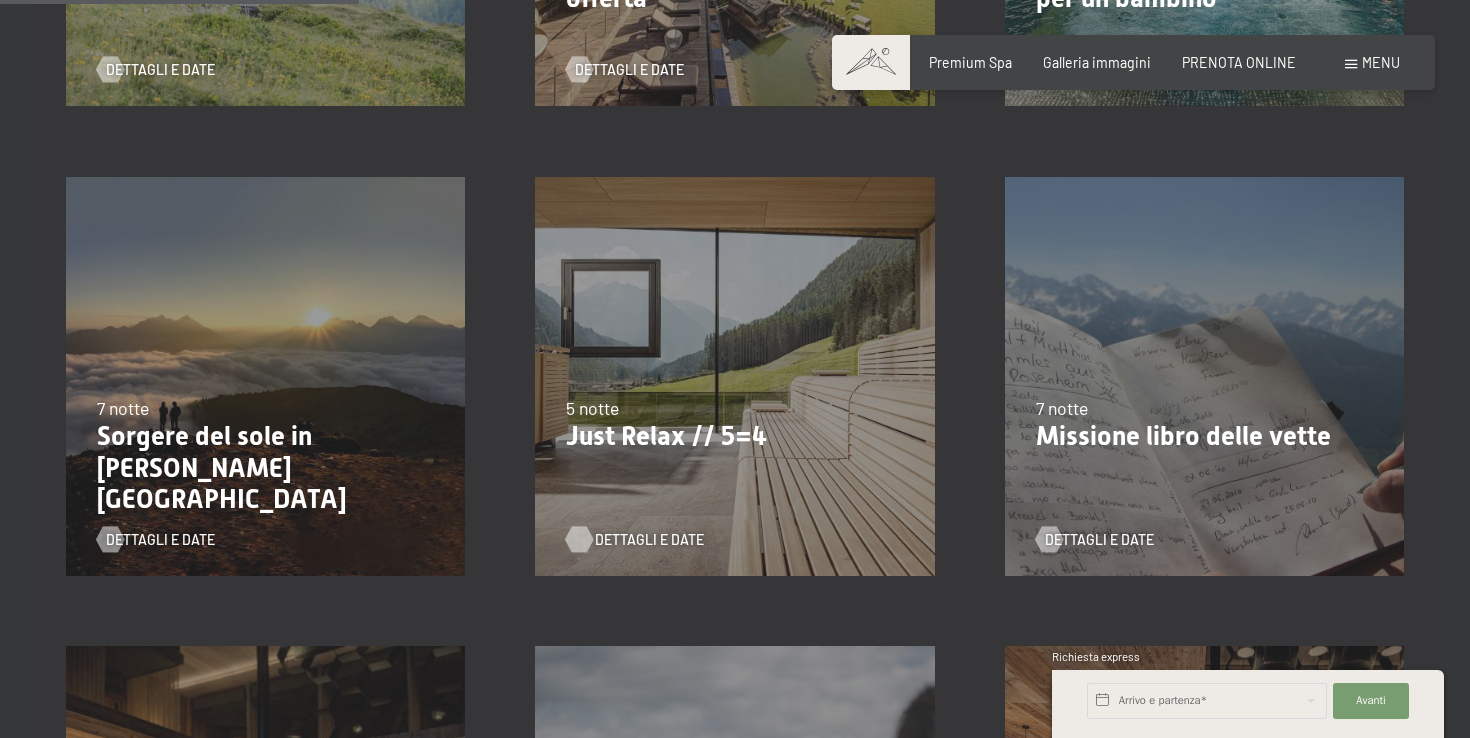 click on "Dettagli e Date" at bounding box center (649, 540) 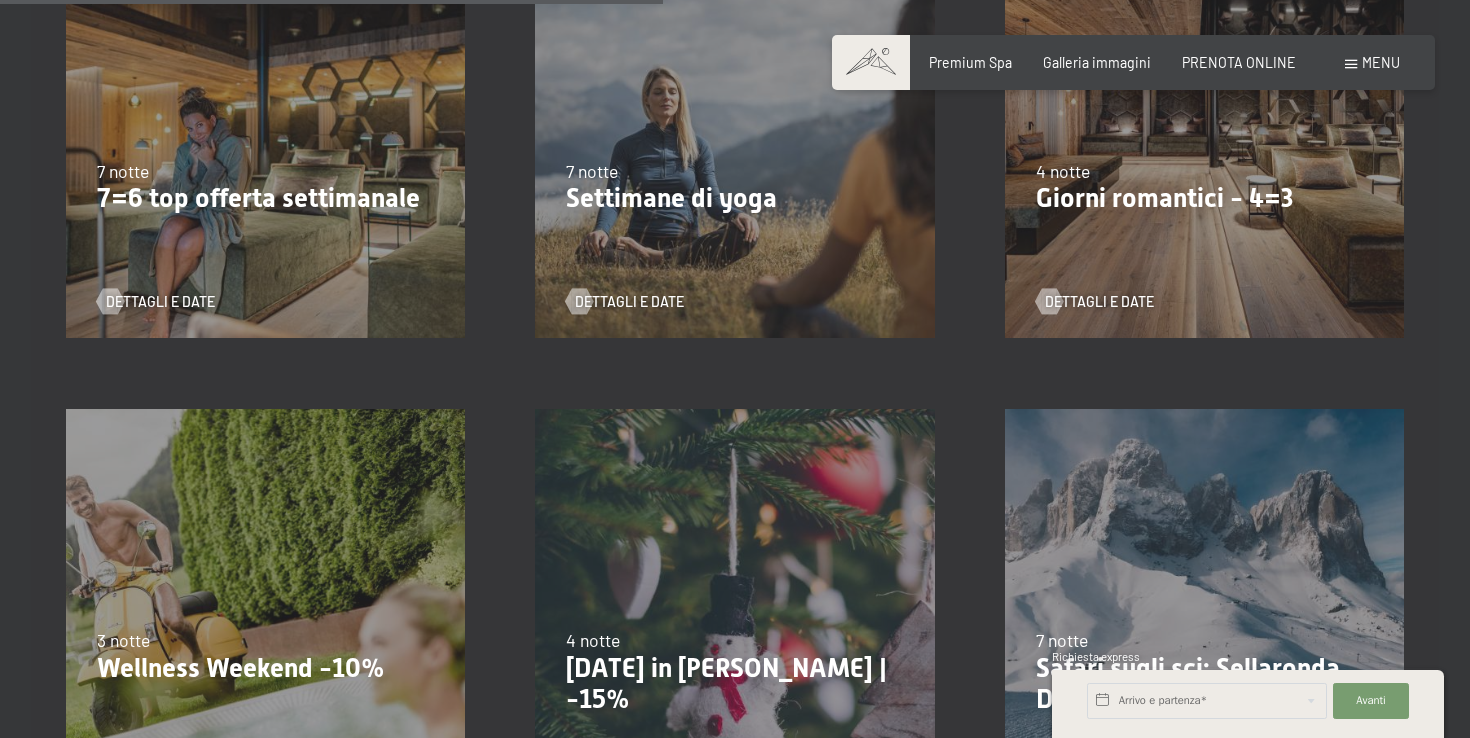 scroll, scrollTop: 1542, scrollLeft: 0, axis: vertical 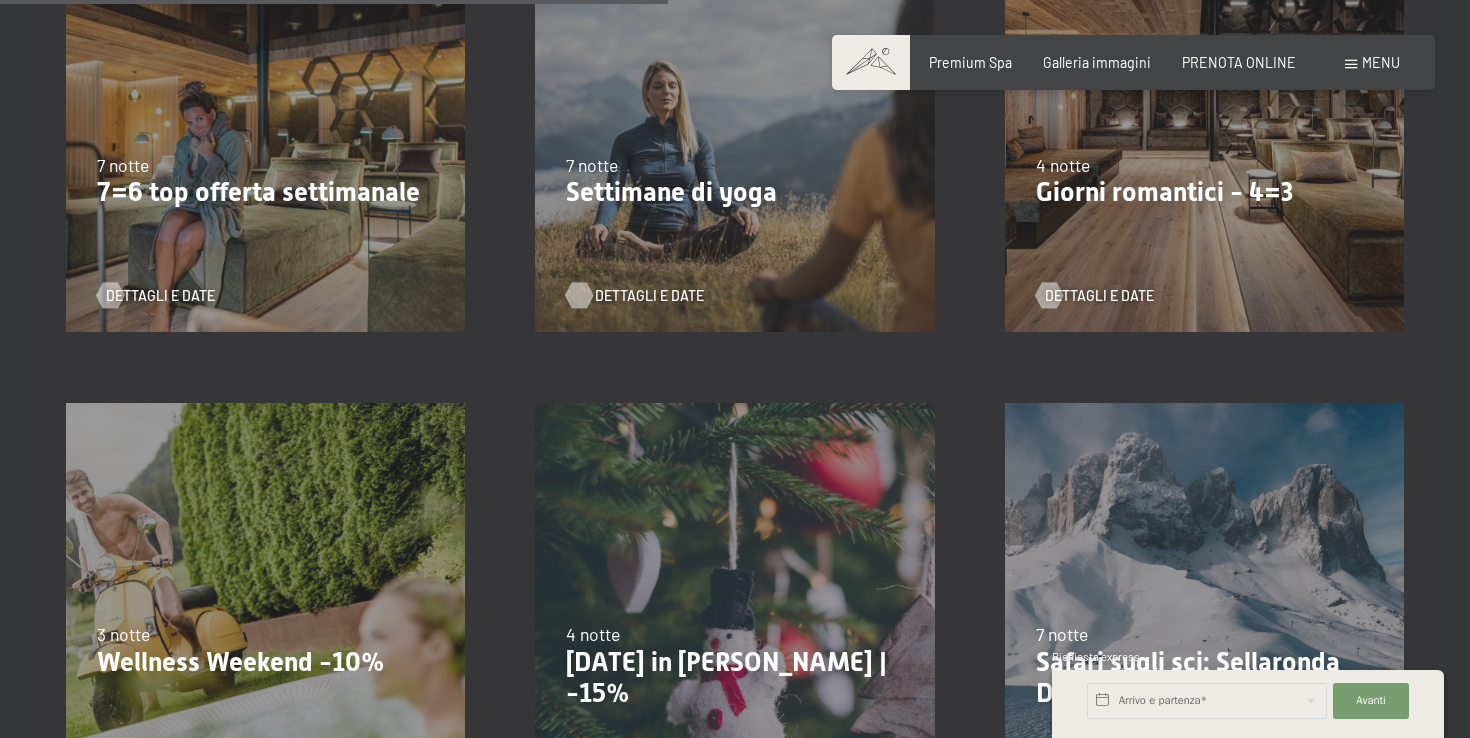 click on "Dettagli e Date" at bounding box center [649, 296] 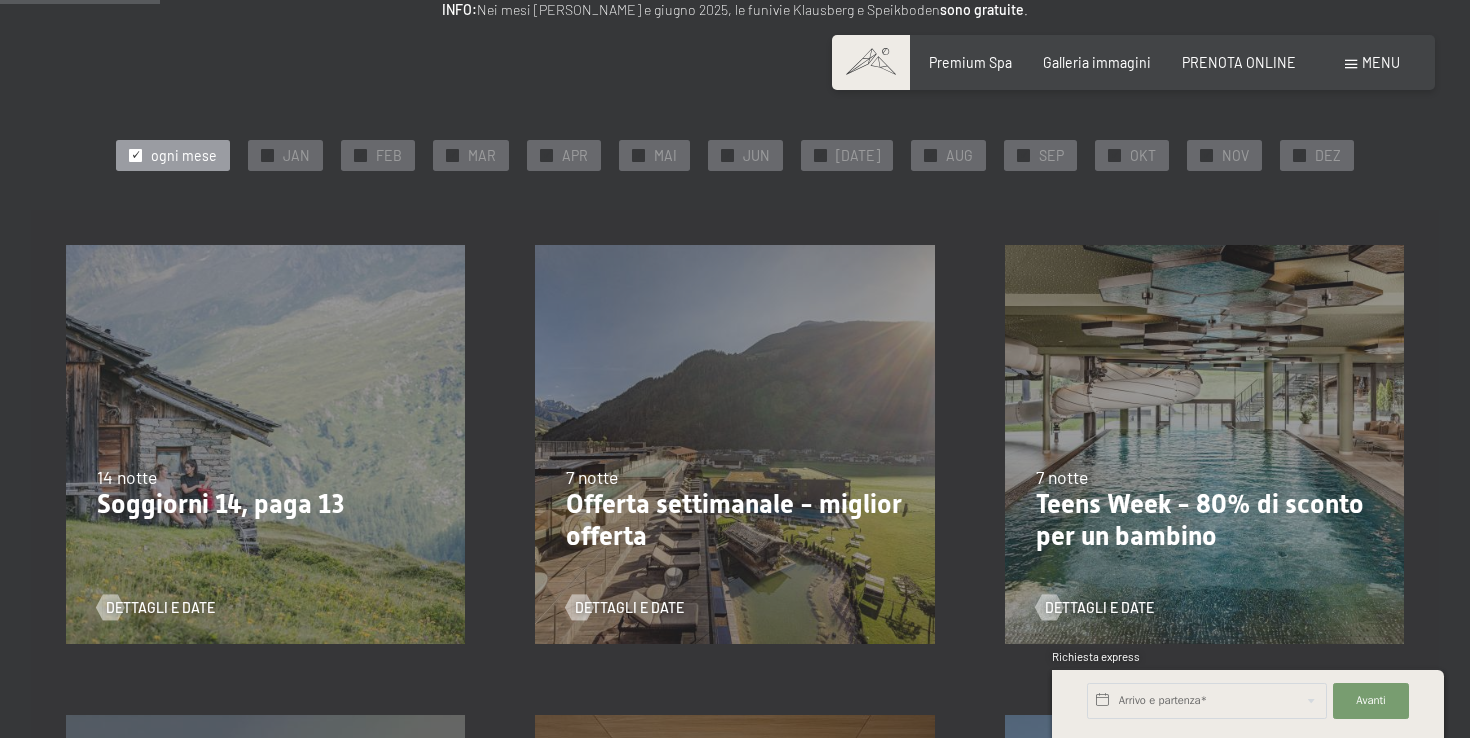 scroll, scrollTop: 240, scrollLeft: 0, axis: vertical 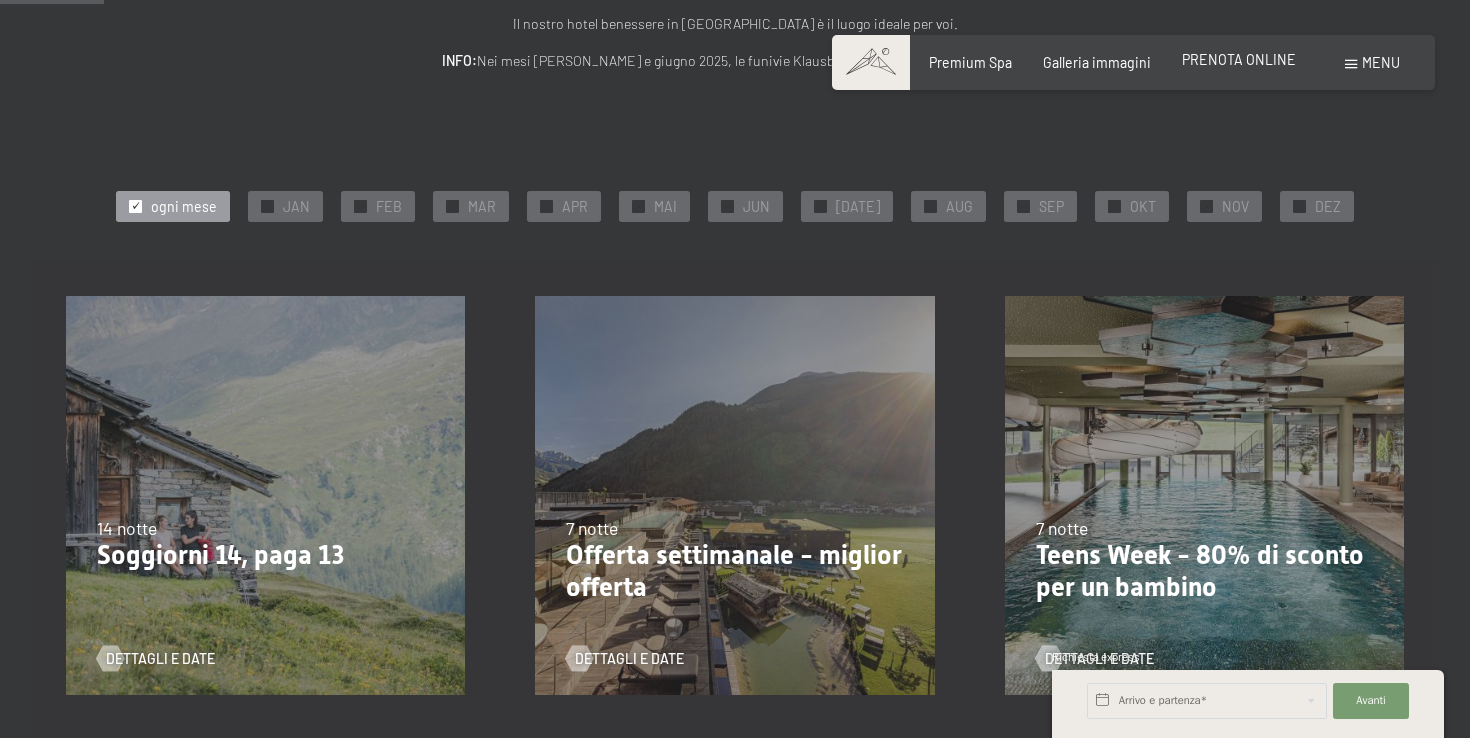 click on "PRENOTA ONLINE" at bounding box center [1239, 59] 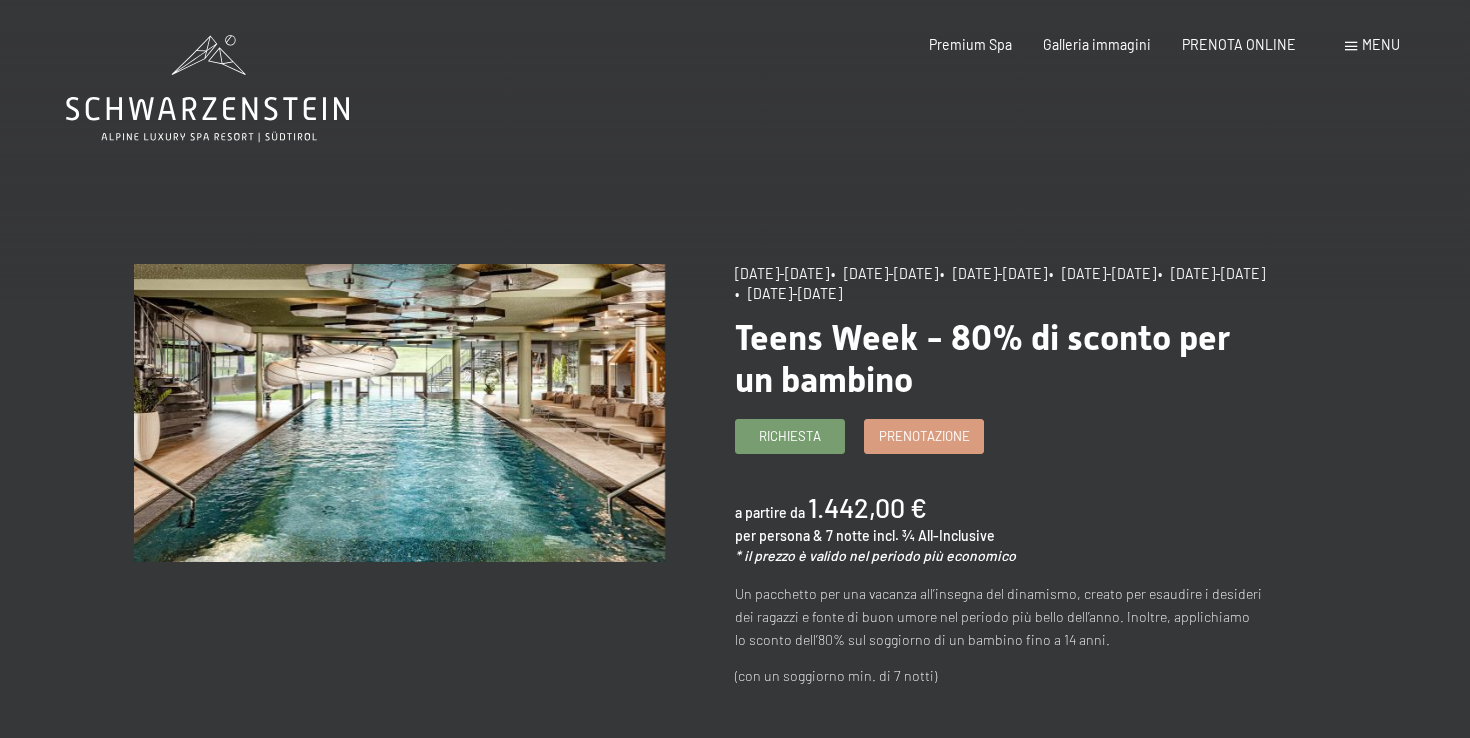 scroll, scrollTop: 0, scrollLeft: 0, axis: both 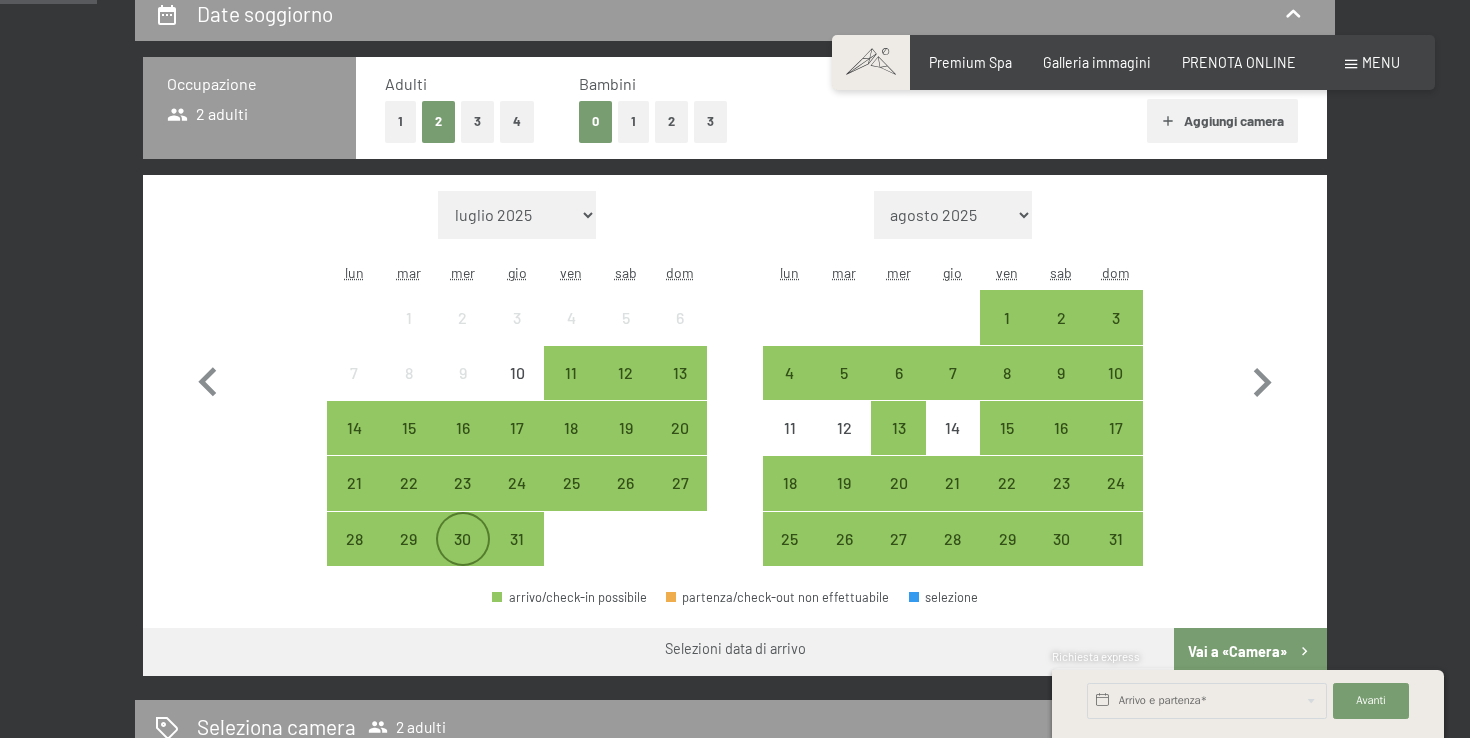 click on "30" at bounding box center [463, 556] 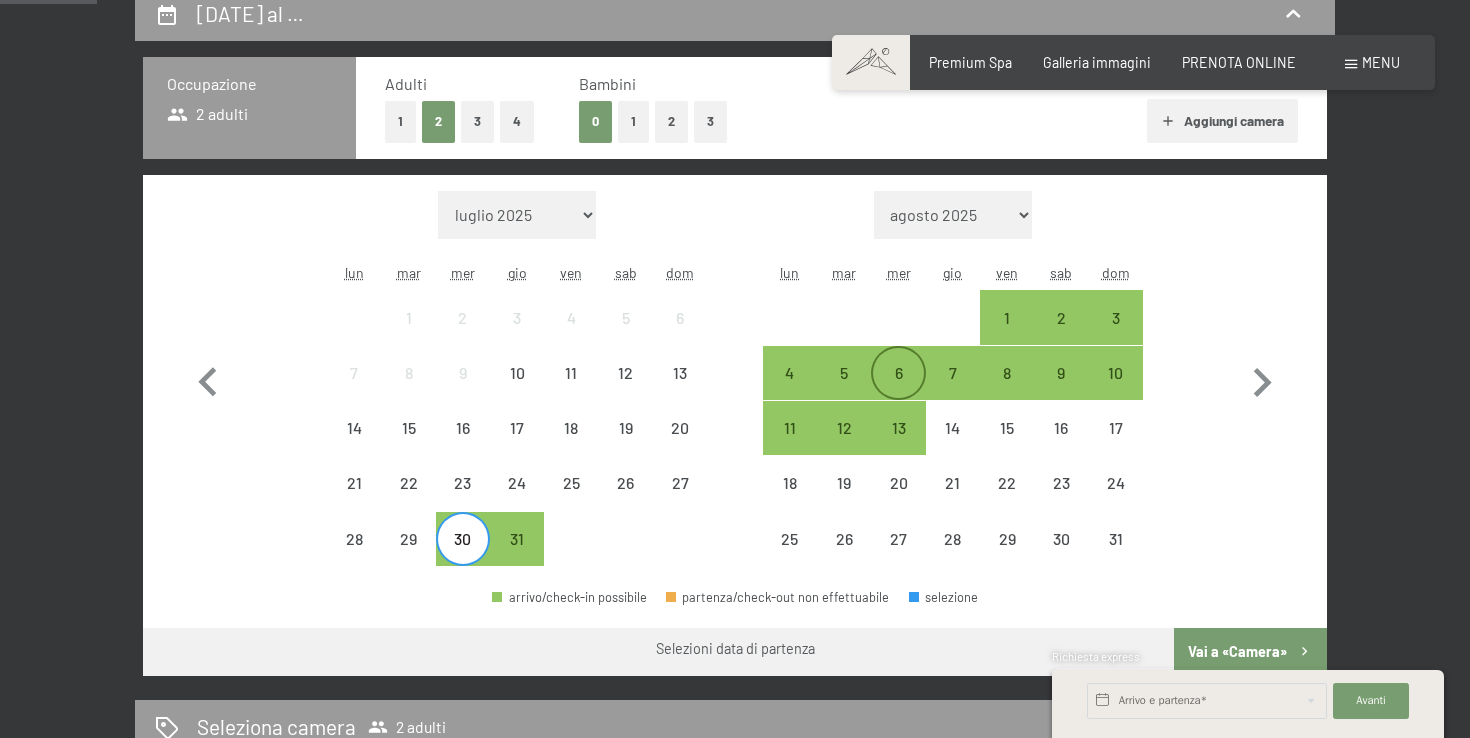 click on "6" at bounding box center (898, 373) 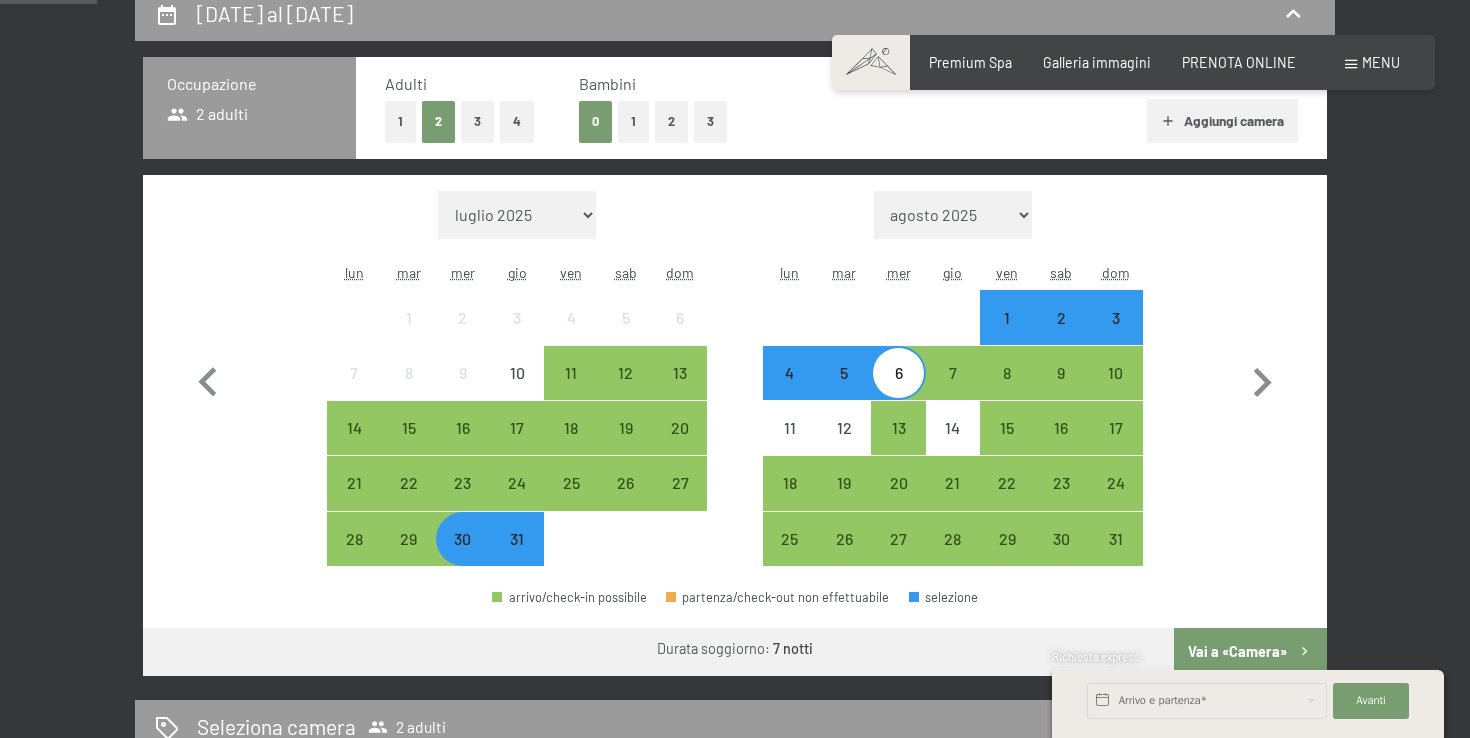 click on "1" at bounding box center [633, 121] 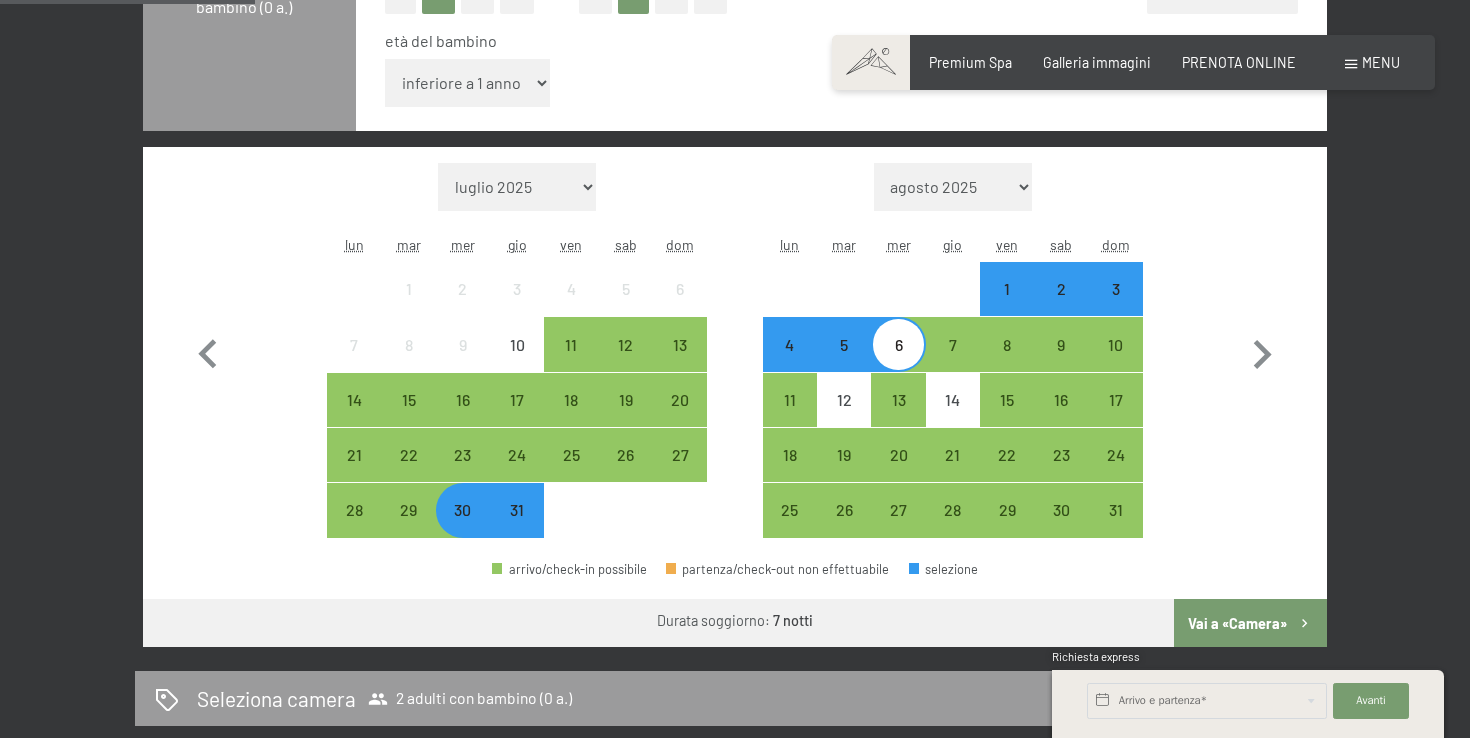 scroll, scrollTop: 583, scrollLeft: 0, axis: vertical 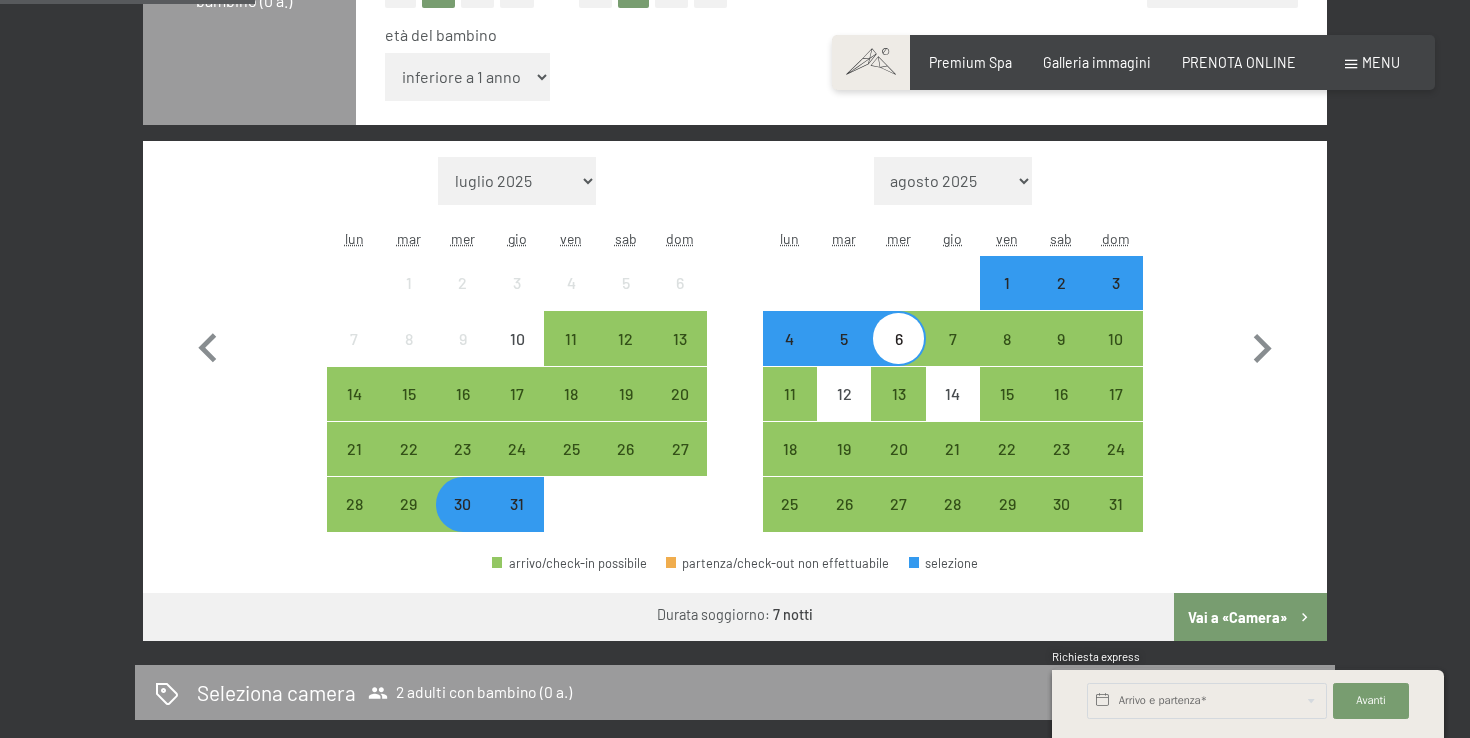 click on "Vai a «Camera»" at bounding box center (1250, 617) 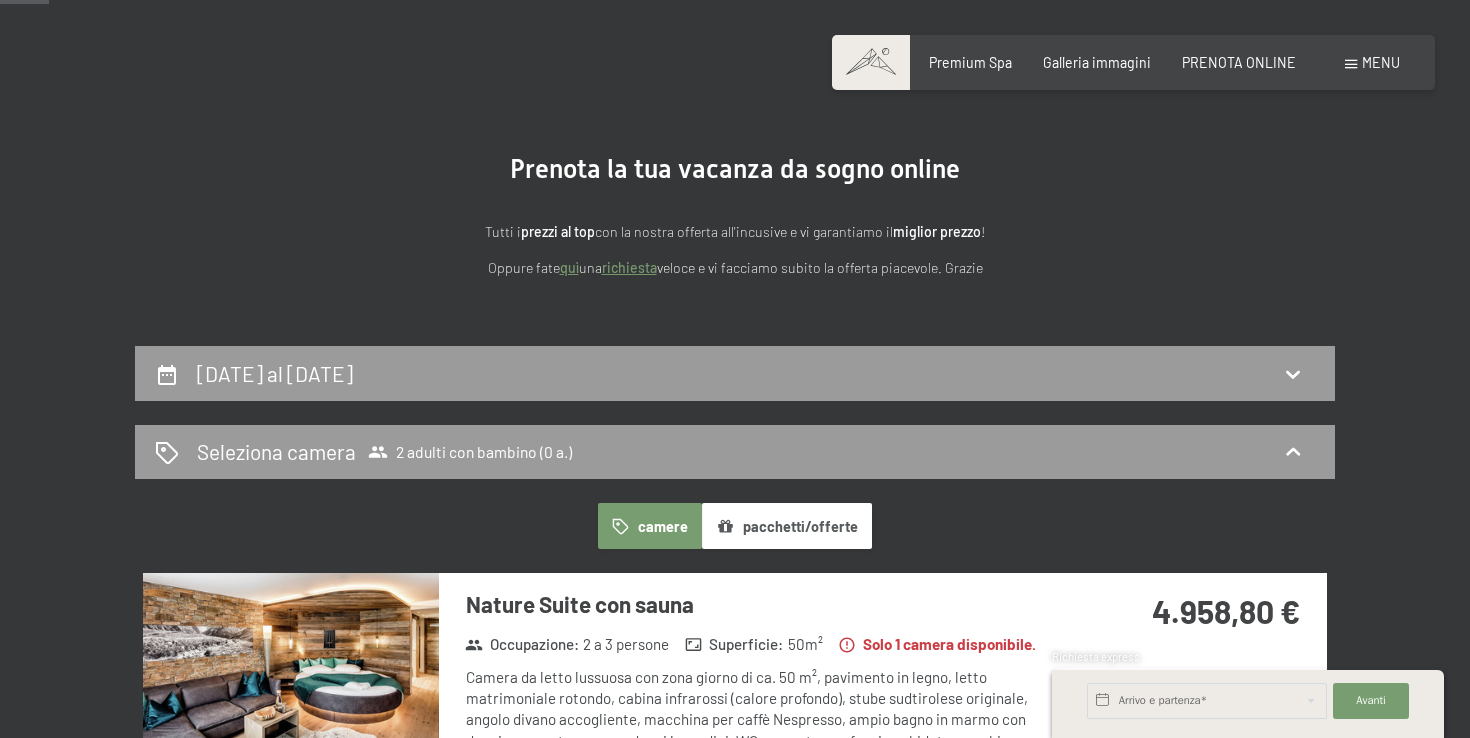 scroll, scrollTop: 87, scrollLeft: 0, axis: vertical 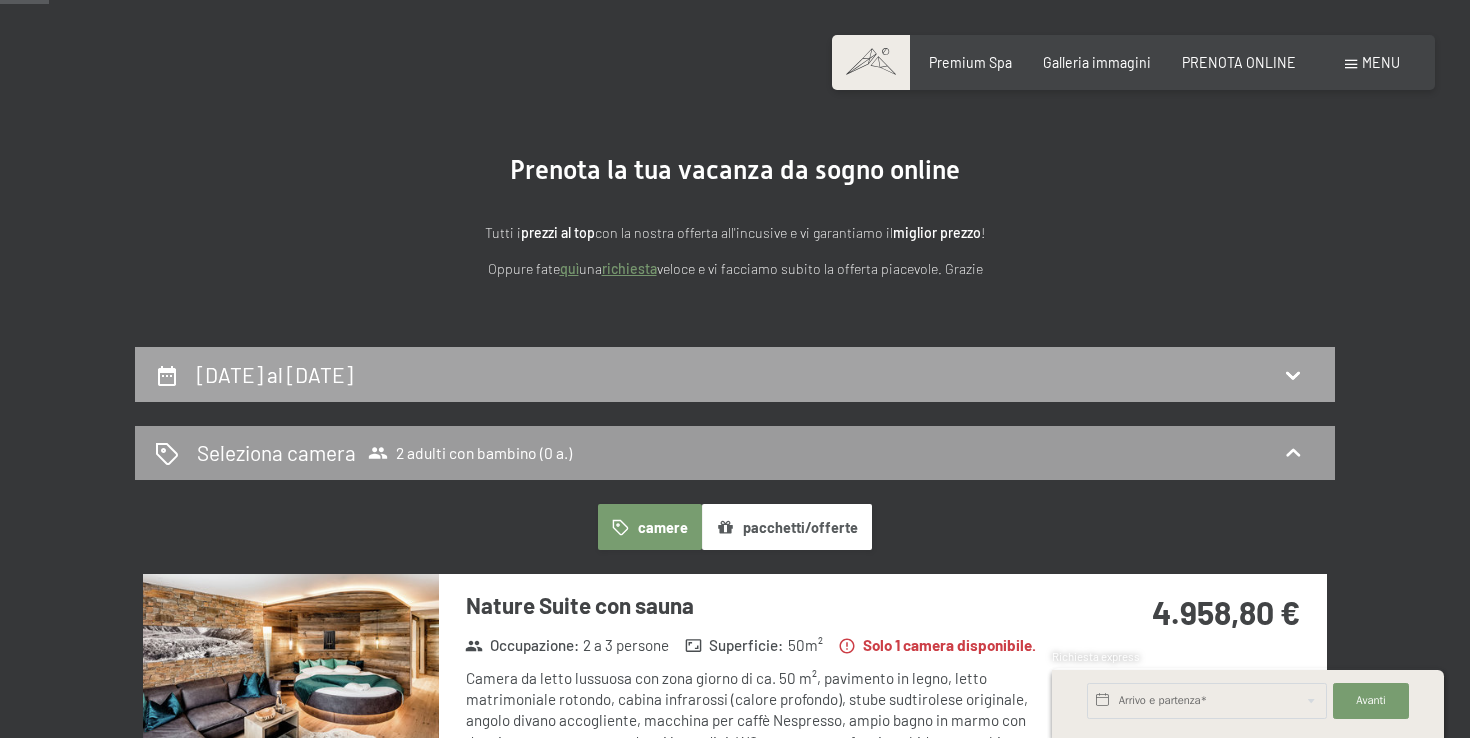 click 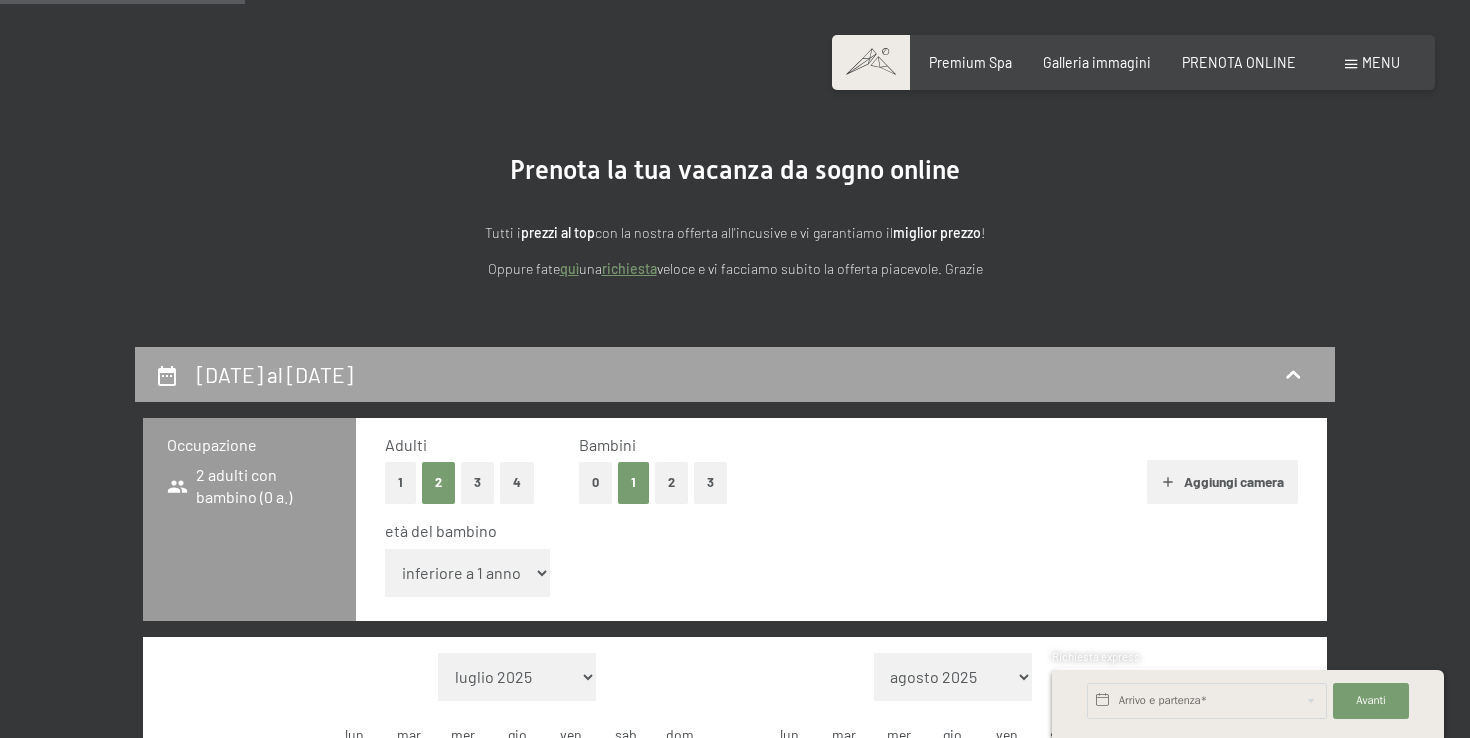 scroll, scrollTop: 434, scrollLeft: 0, axis: vertical 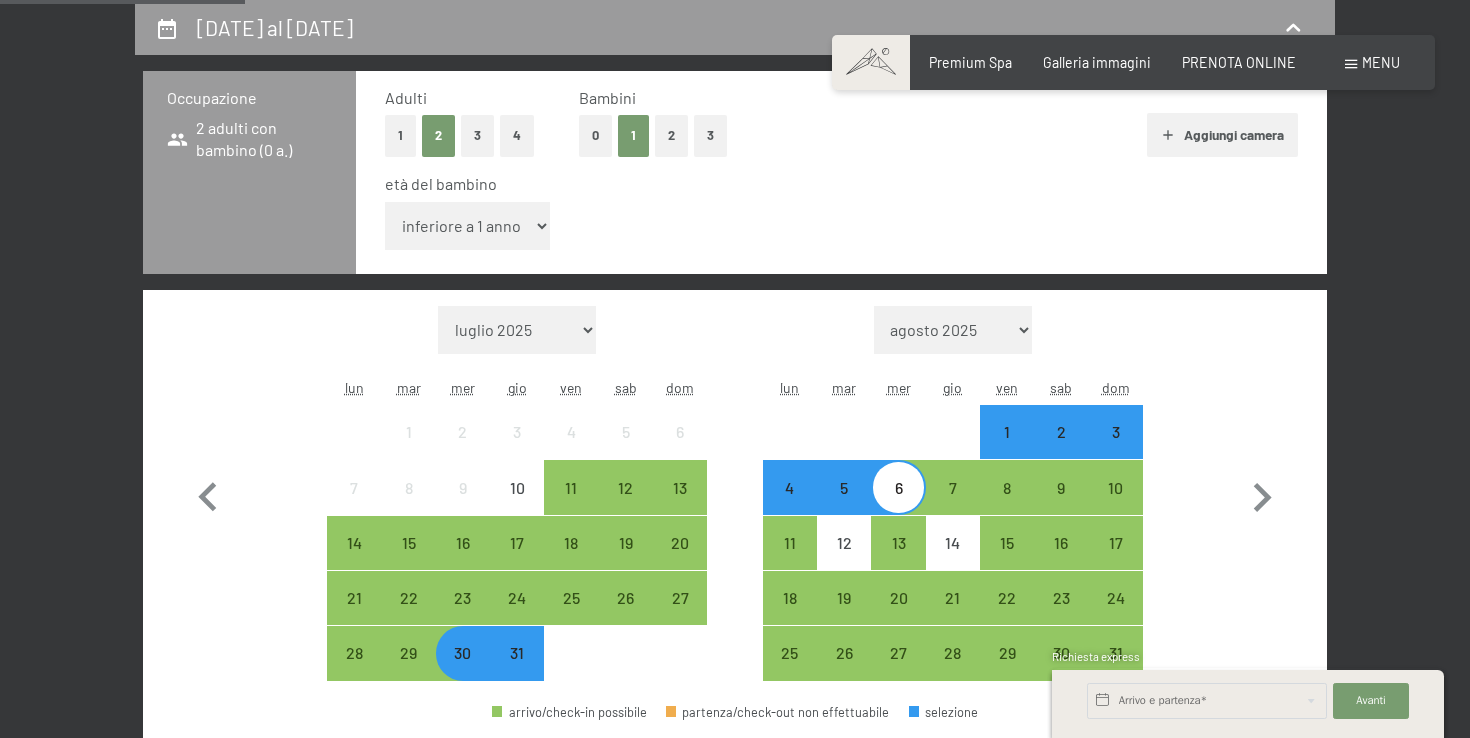 click on "1" at bounding box center (633, 135) 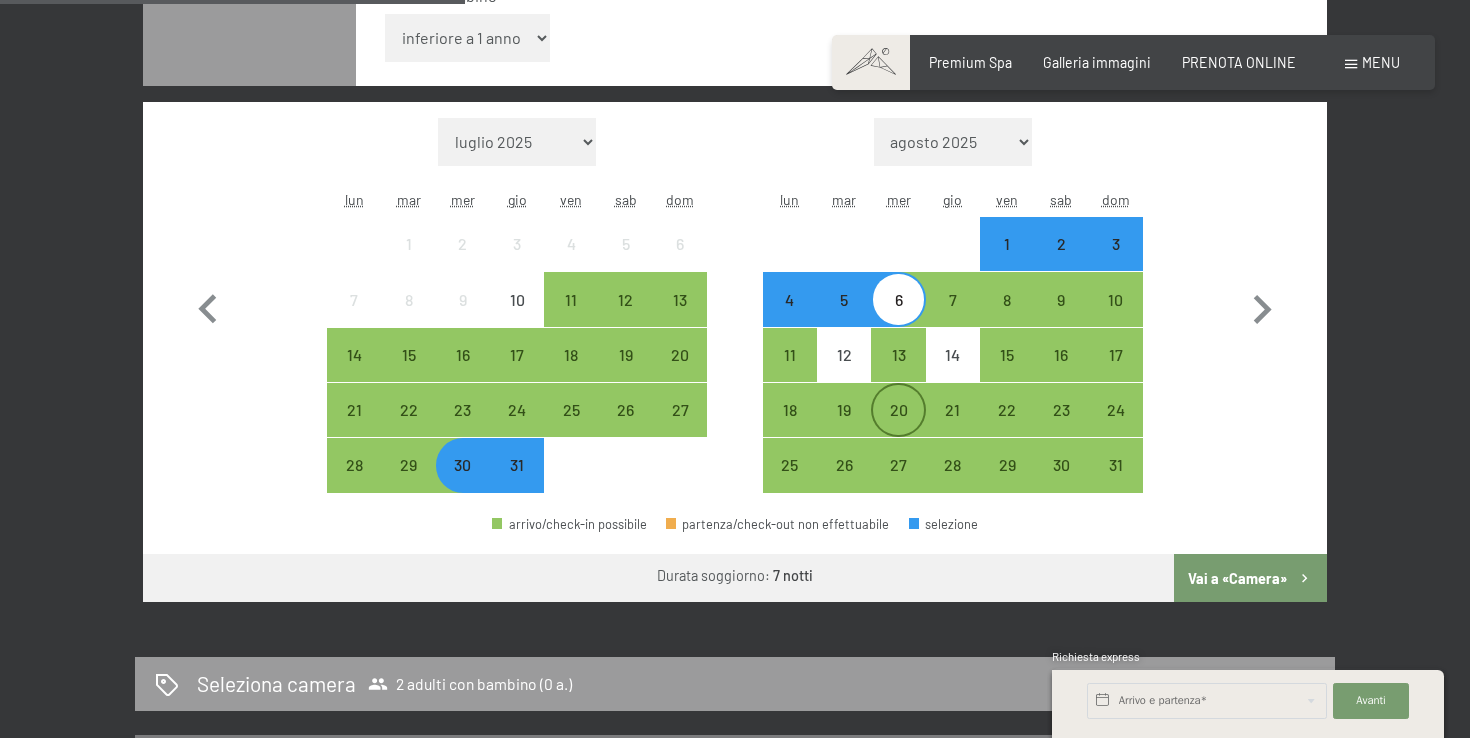scroll, scrollTop: 624, scrollLeft: 0, axis: vertical 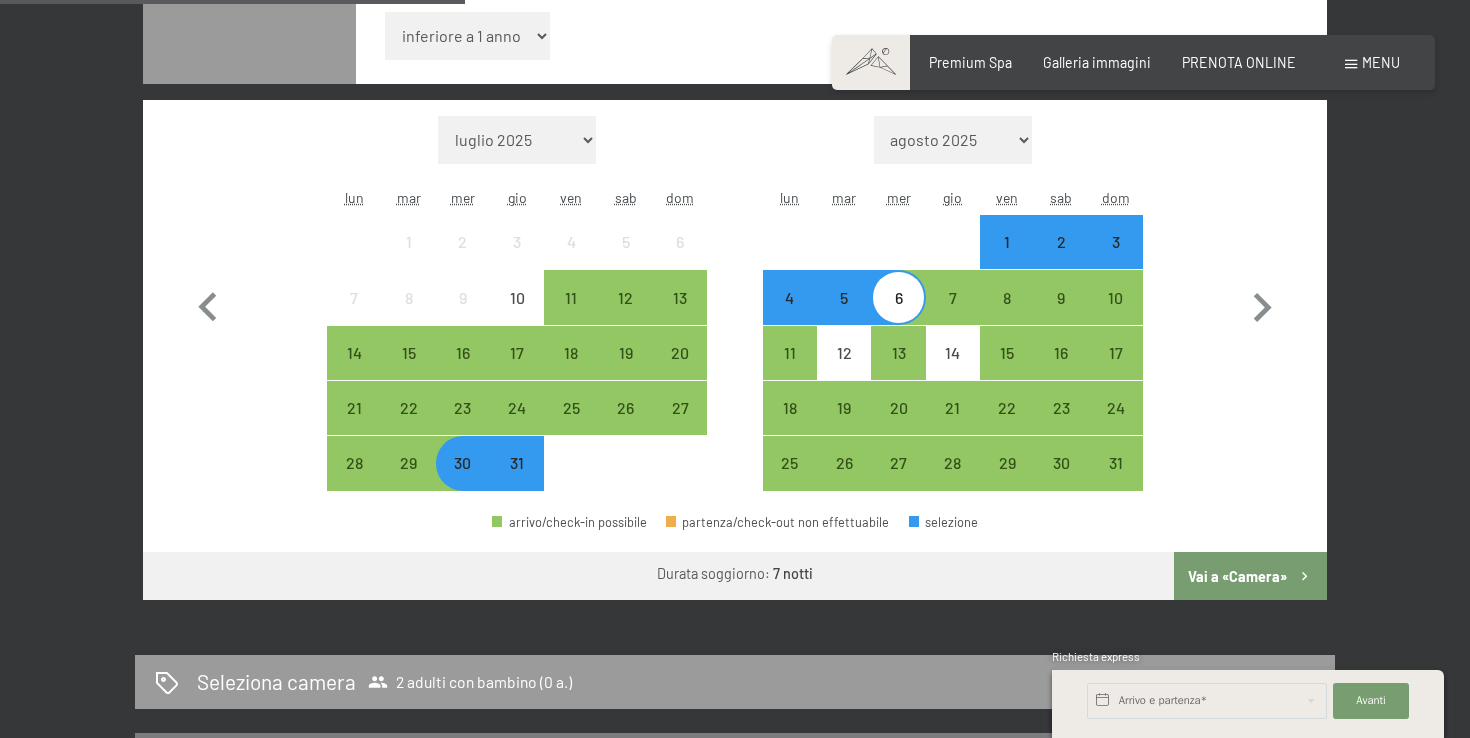 click on "Vai a «Camera»" at bounding box center [1250, 576] 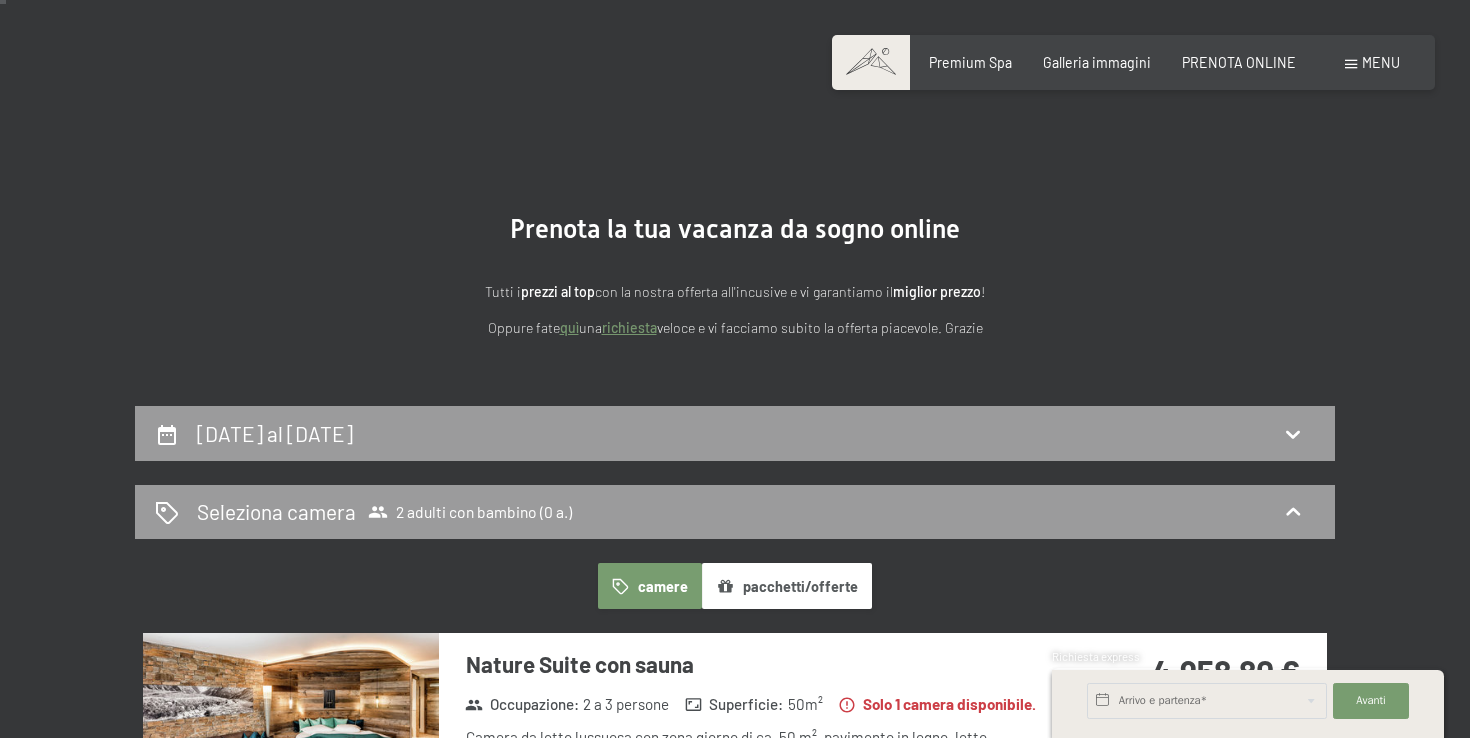 scroll, scrollTop: 0, scrollLeft: 0, axis: both 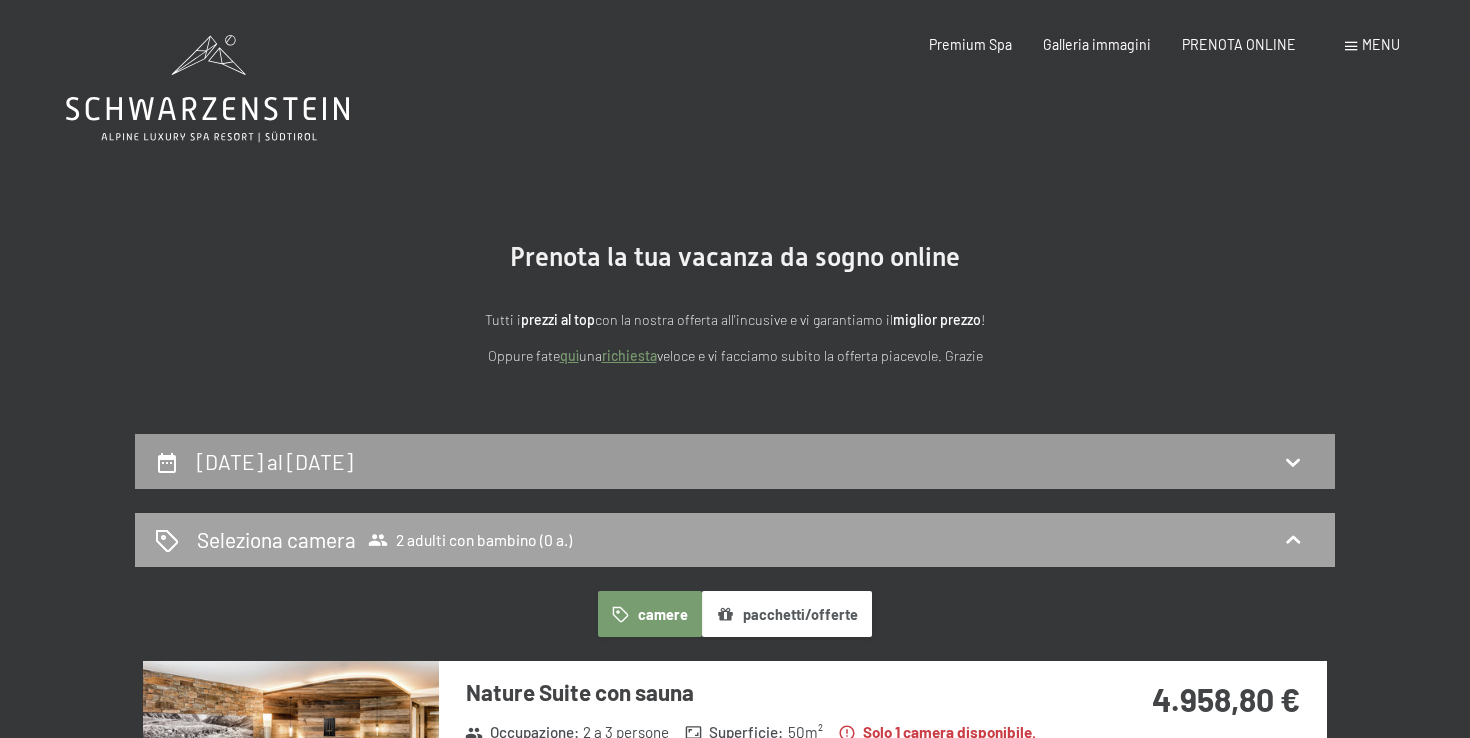 click 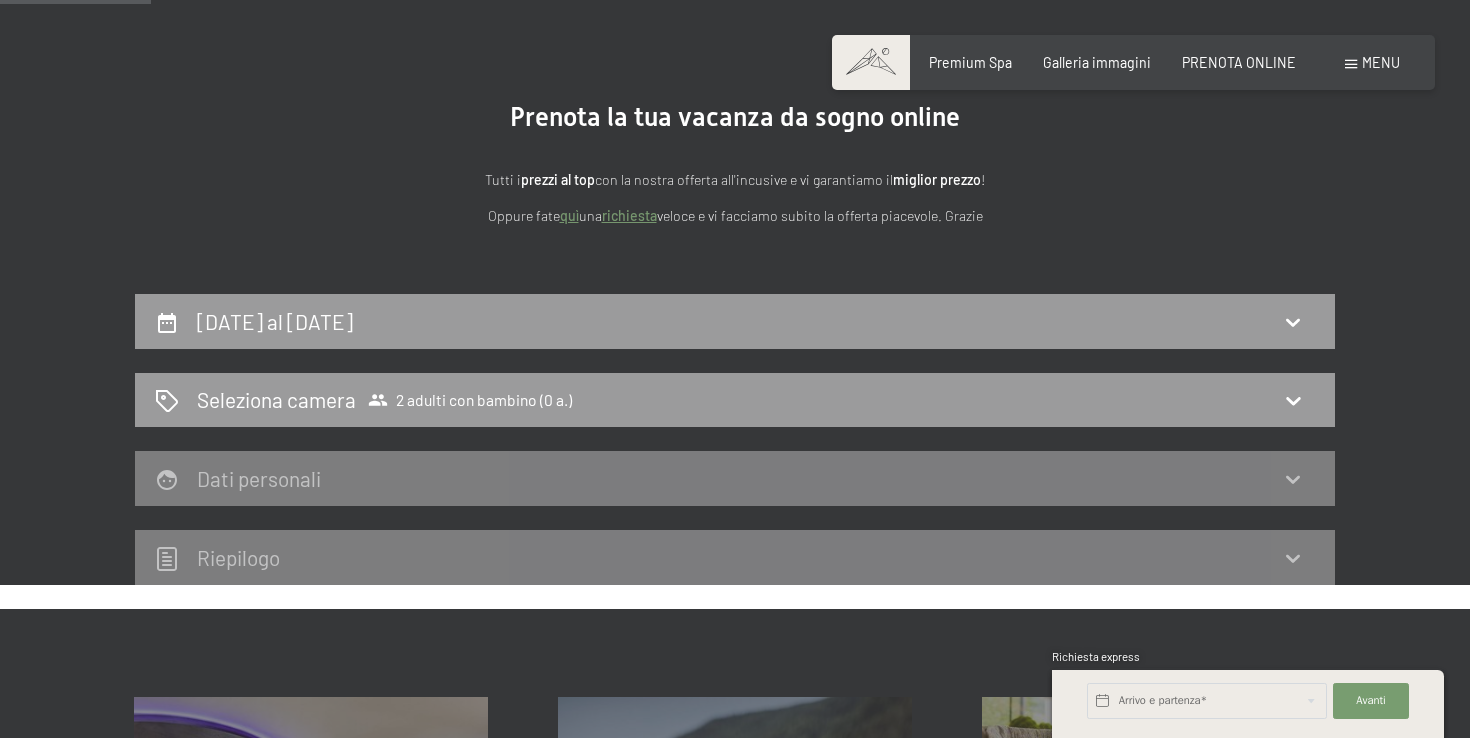 scroll, scrollTop: 129, scrollLeft: 0, axis: vertical 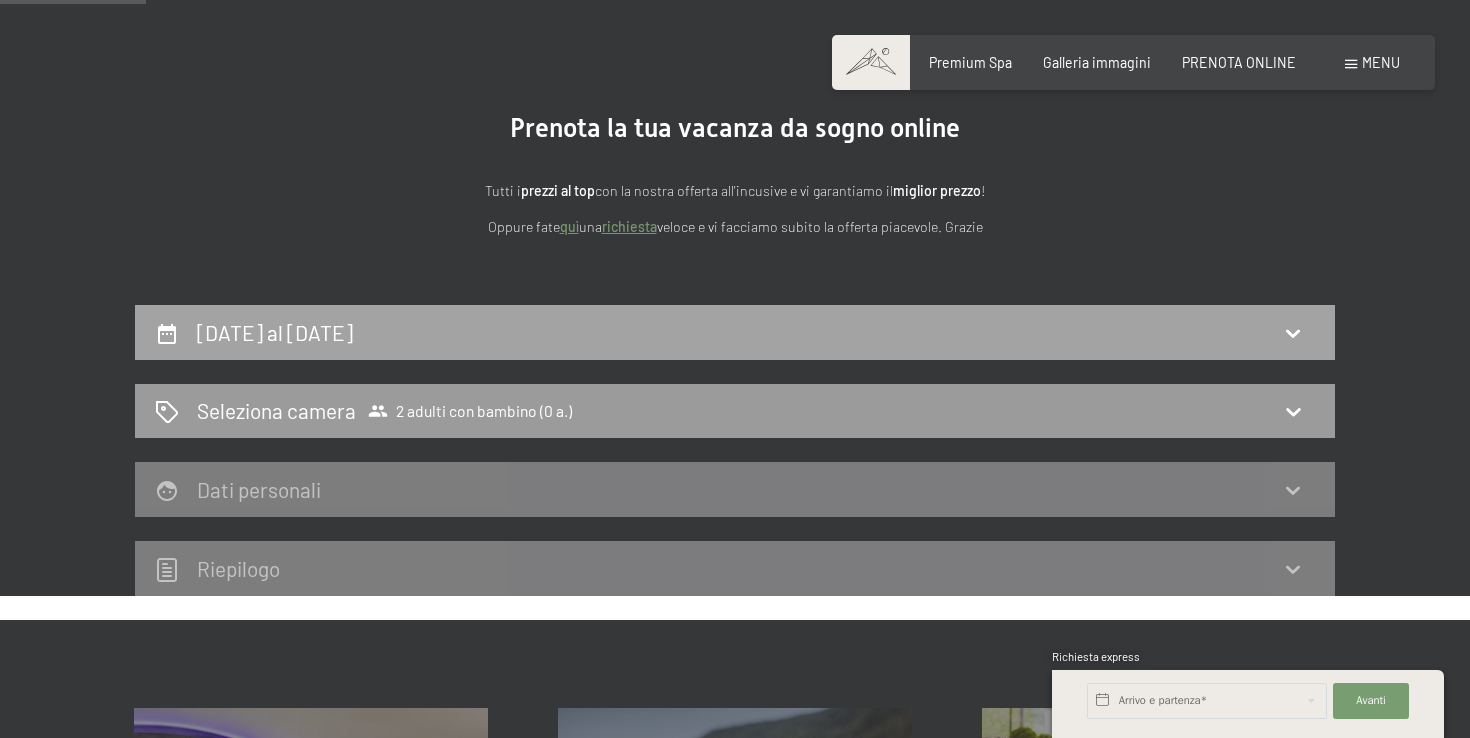 click 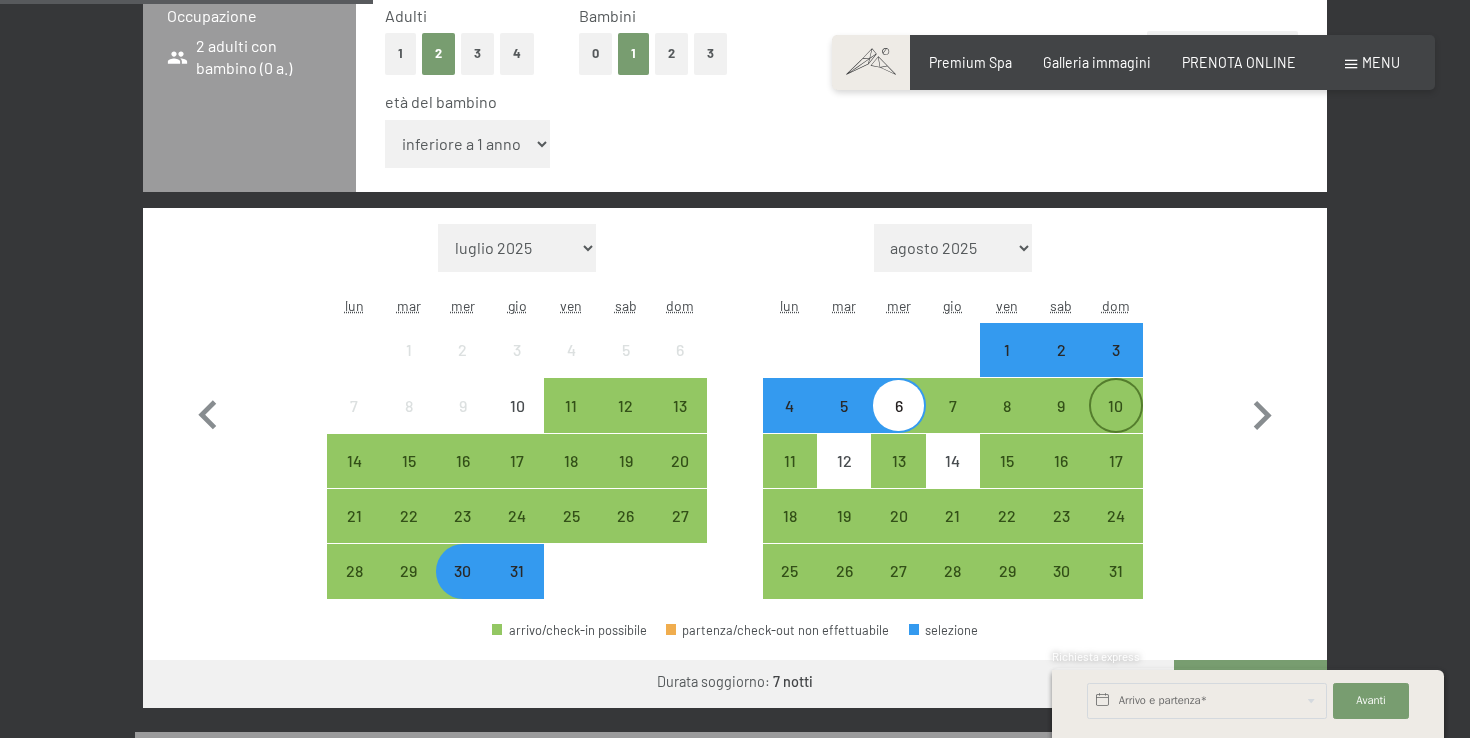scroll, scrollTop: 519, scrollLeft: 0, axis: vertical 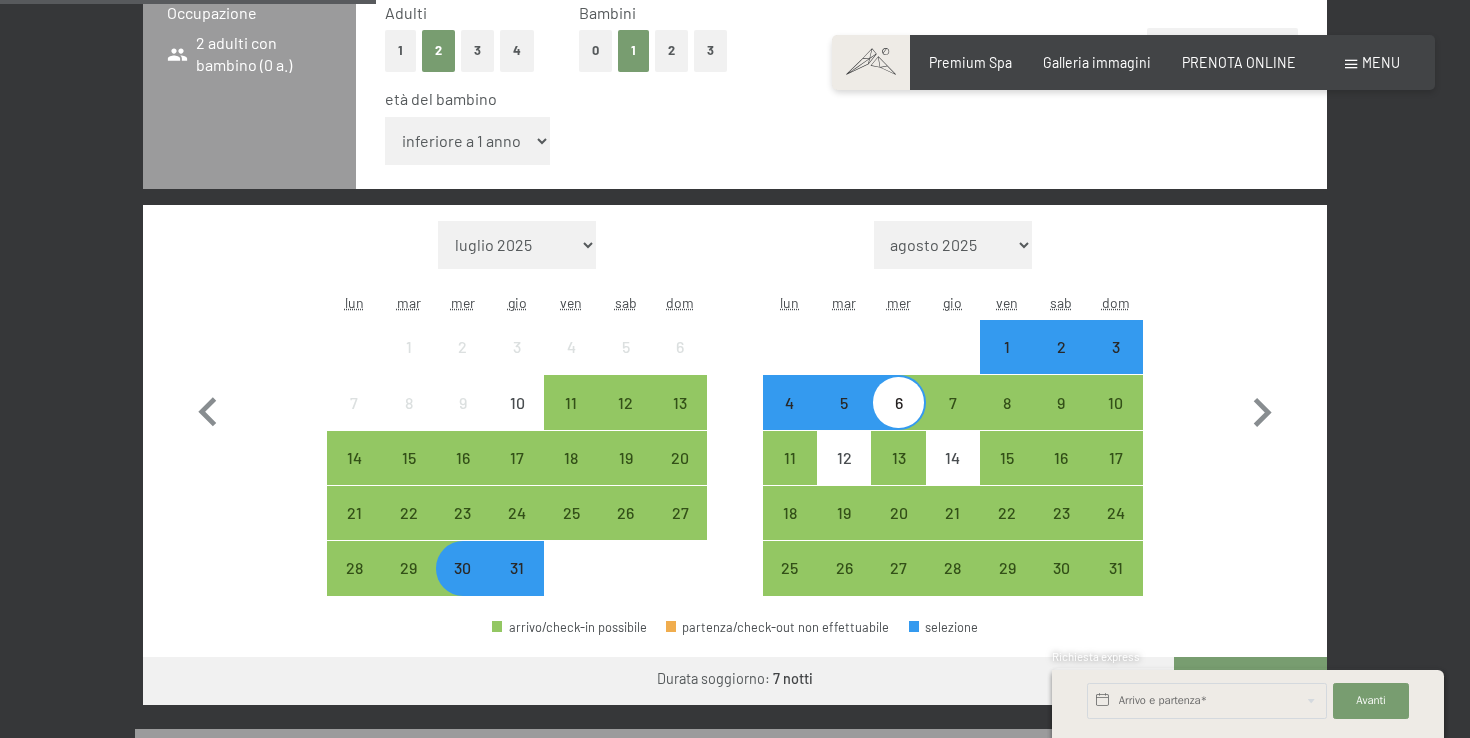 click on "3" at bounding box center [477, 50] 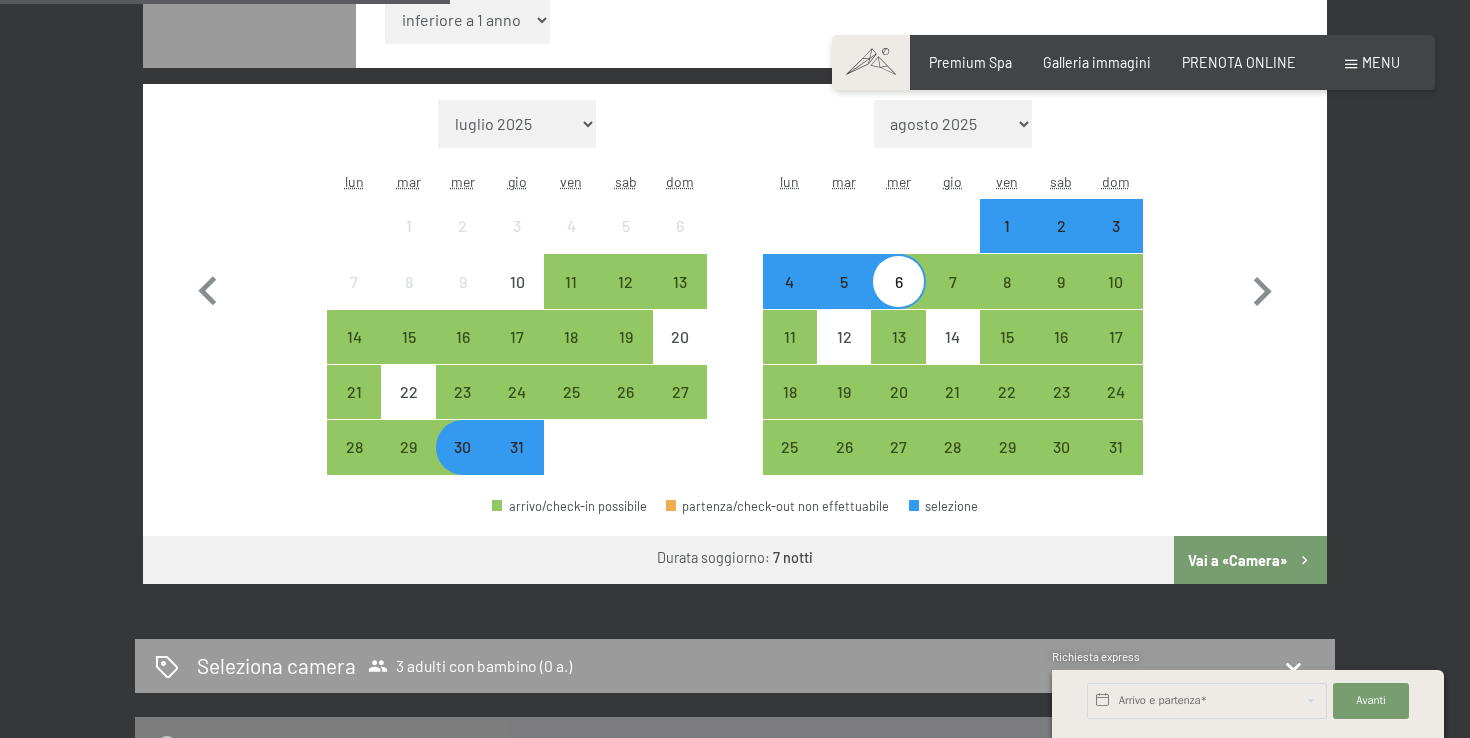 scroll, scrollTop: 642, scrollLeft: 0, axis: vertical 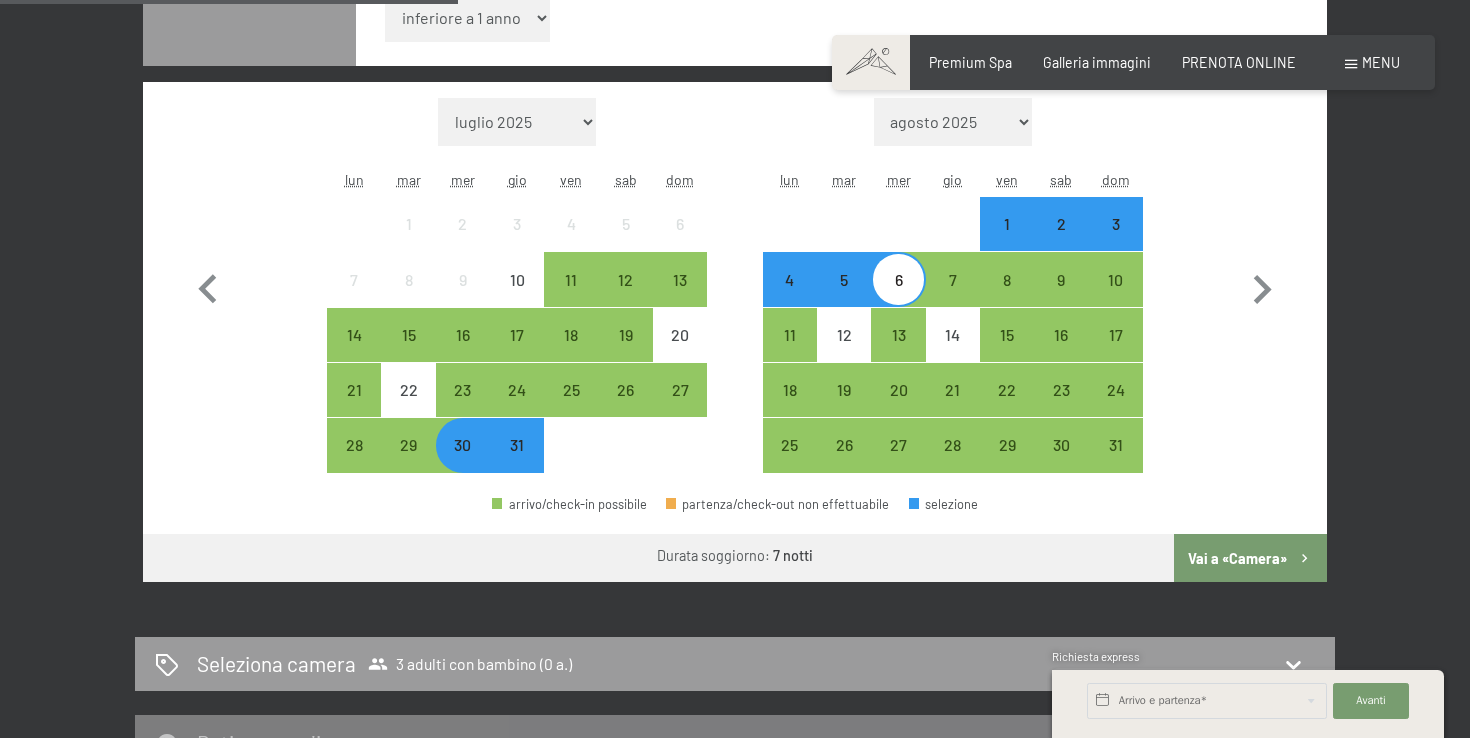 click on "Vai a «Camera»" at bounding box center [1250, 558] 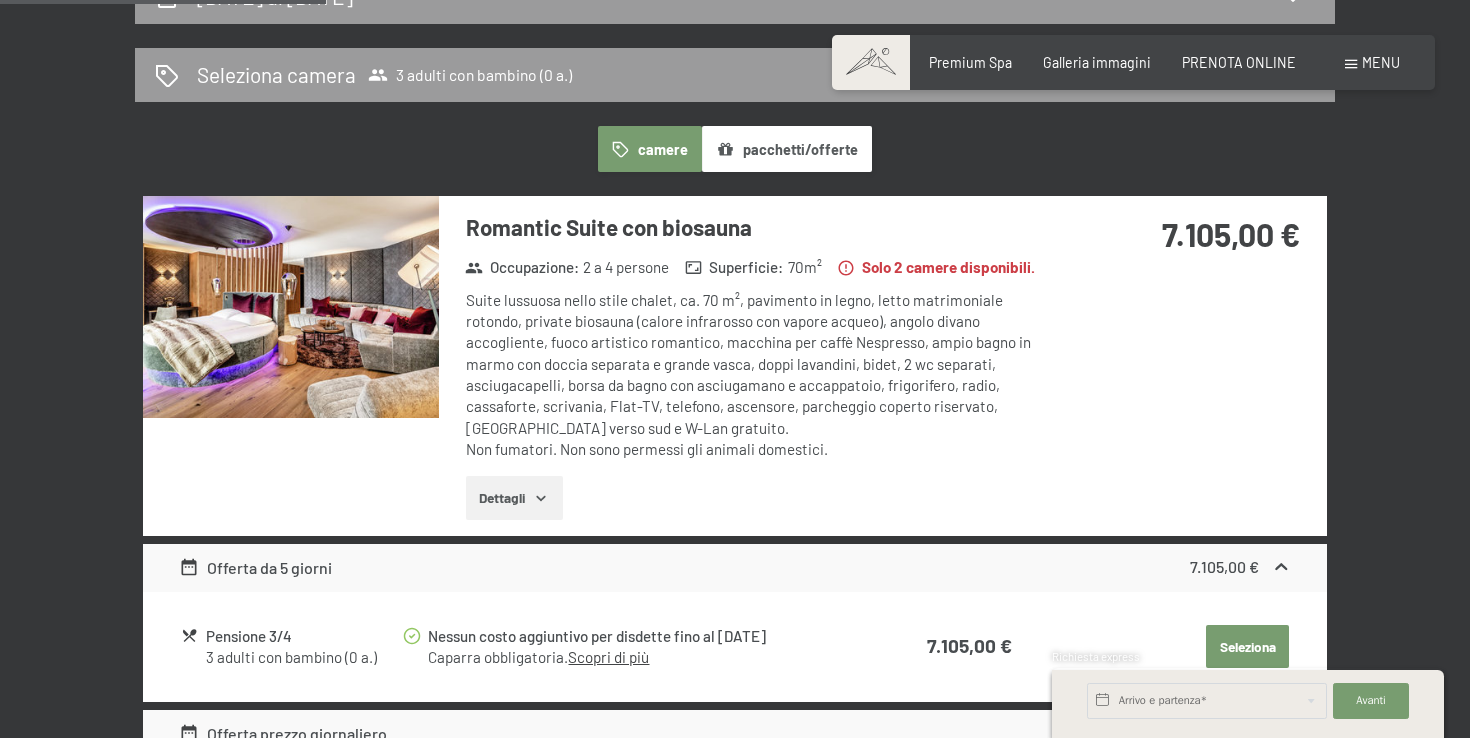 scroll, scrollTop: 464, scrollLeft: 0, axis: vertical 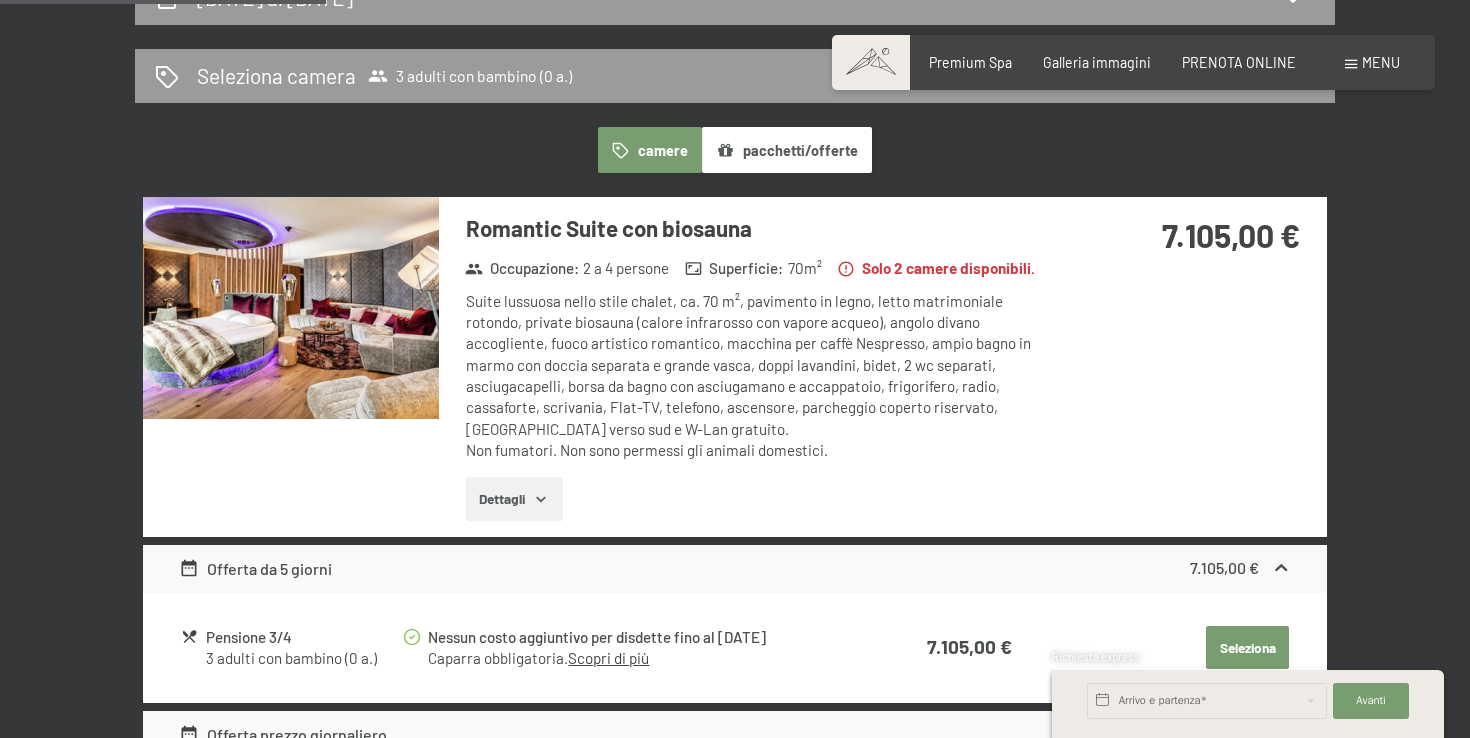 click 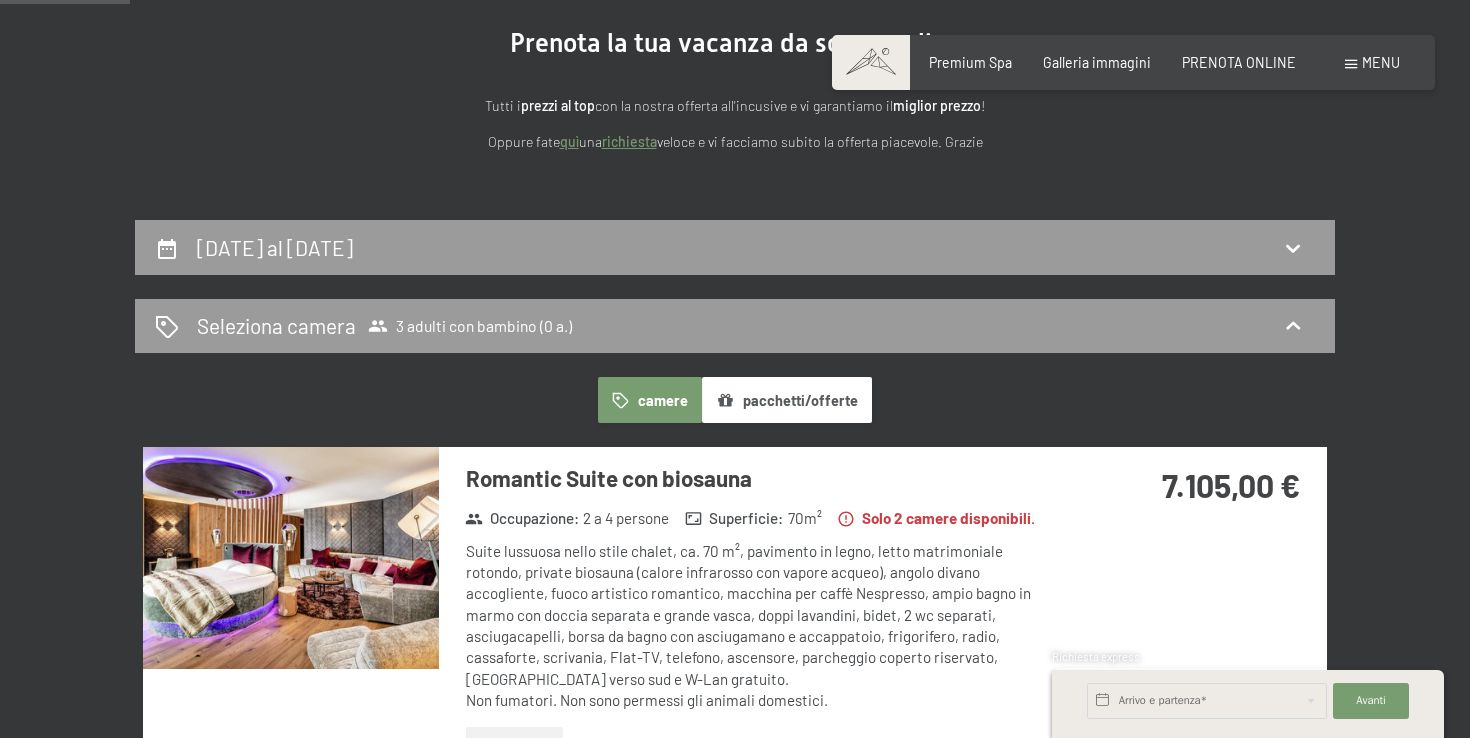 scroll, scrollTop: 215, scrollLeft: 0, axis: vertical 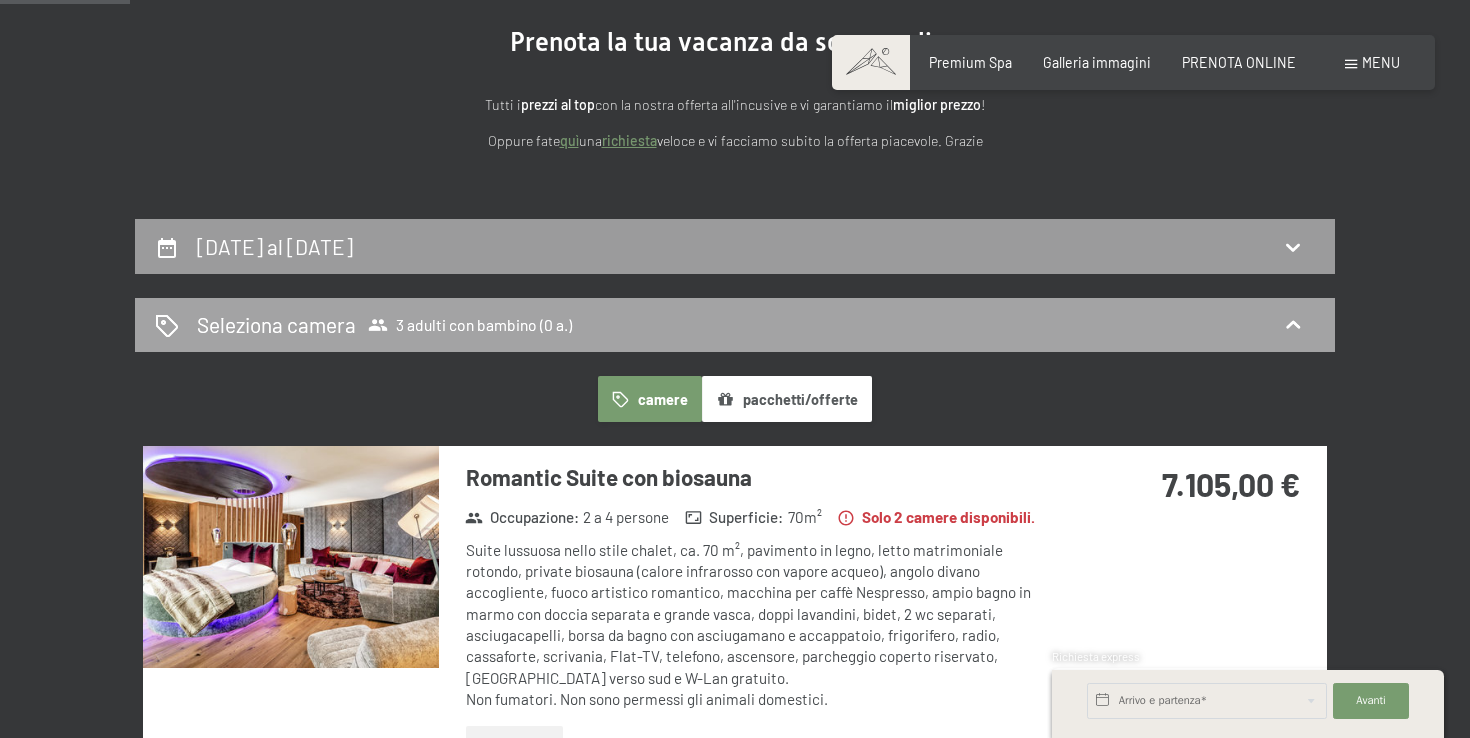 click 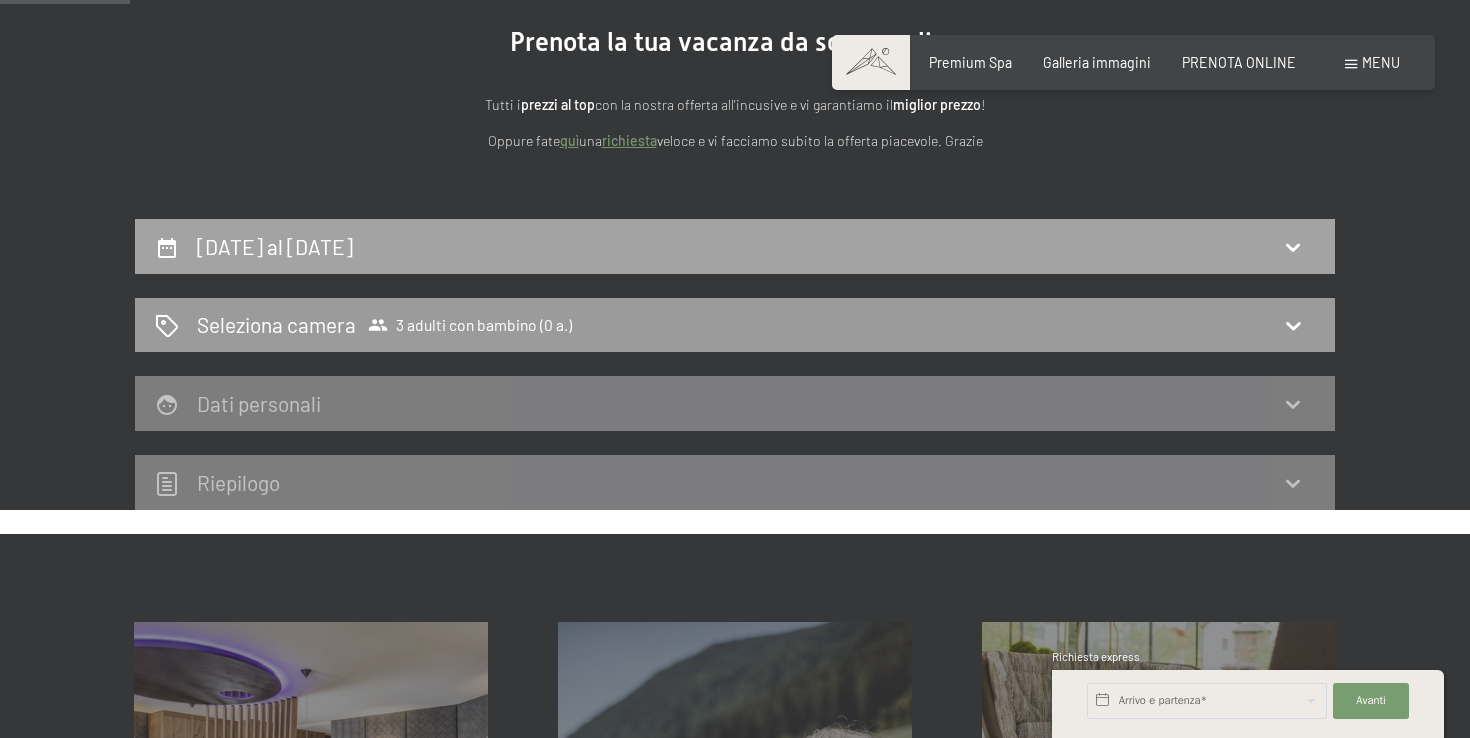 click 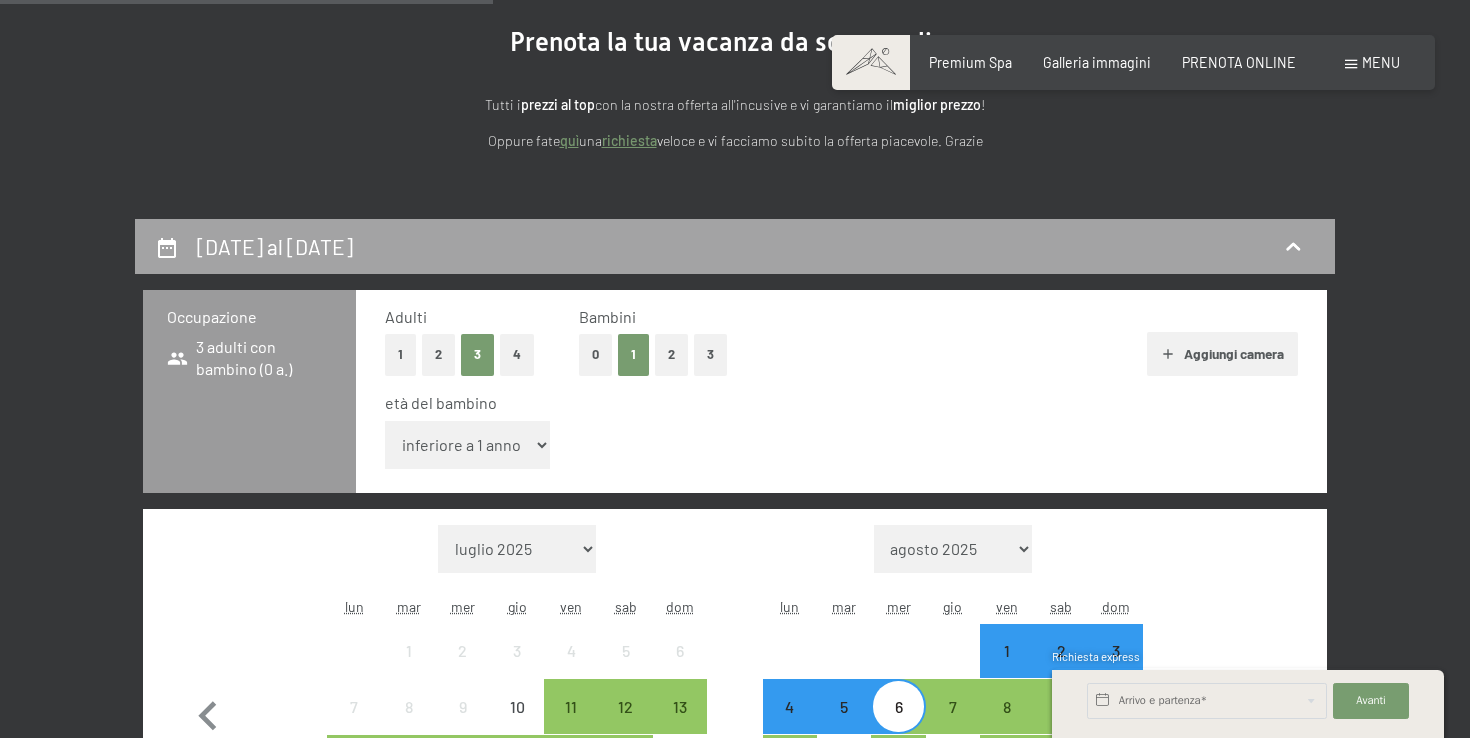 scroll, scrollTop: 434, scrollLeft: 0, axis: vertical 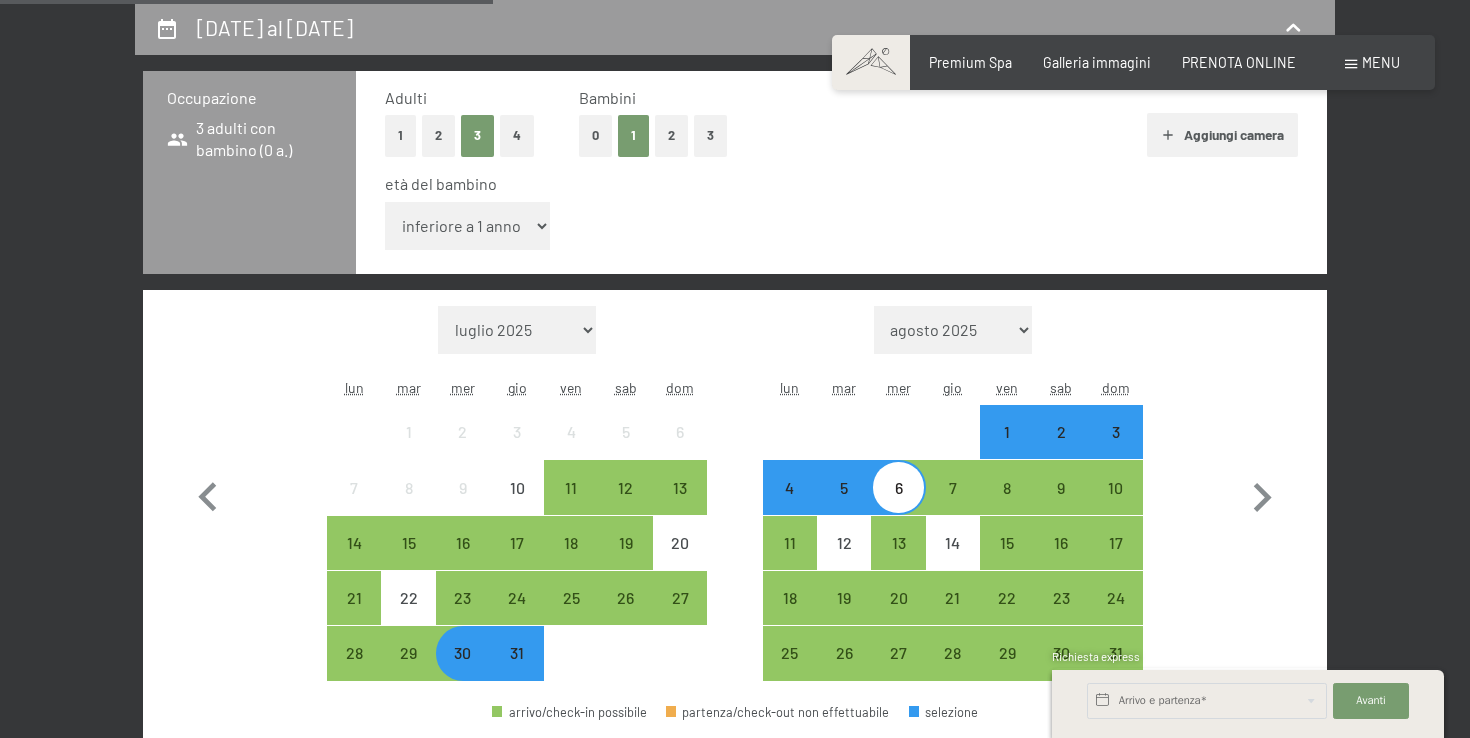 click on "inferiore a 1 anno 1 anno 2 anni 3 anni 4 anni 5 anni 6 anni 7 anni 8 anni 9 anni 10 anni 11 anni 12 anni 13 anni 14 anni 15 anni 16 anni 17 anni" at bounding box center [467, 226] 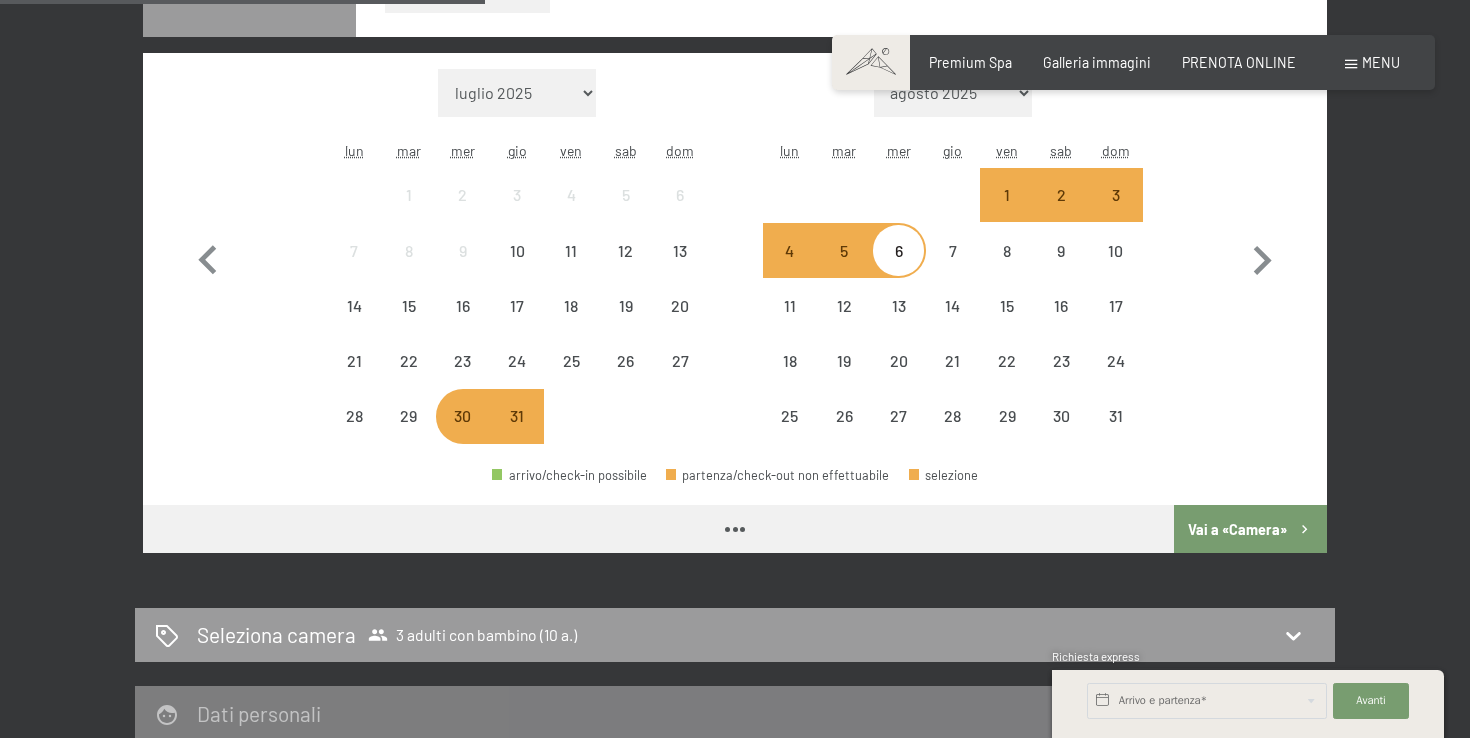 scroll, scrollTop: 680, scrollLeft: 0, axis: vertical 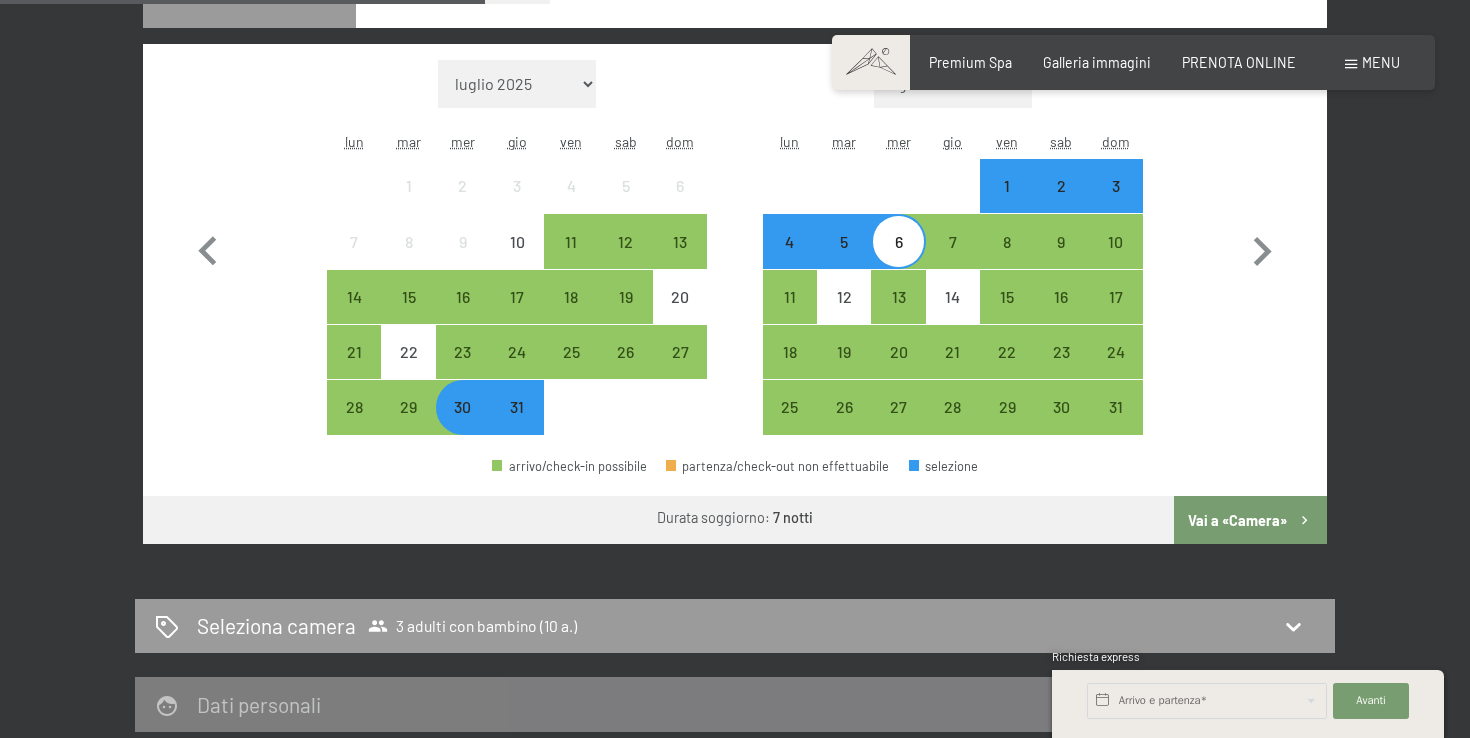 click on "Vai a «Camera»" at bounding box center [1250, 520] 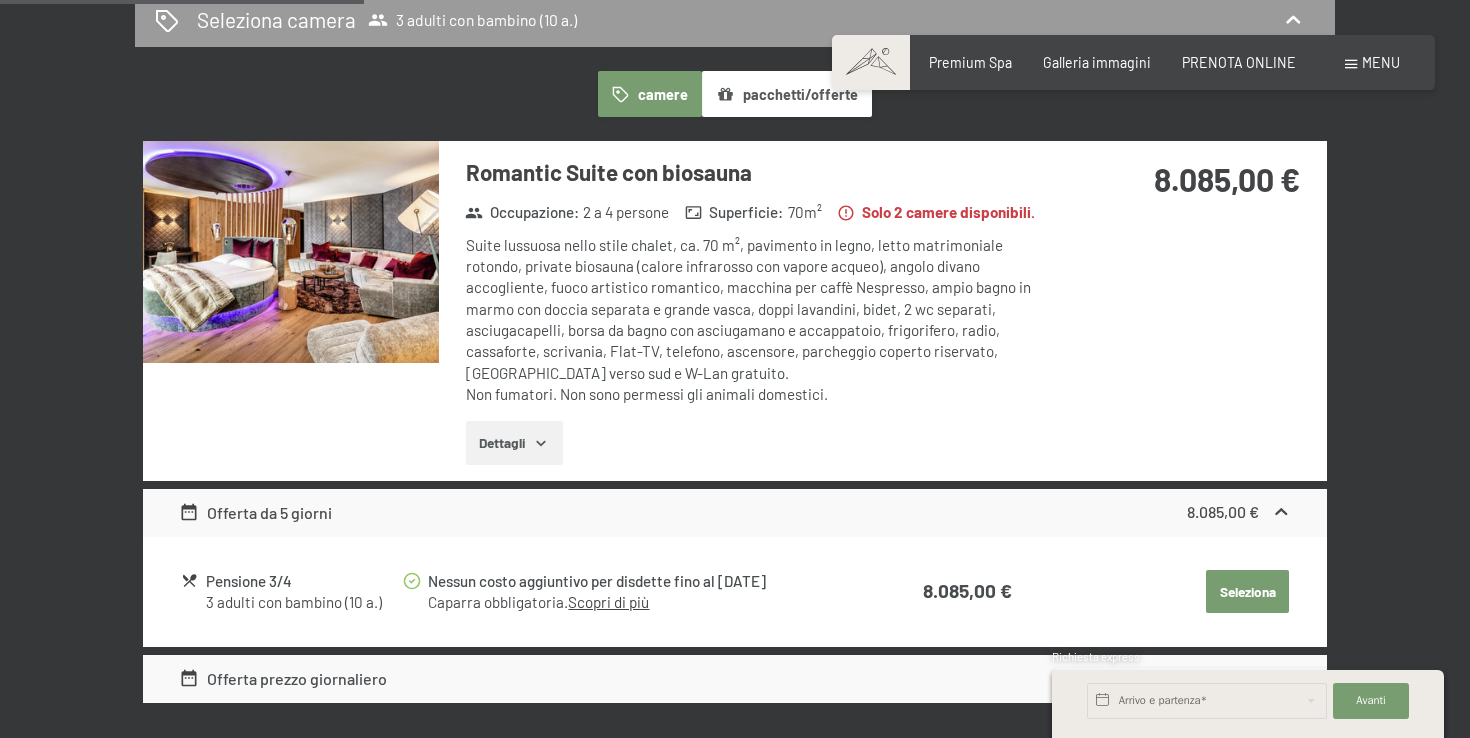 scroll, scrollTop: 516, scrollLeft: 0, axis: vertical 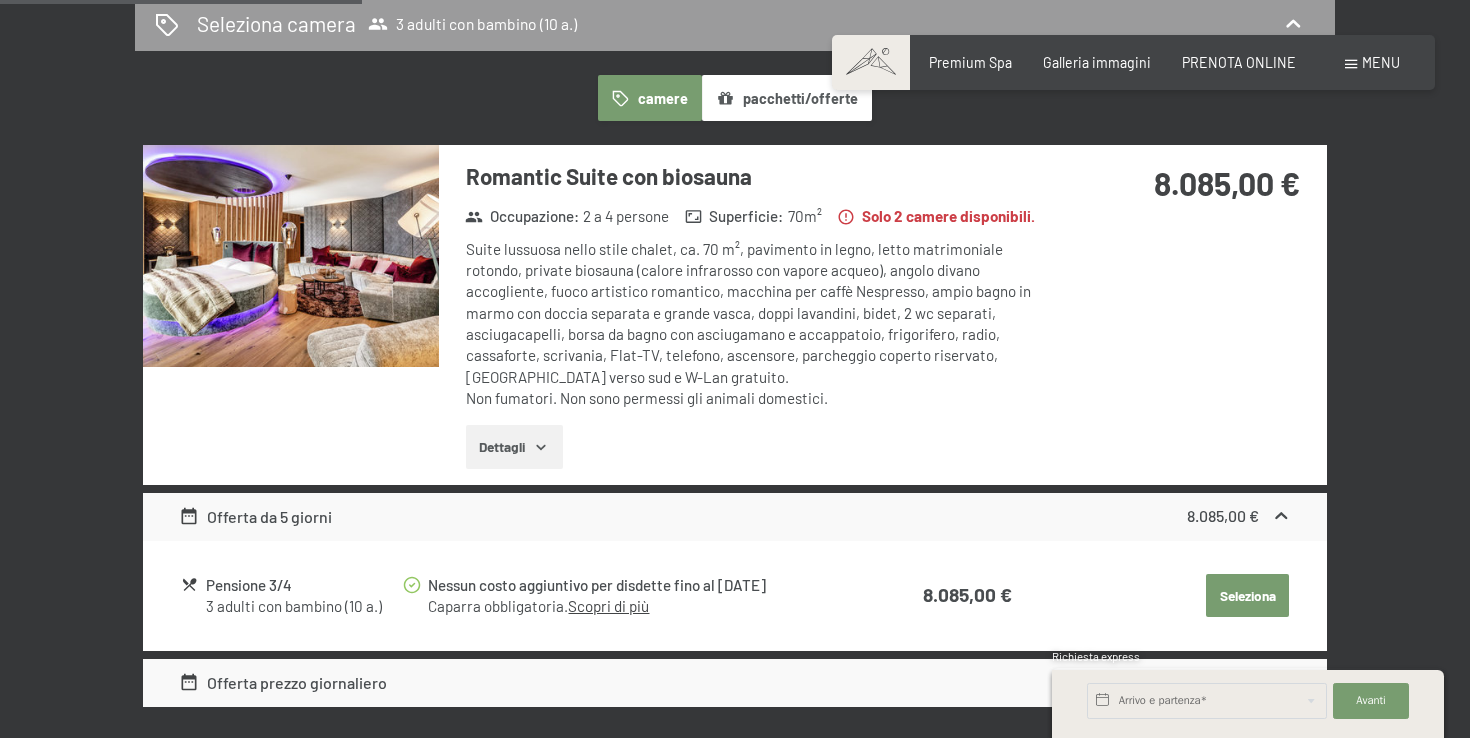 click on "Consenso marketing*" at bounding box center (608, 426) 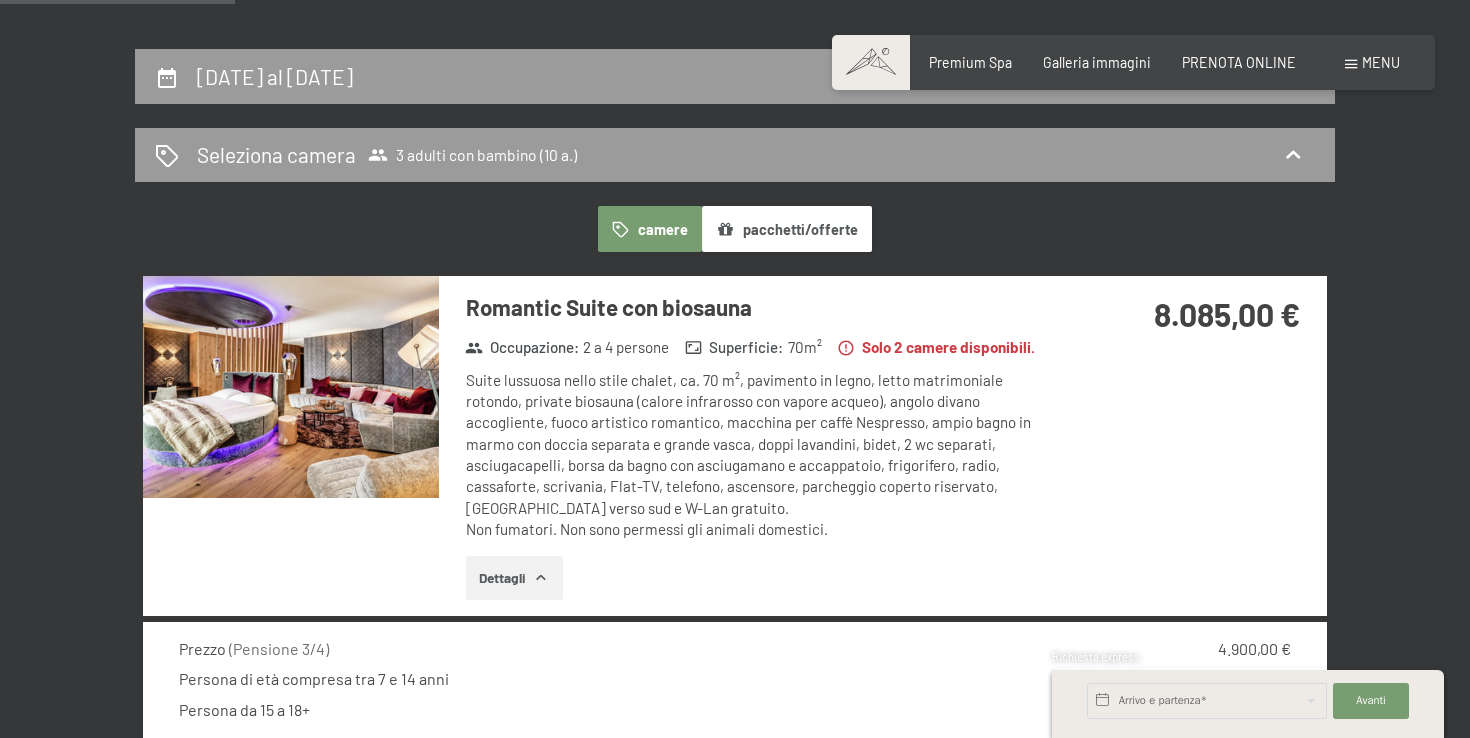 scroll, scrollTop: 388, scrollLeft: 0, axis: vertical 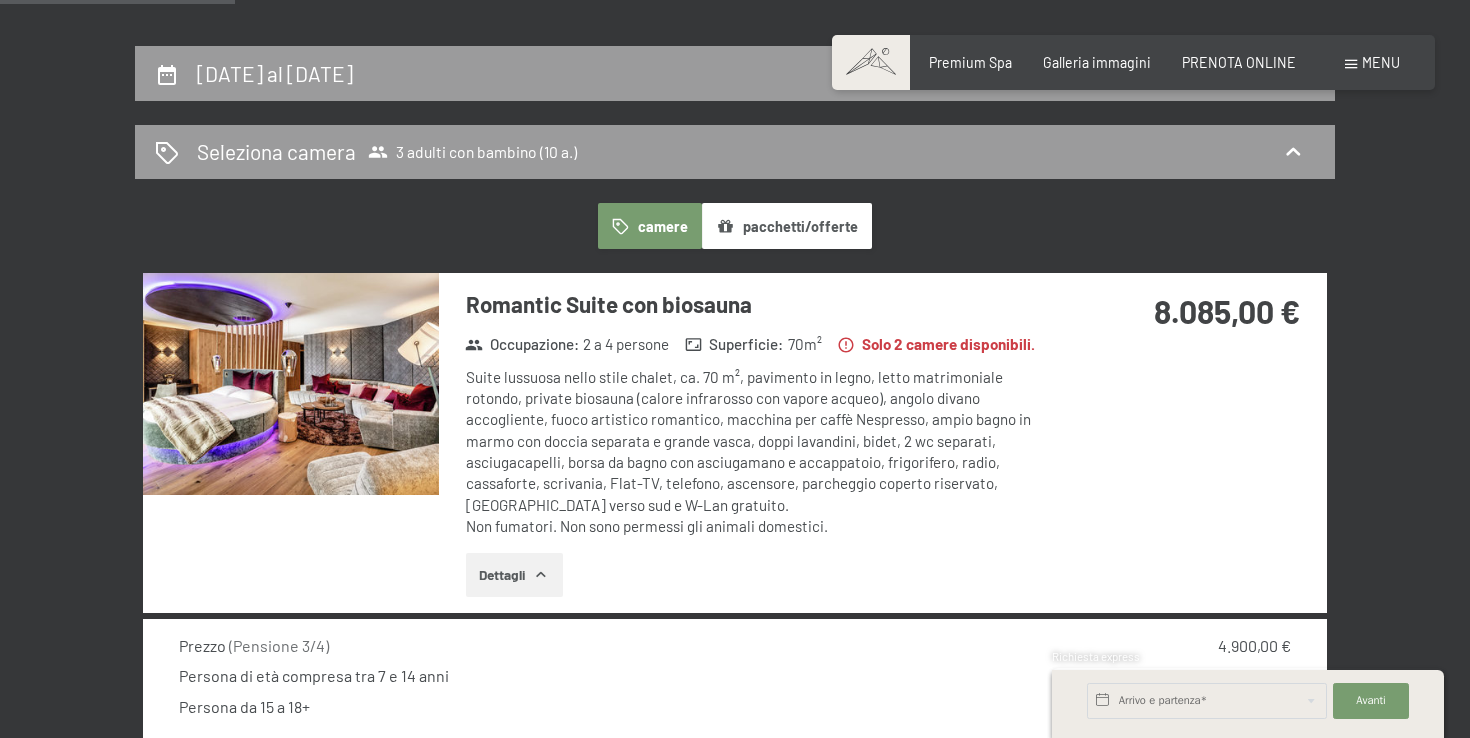 click on "pacchetti/offerte" at bounding box center [787, 226] 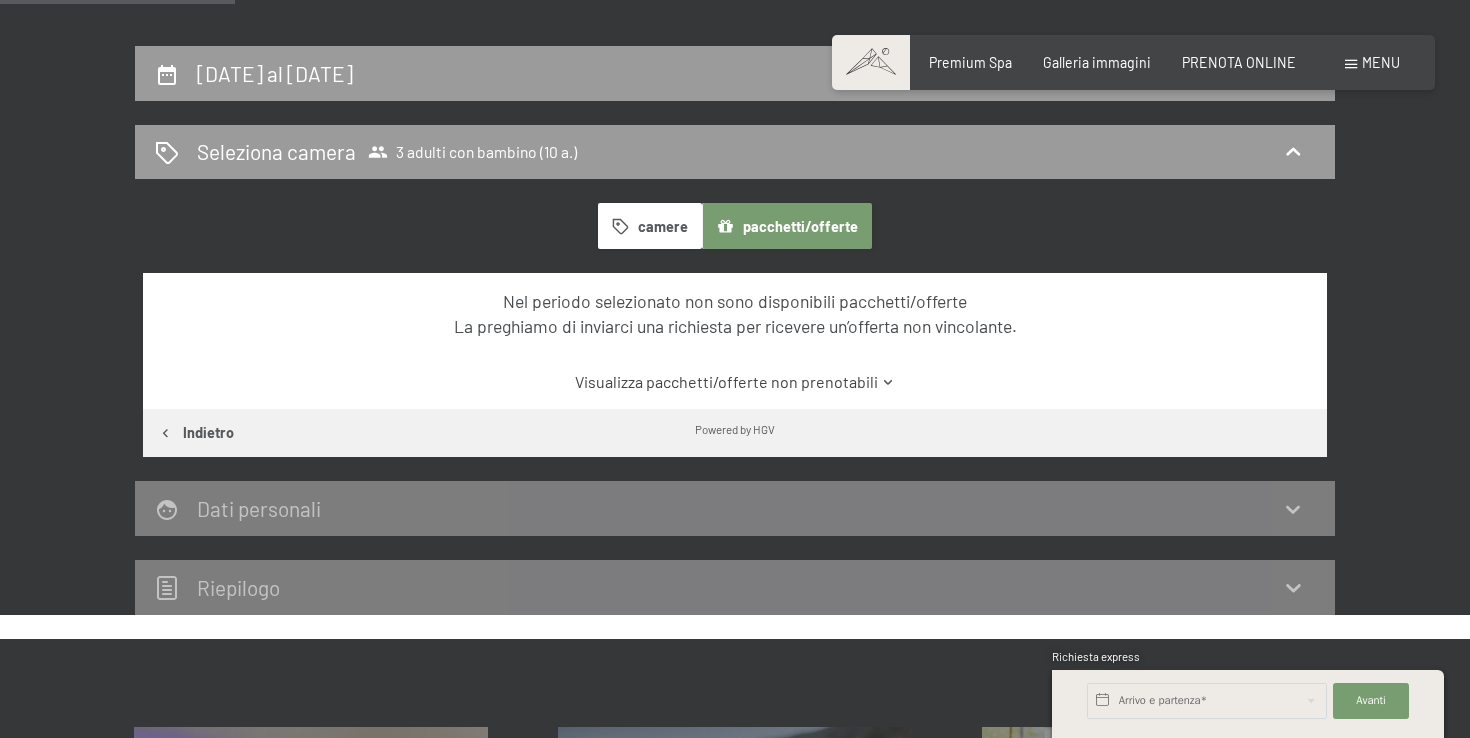 click on "camere" at bounding box center (650, 226) 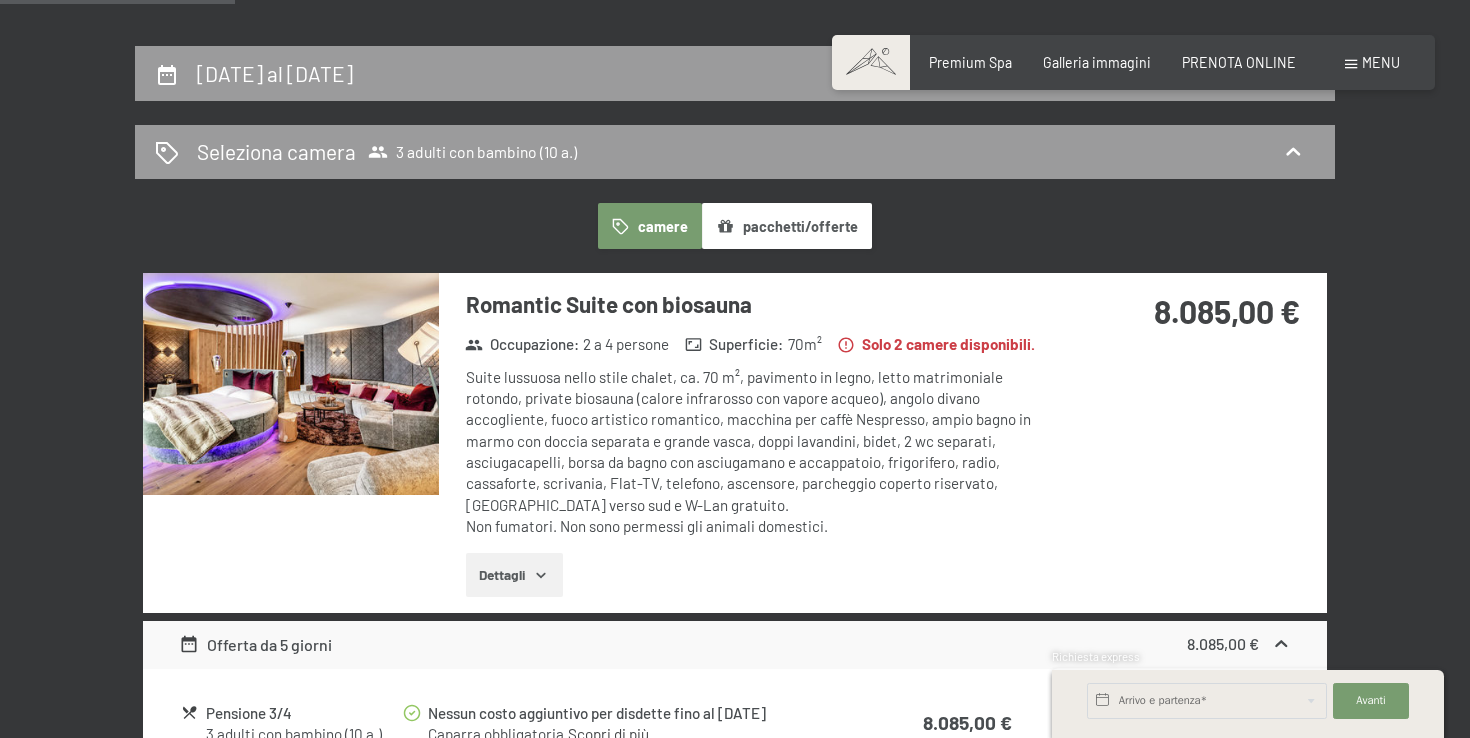 click on "pacchetti/offerte" at bounding box center (787, 226) 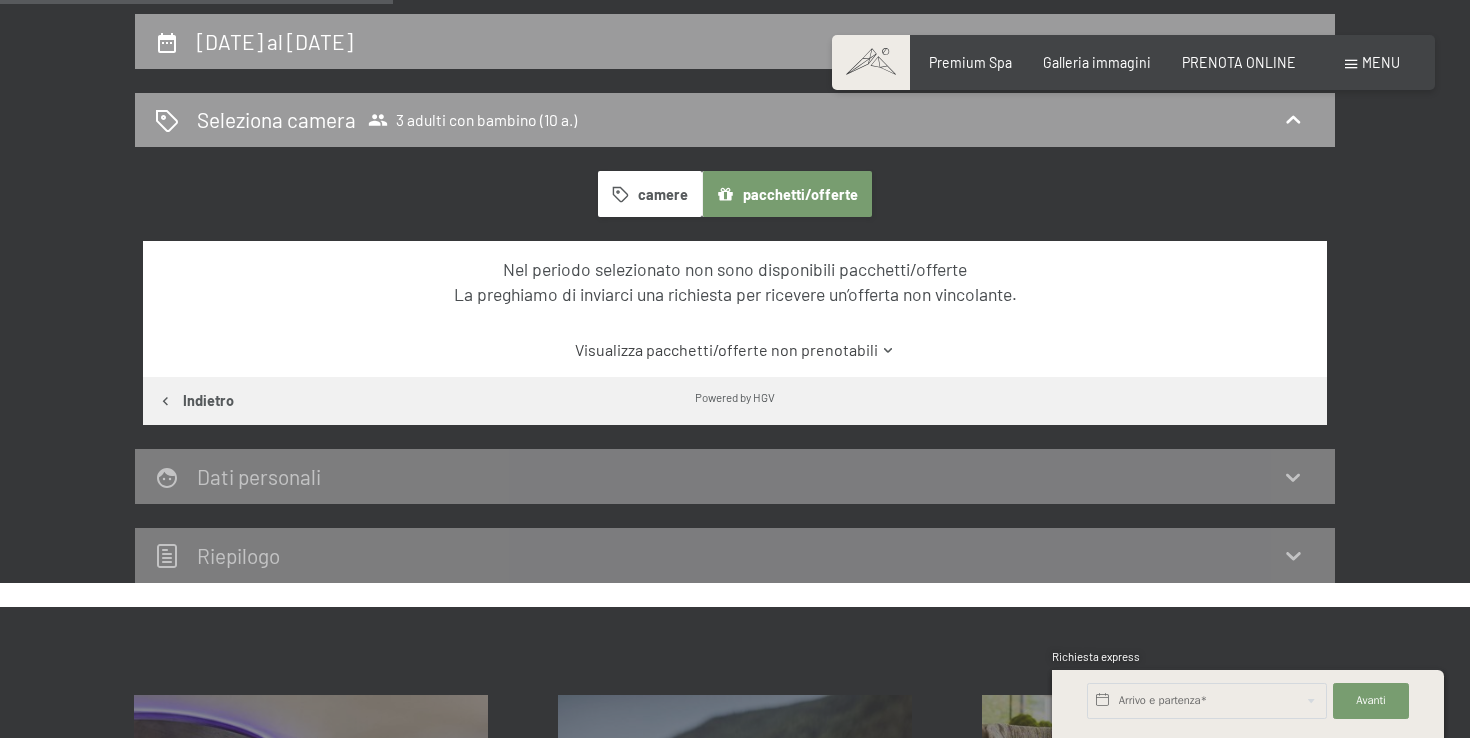 scroll, scrollTop: 421, scrollLeft: 0, axis: vertical 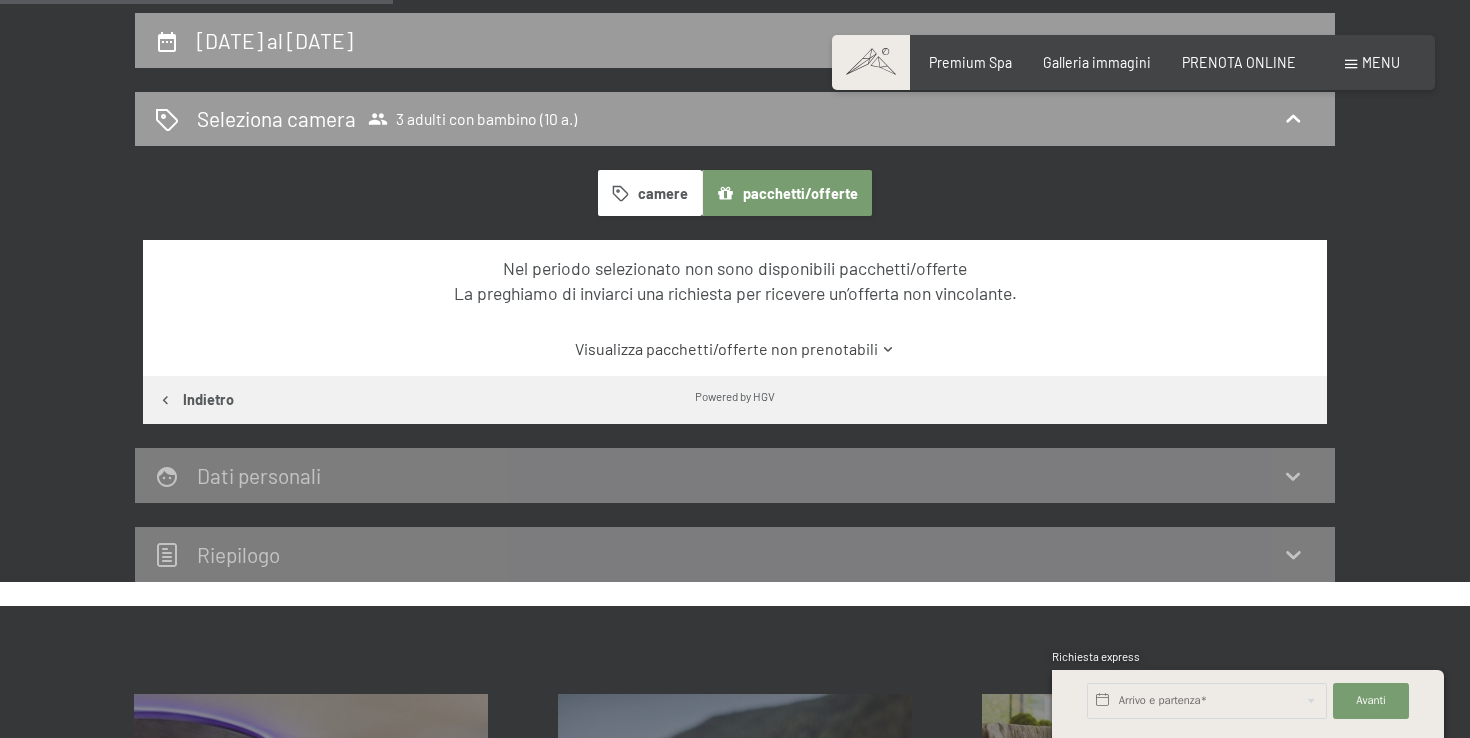 click on "Visualizza pacchetti/offerte non prenotabili" at bounding box center [735, 349] 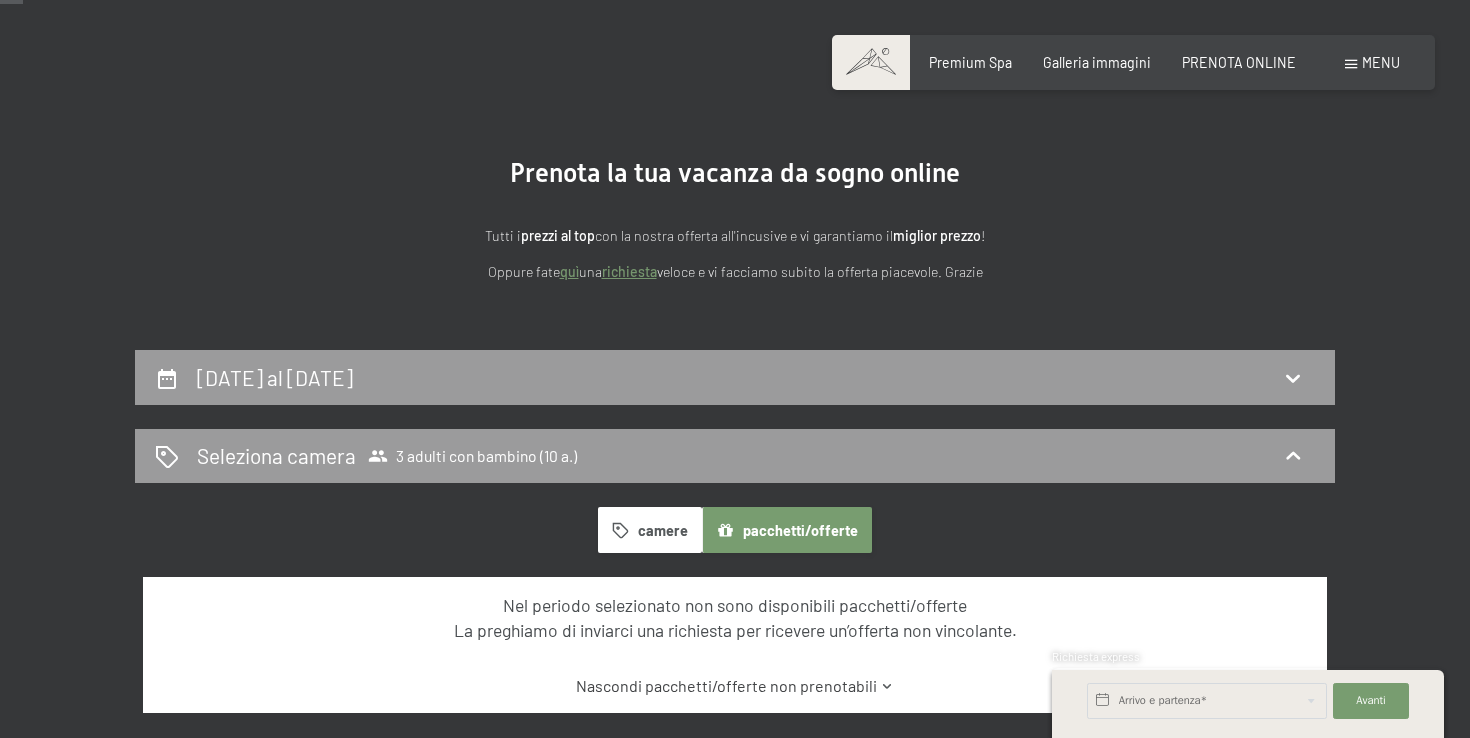scroll, scrollTop: 22, scrollLeft: 0, axis: vertical 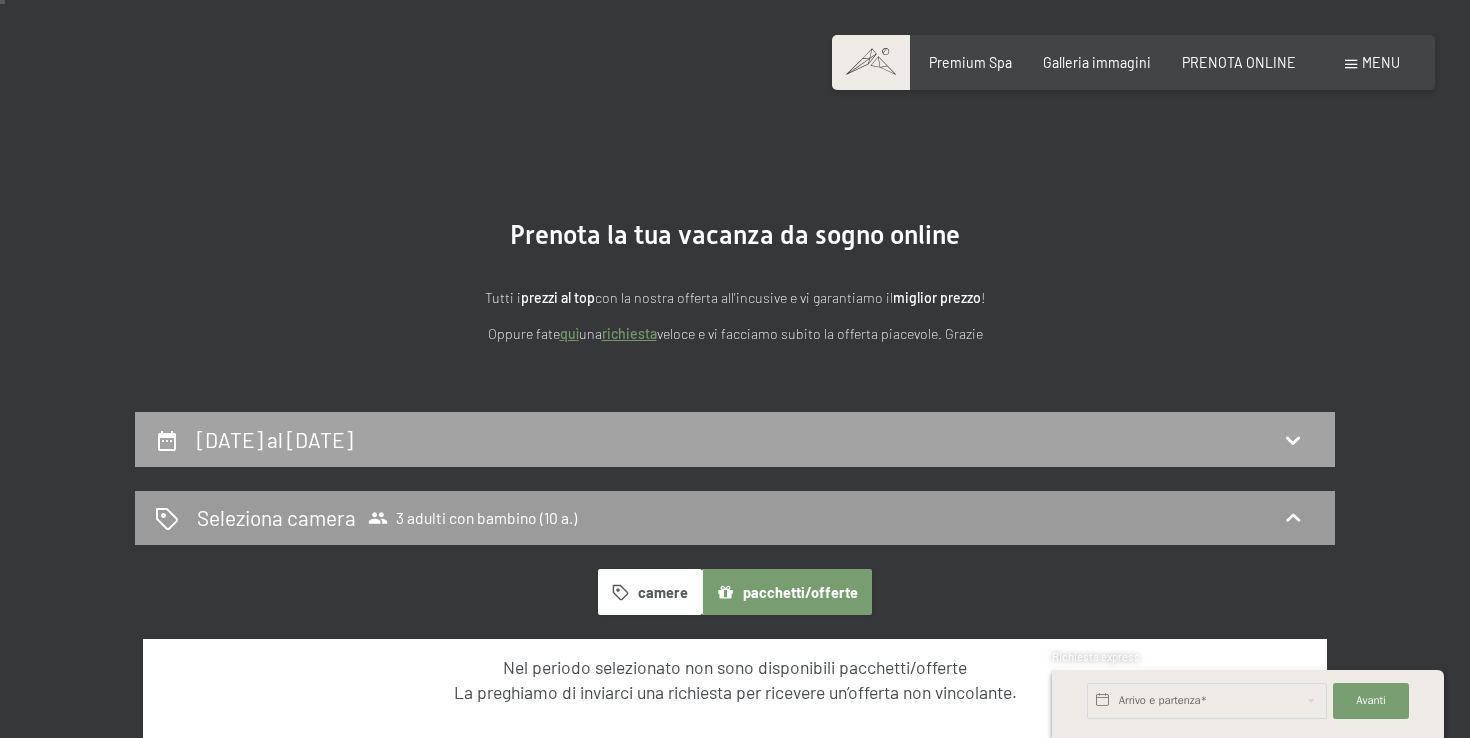 click 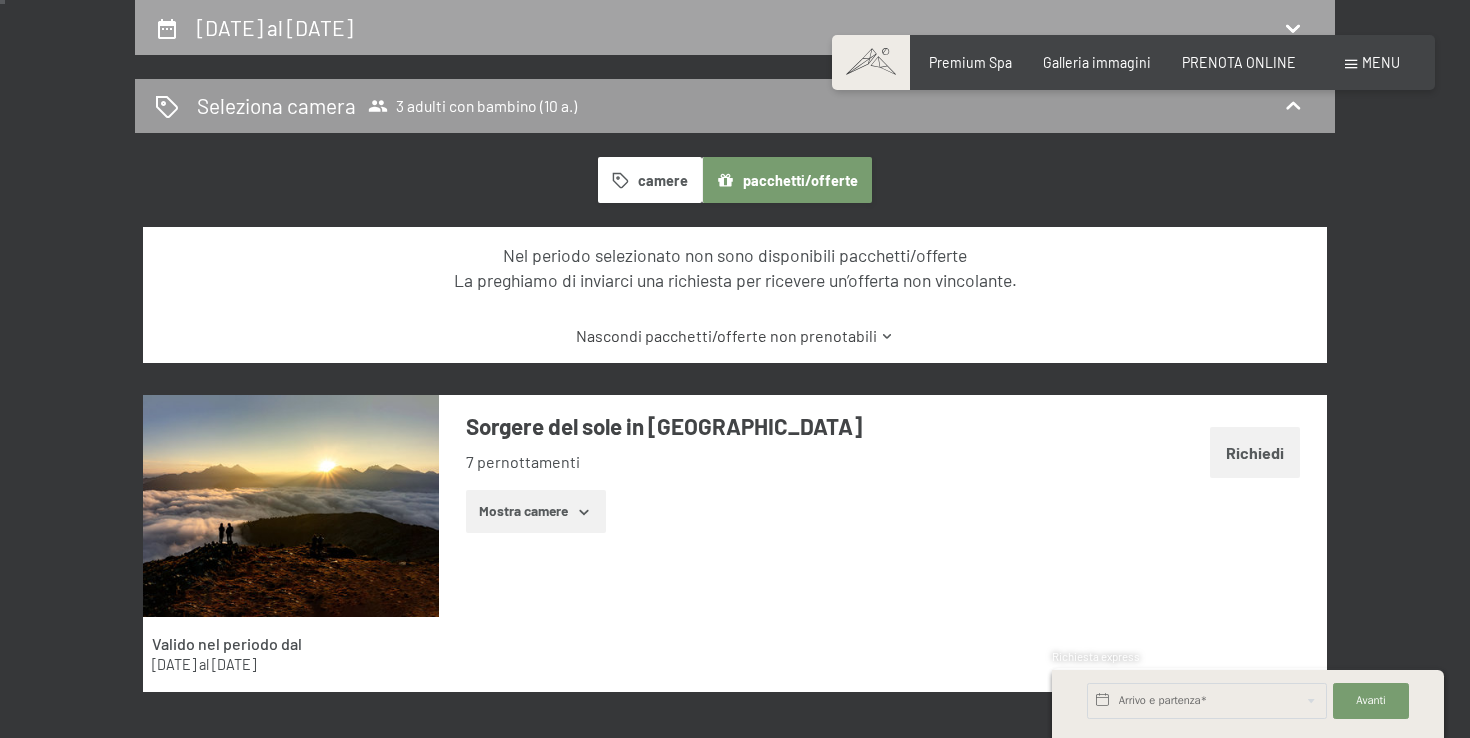 select on "10" 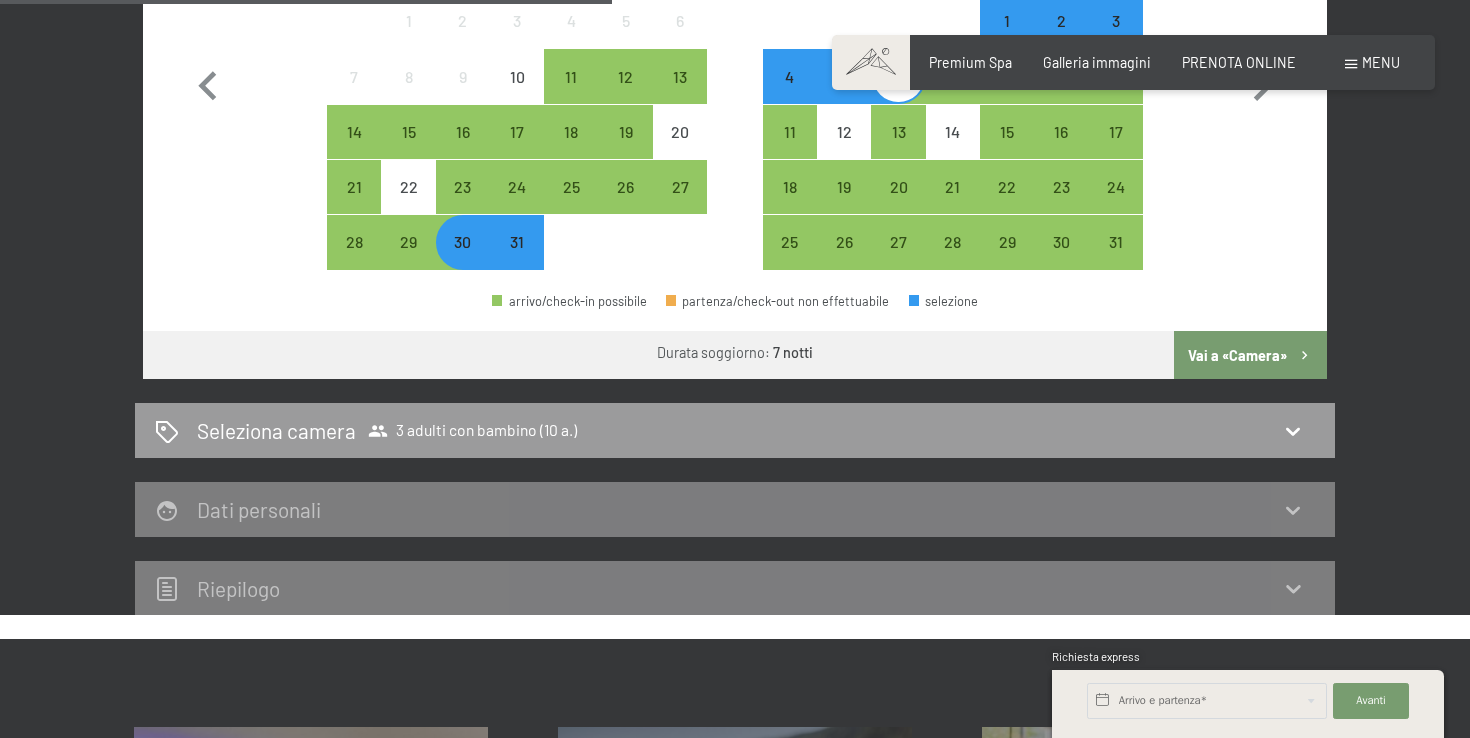 scroll, scrollTop: 847, scrollLeft: 0, axis: vertical 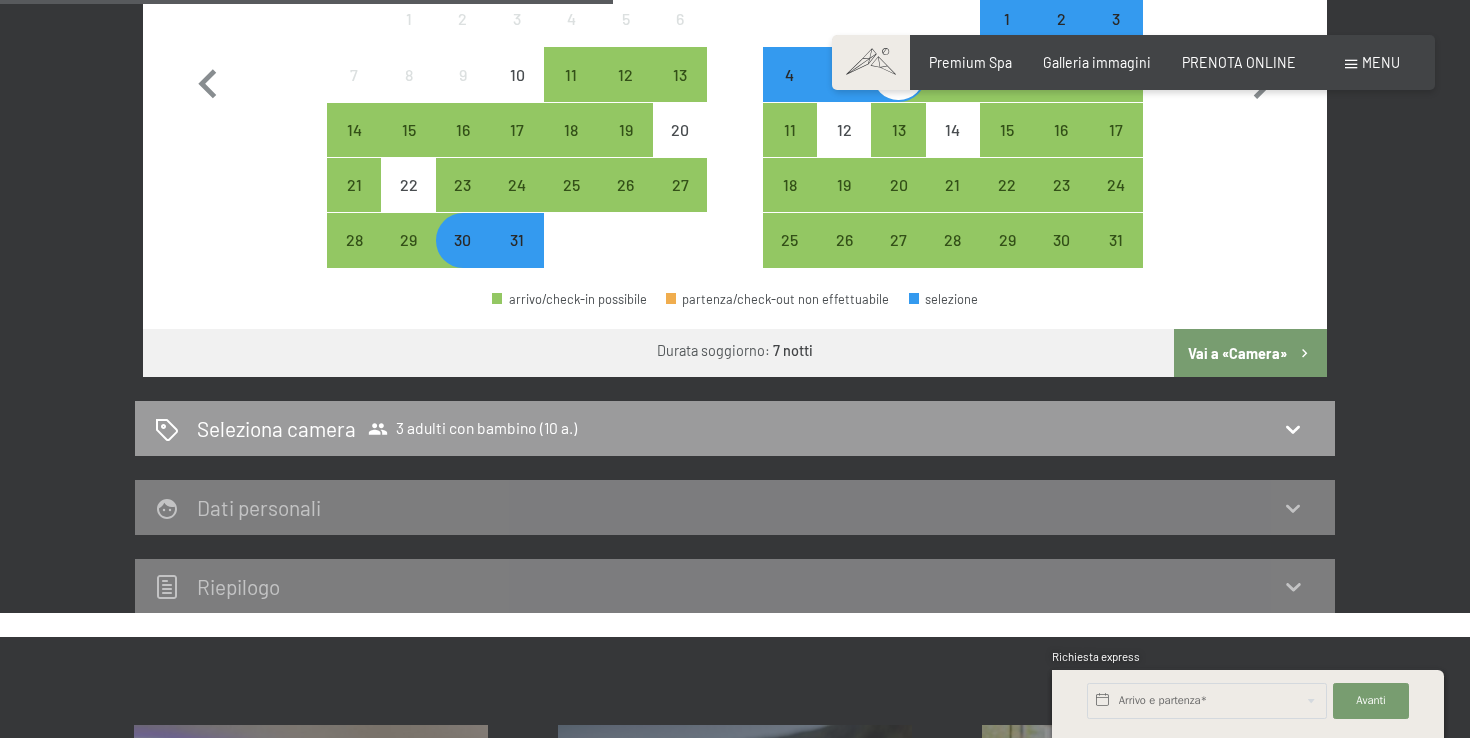 click 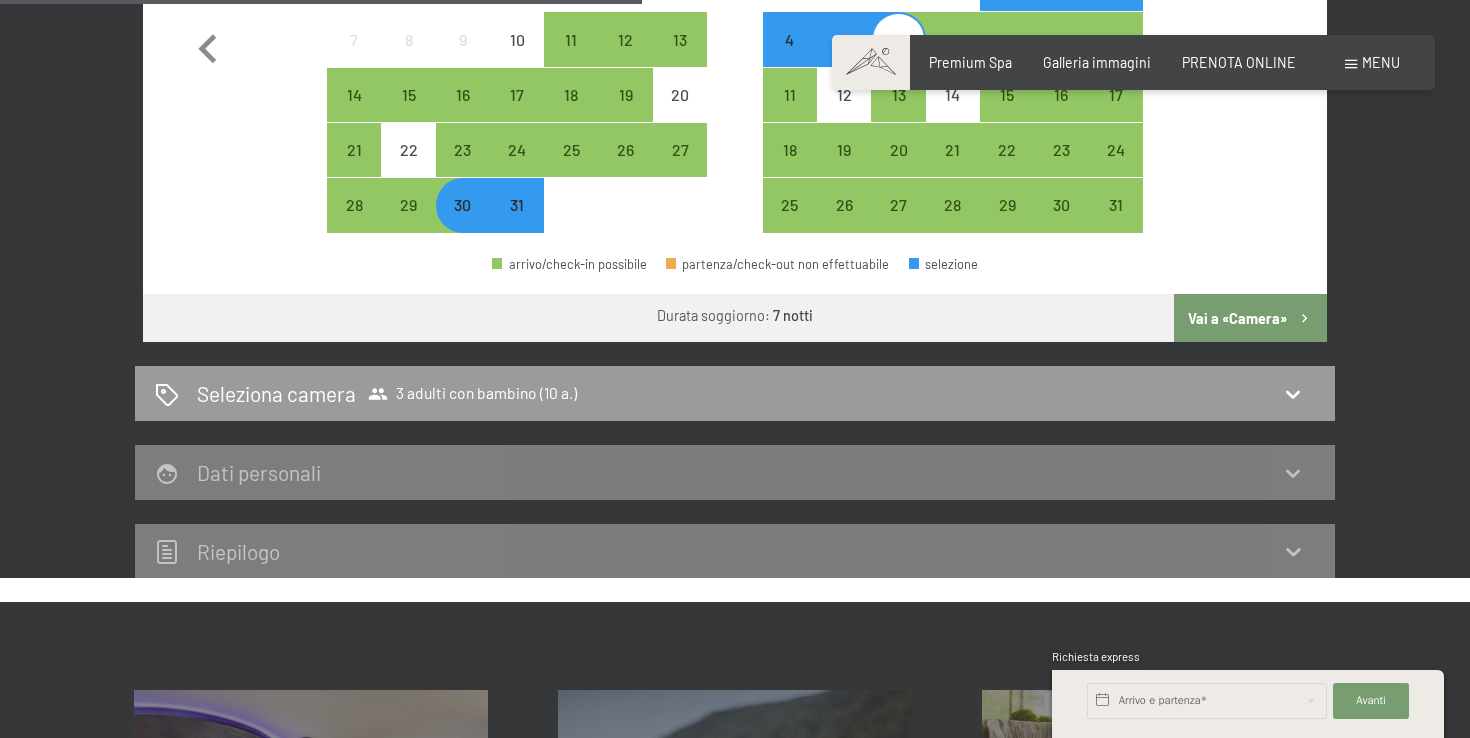scroll, scrollTop: 893, scrollLeft: 0, axis: vertical 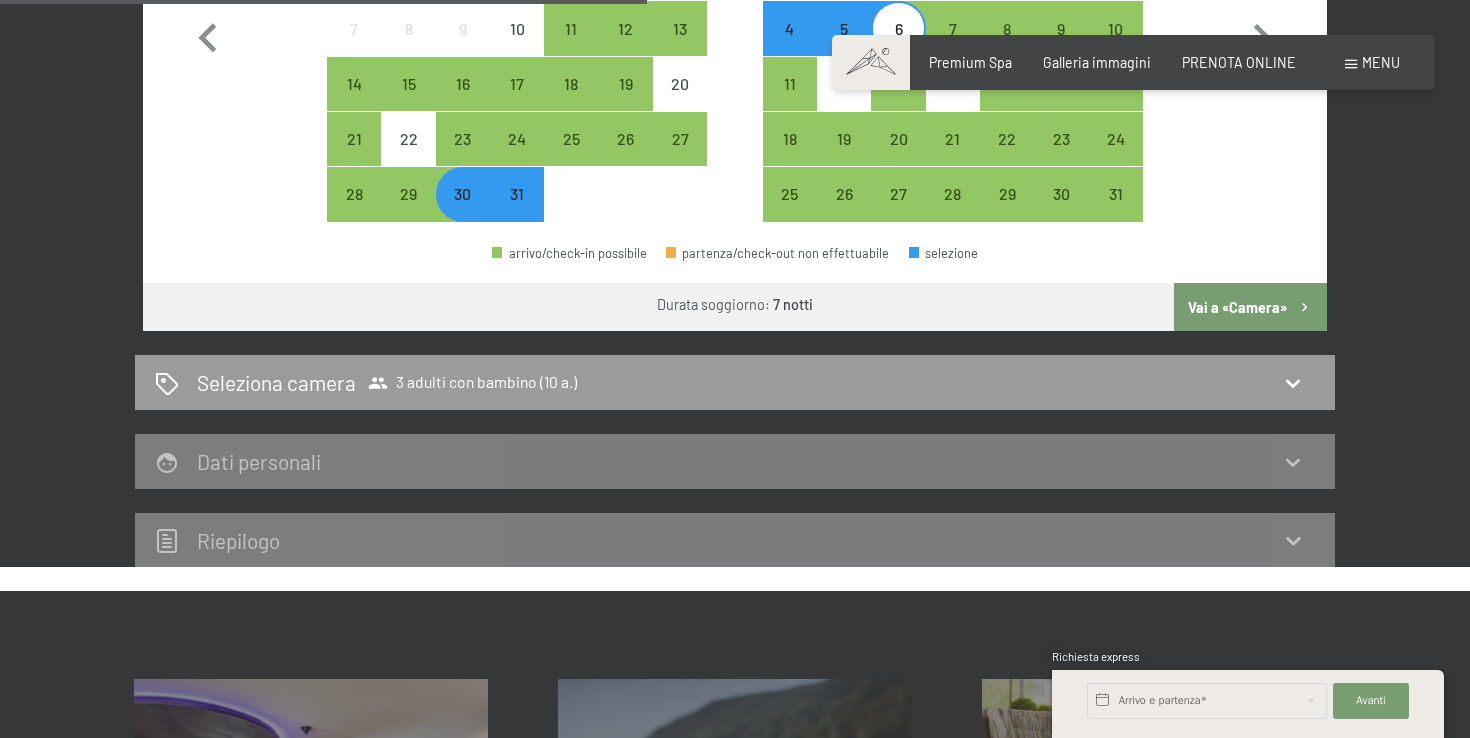click 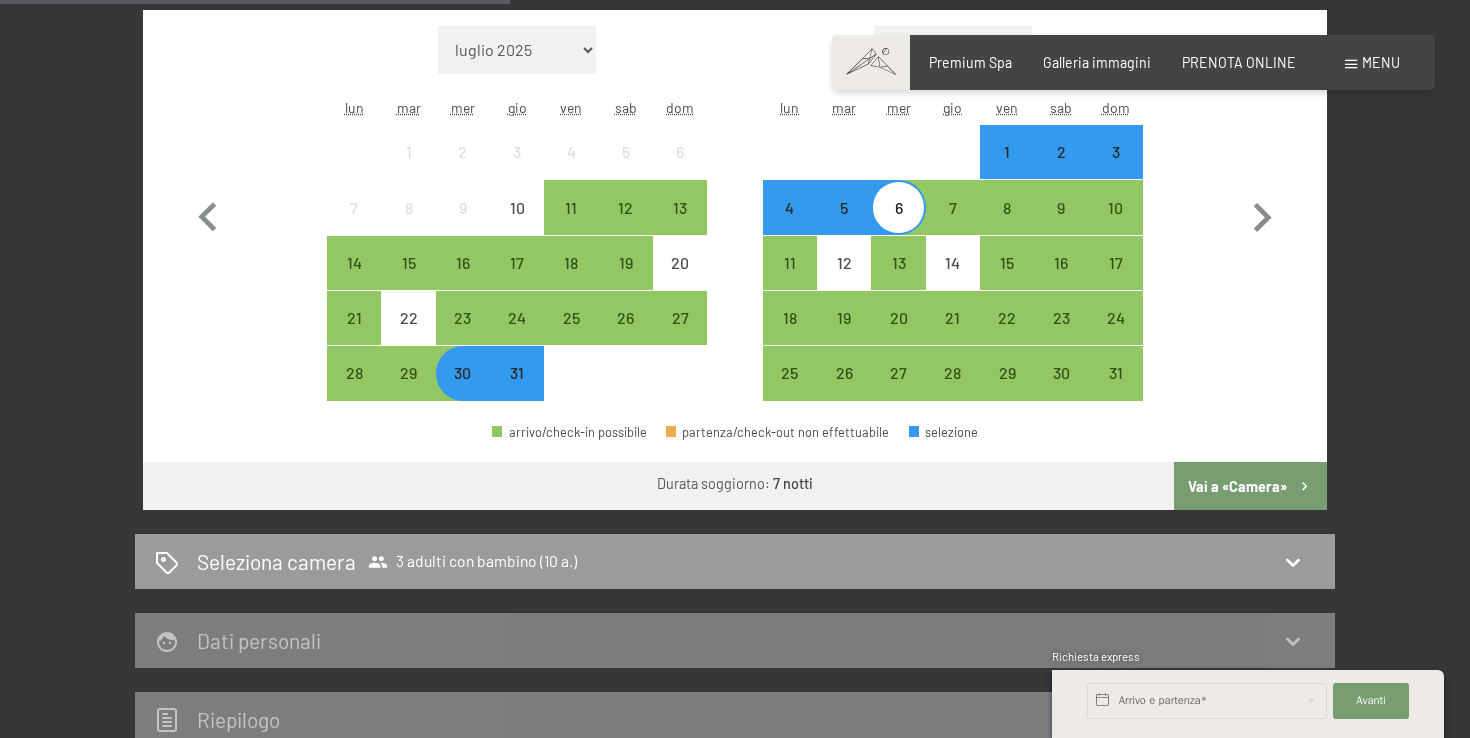 scroll, scrollTop: 720, scrollLeft: 0, axis: vertical 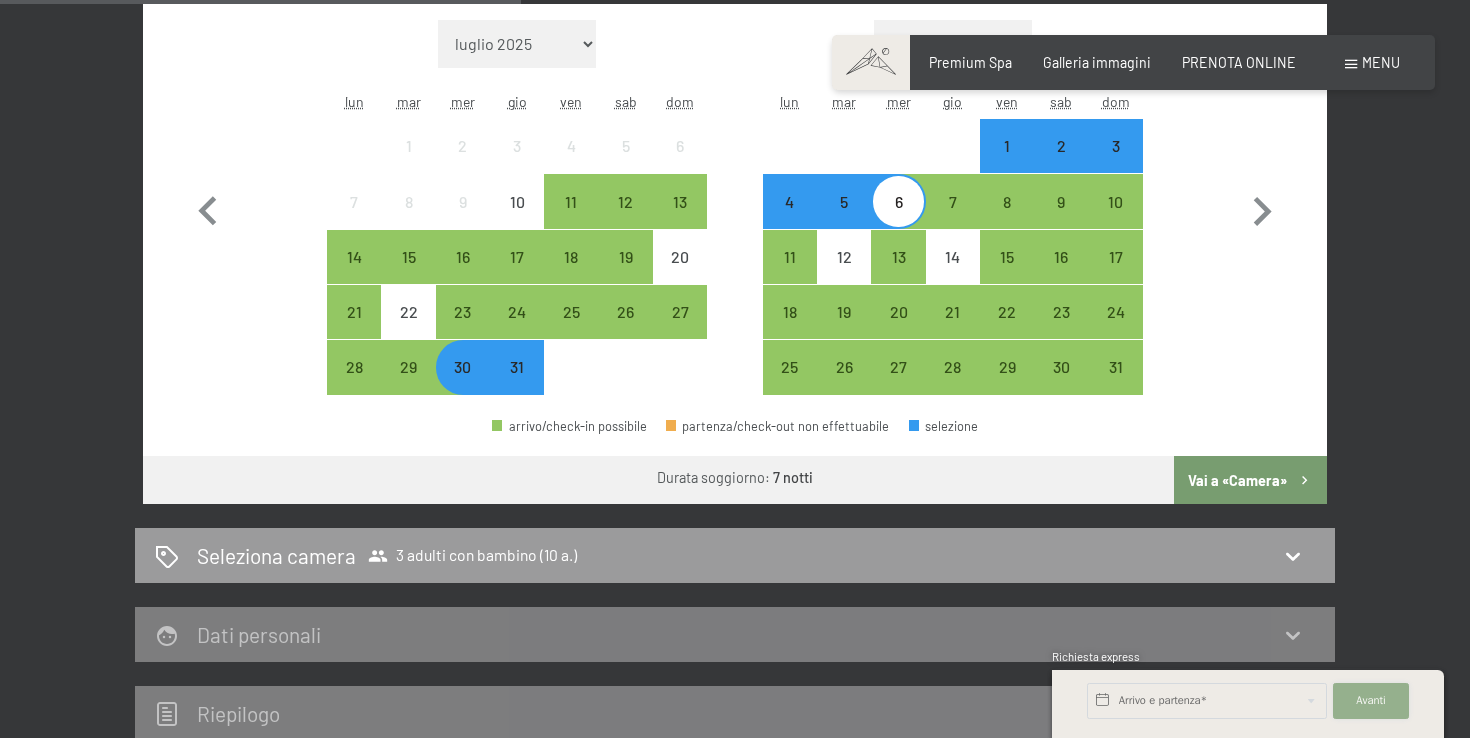 click on "Avanti" at bounding box center [1371, 701] 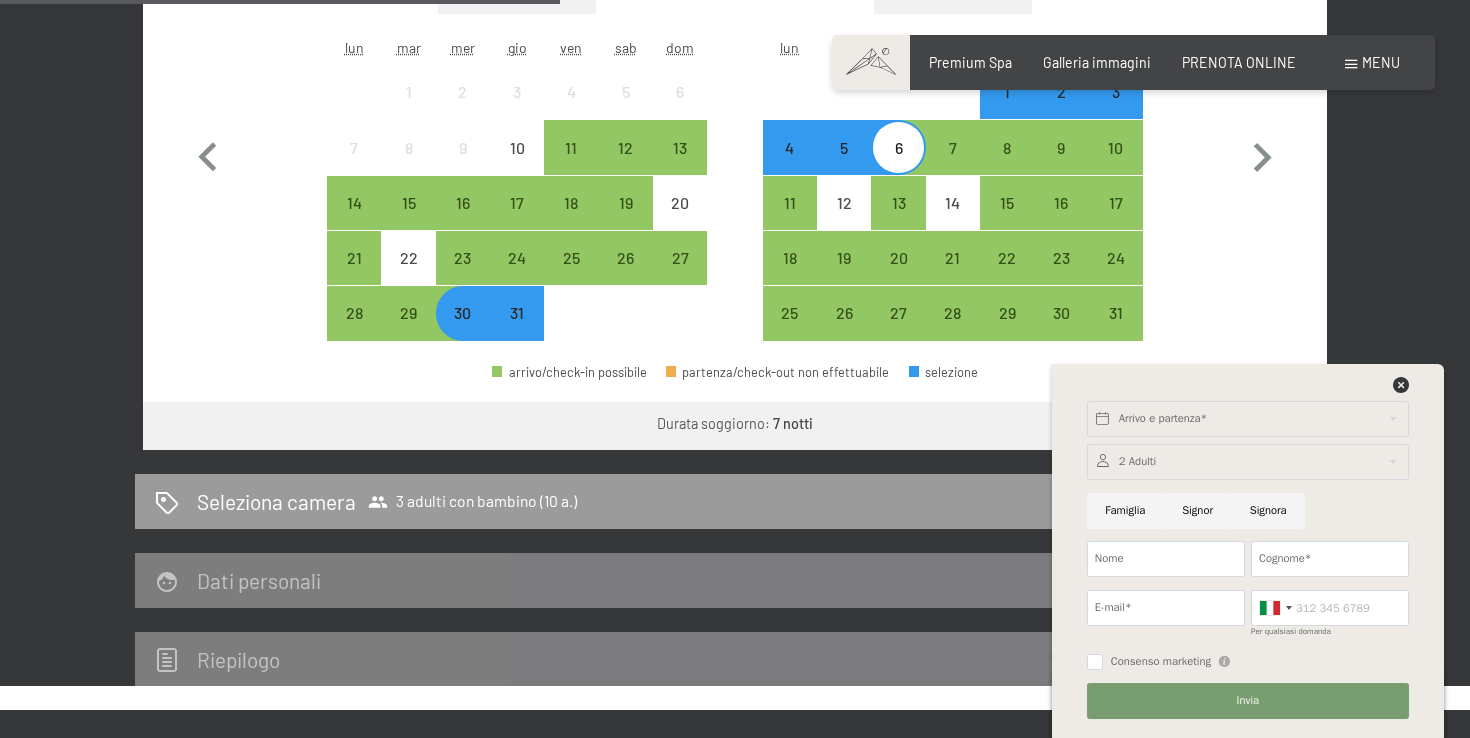 scroll, scrollTop: 773, scrollLeft: 0, axis: vertical 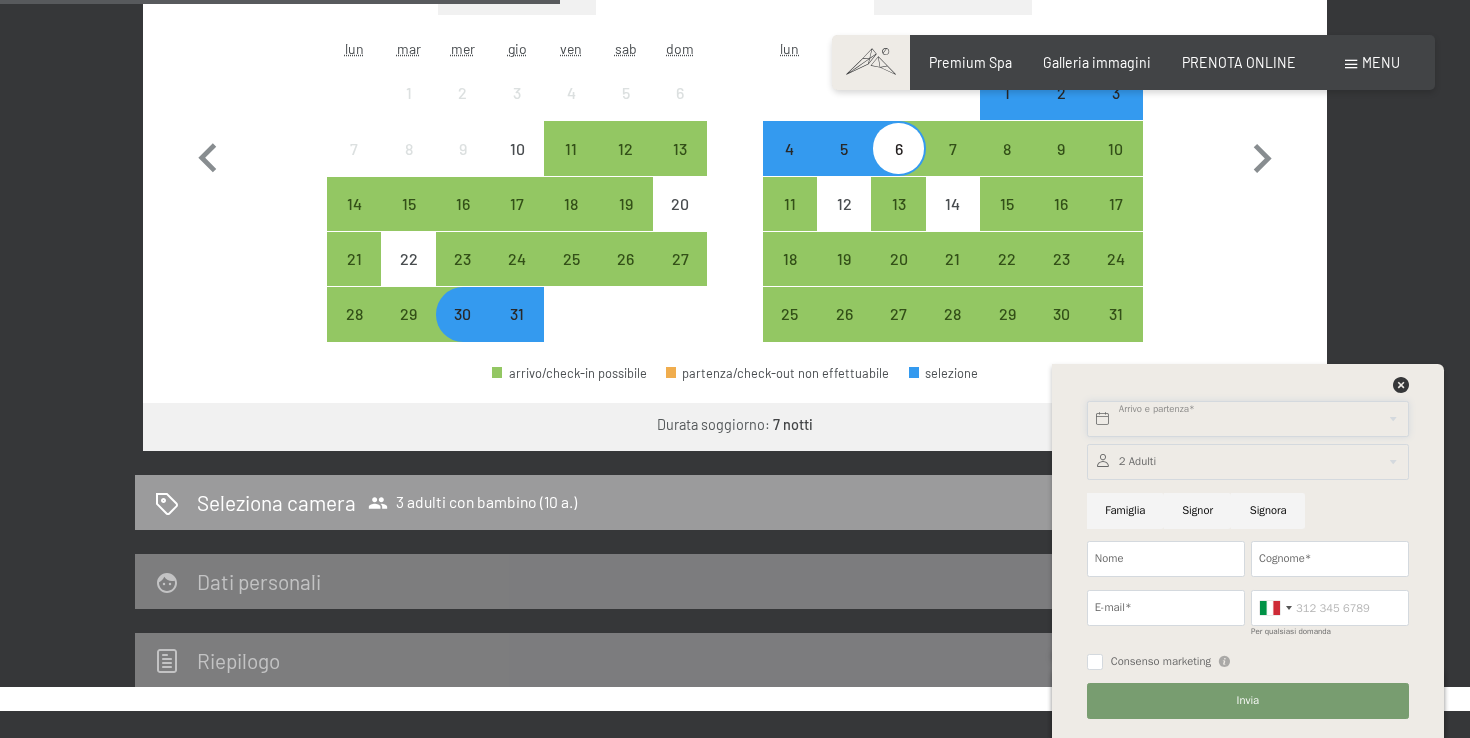 click at bounding box center [1248, 419] 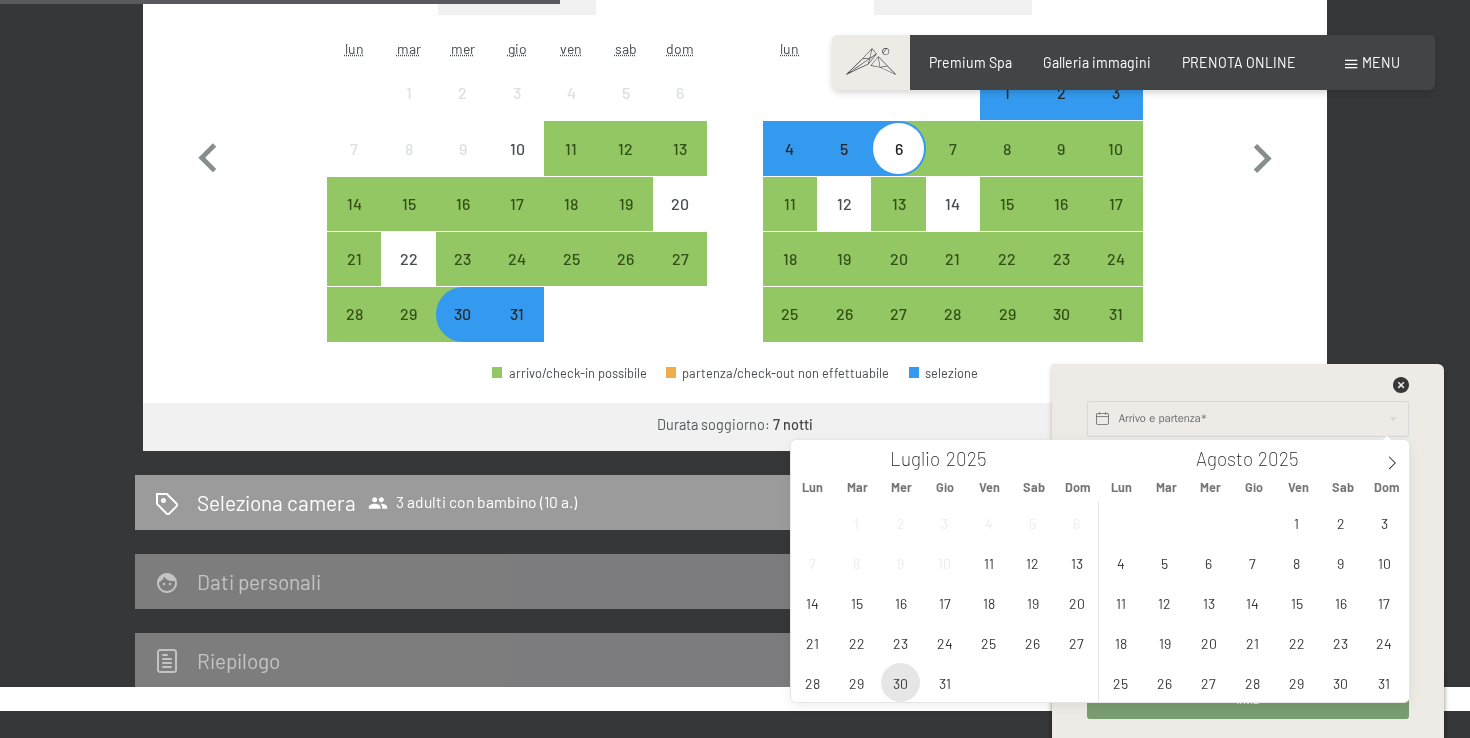 click on "30" at bounding box center (900, 682) 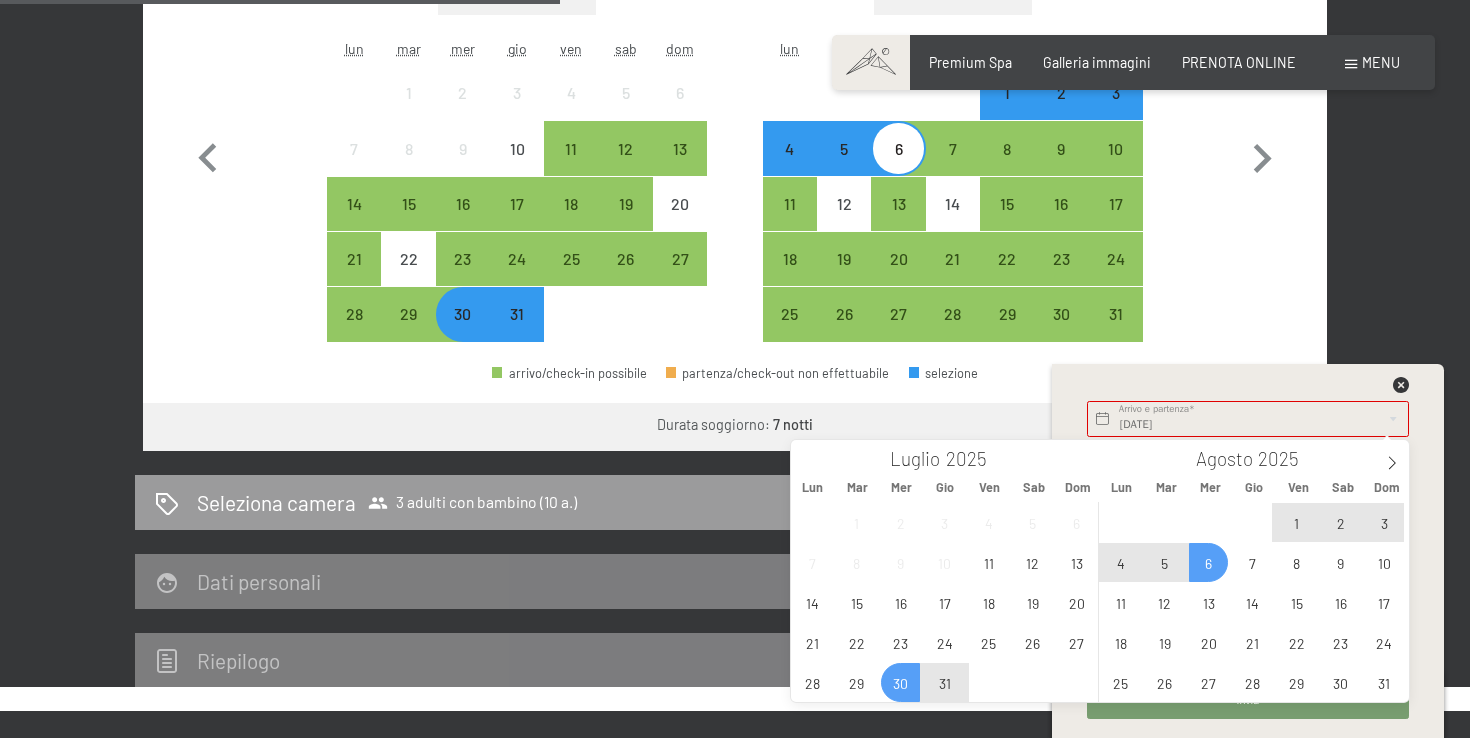 click on "6" at bounding box center [1208, 562] 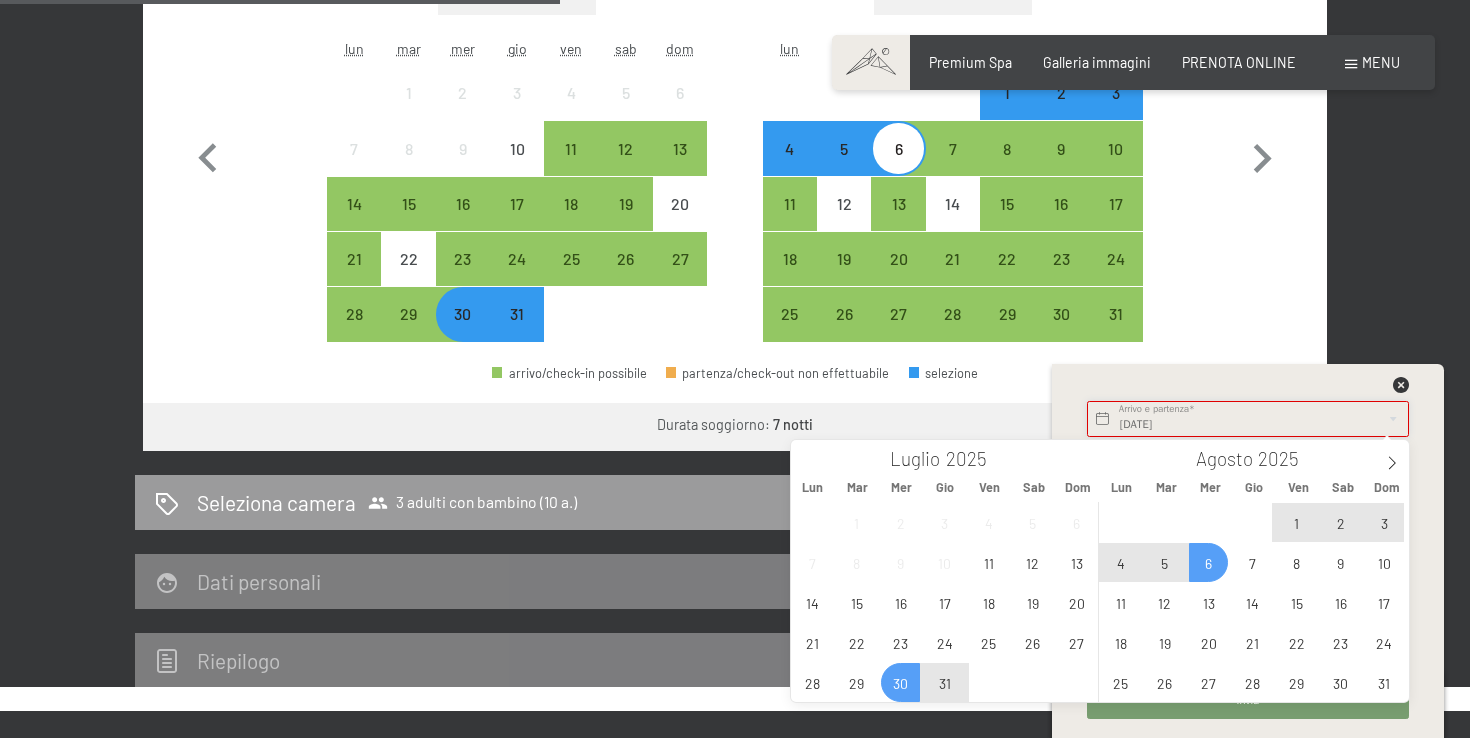 type on "Mer. 30/07/2025 - Mer. 06/08/2025" 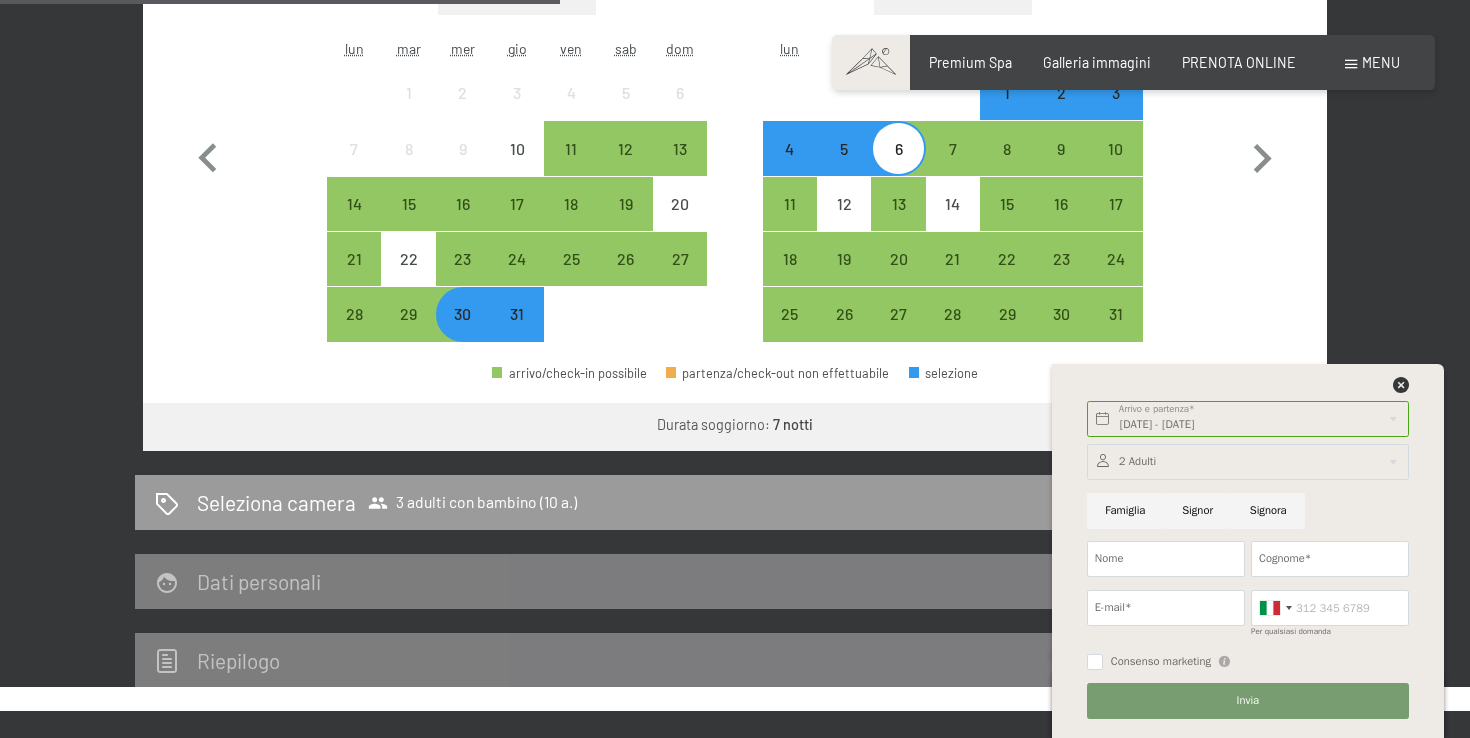 click at bounding box center [1248, 462] 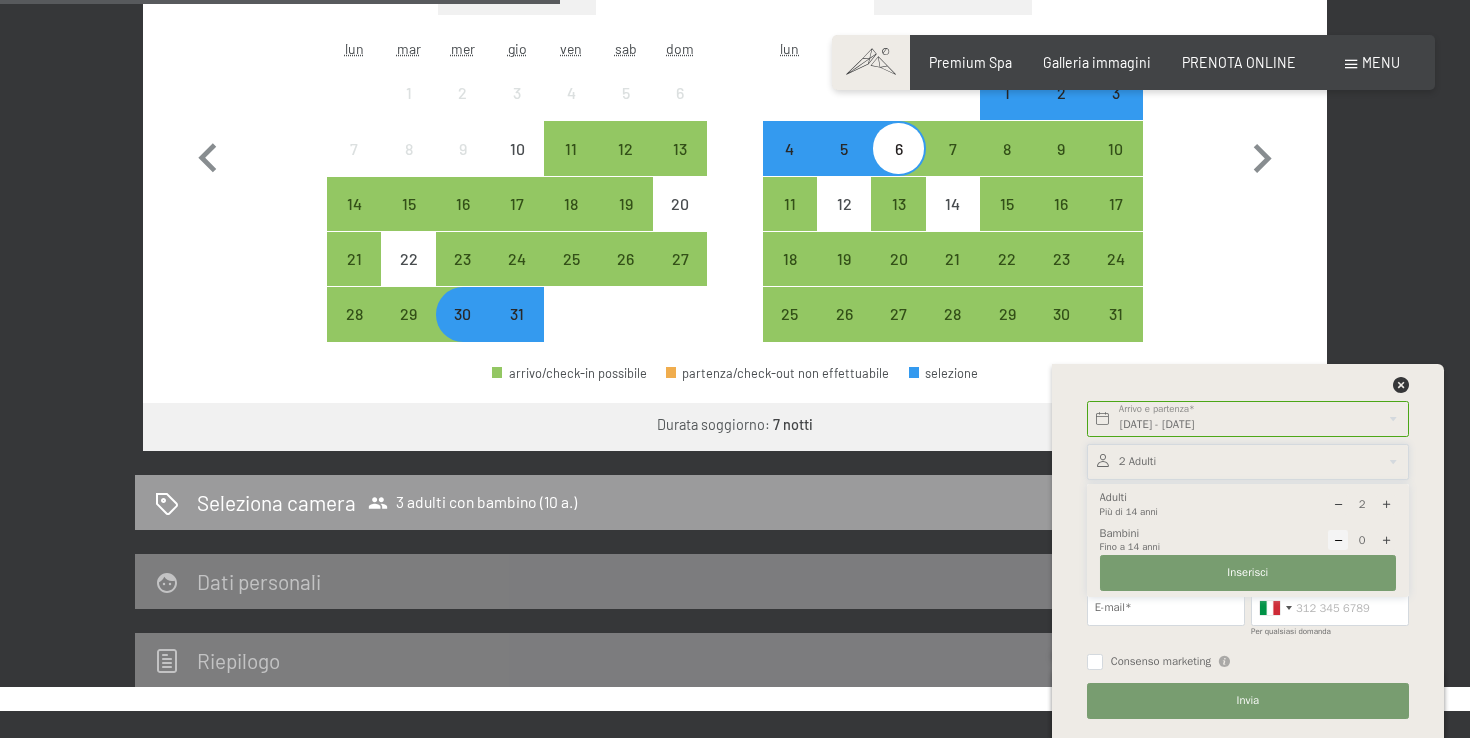 click at bounding box center (1386, 504) 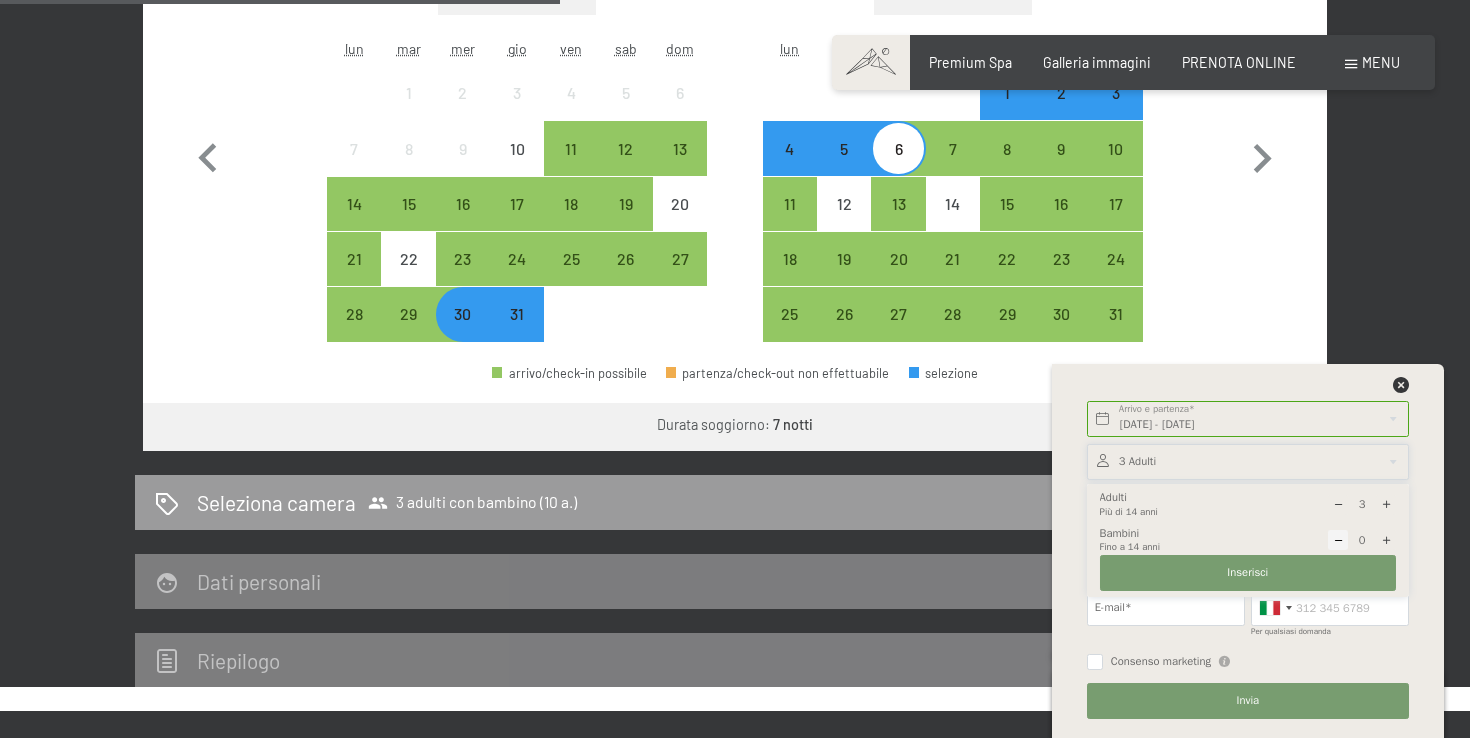 click at bounding box center [1386, 504] 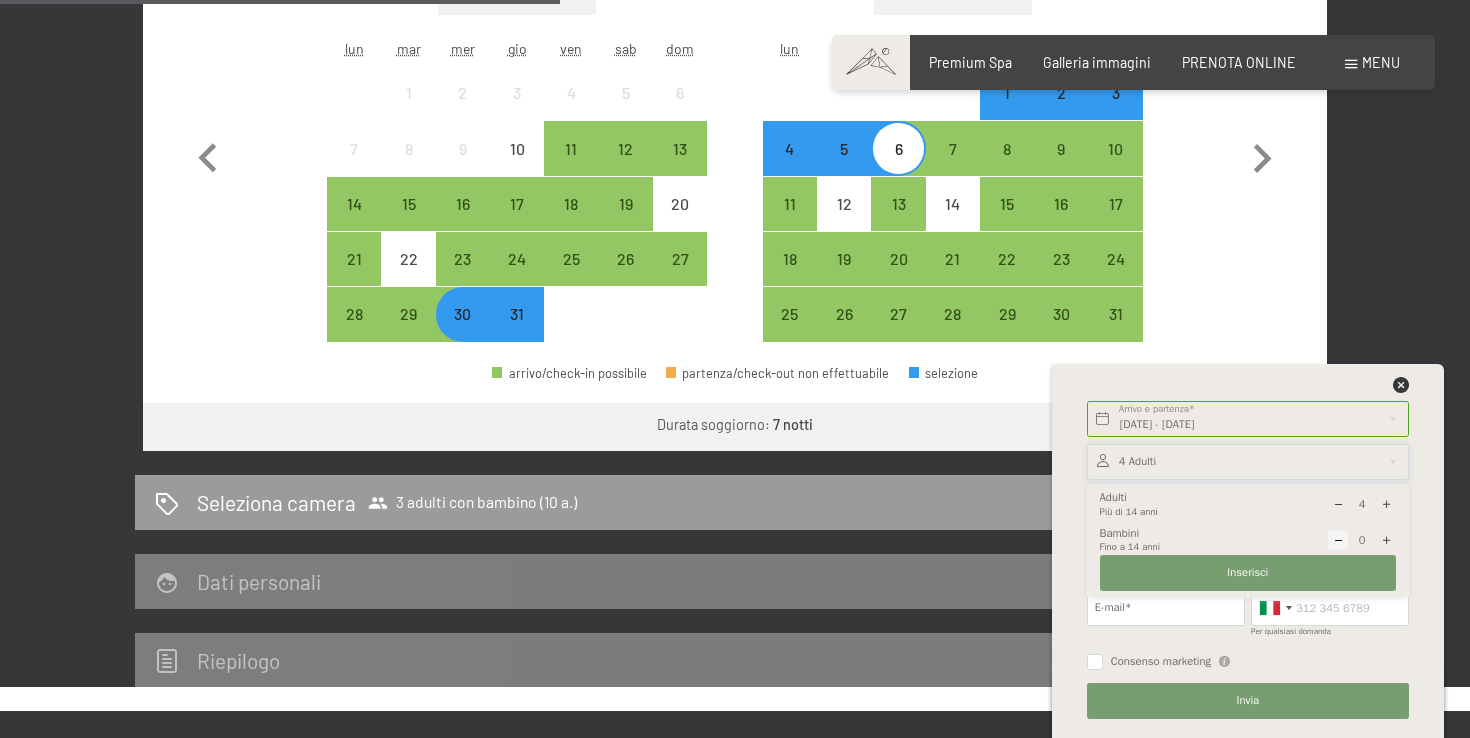 click at bounding box center (1386, 504) 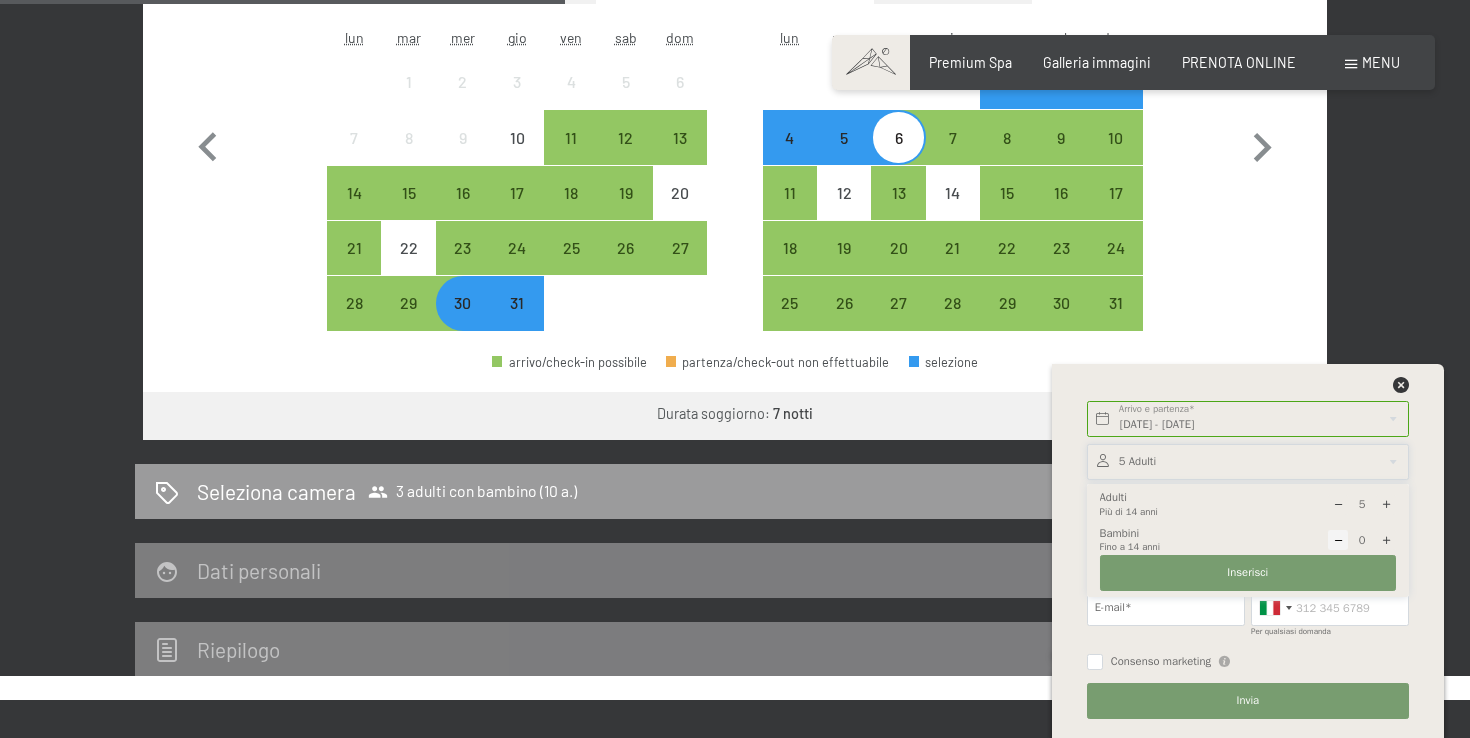 scroll, scrollTop: 780, scrollLeft: 0, axis: vertical 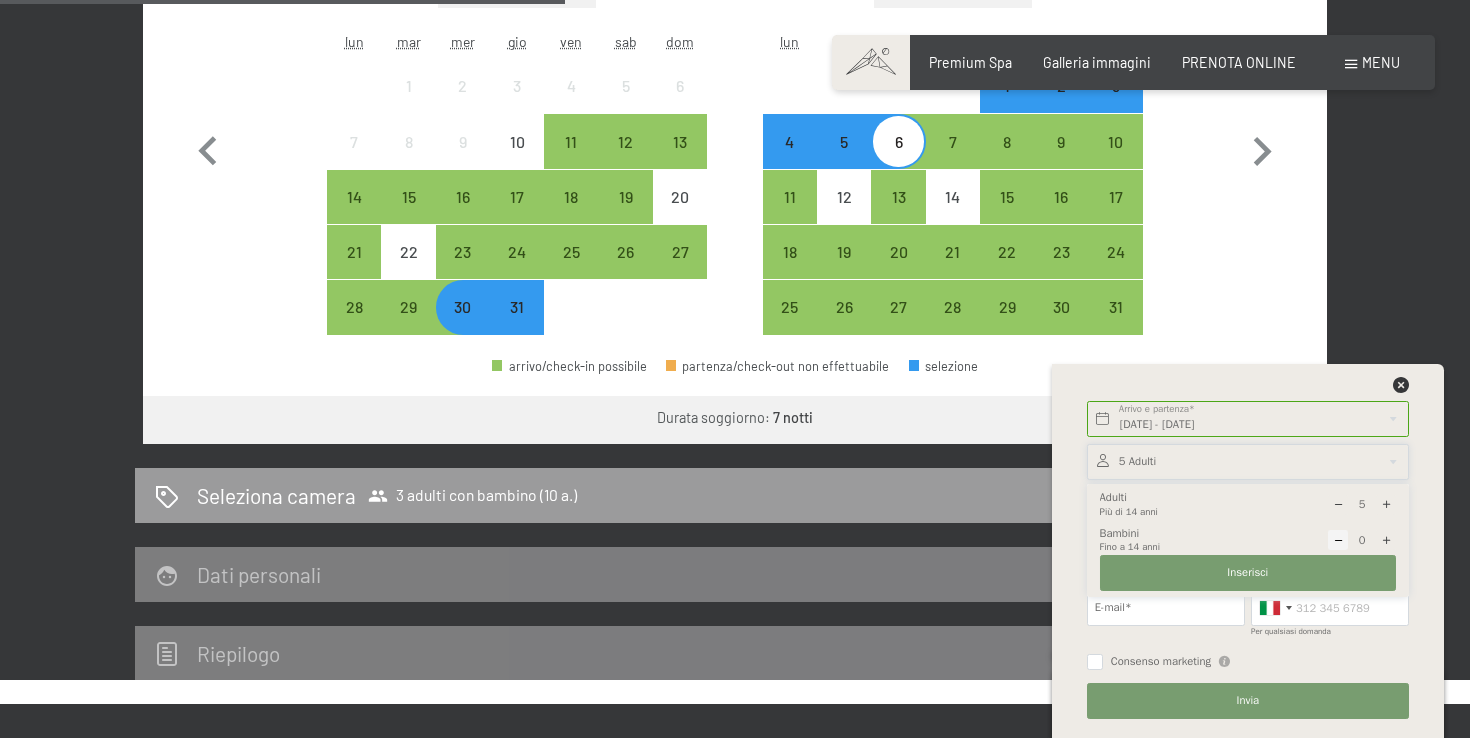 click at bounding box center [1386, 504] 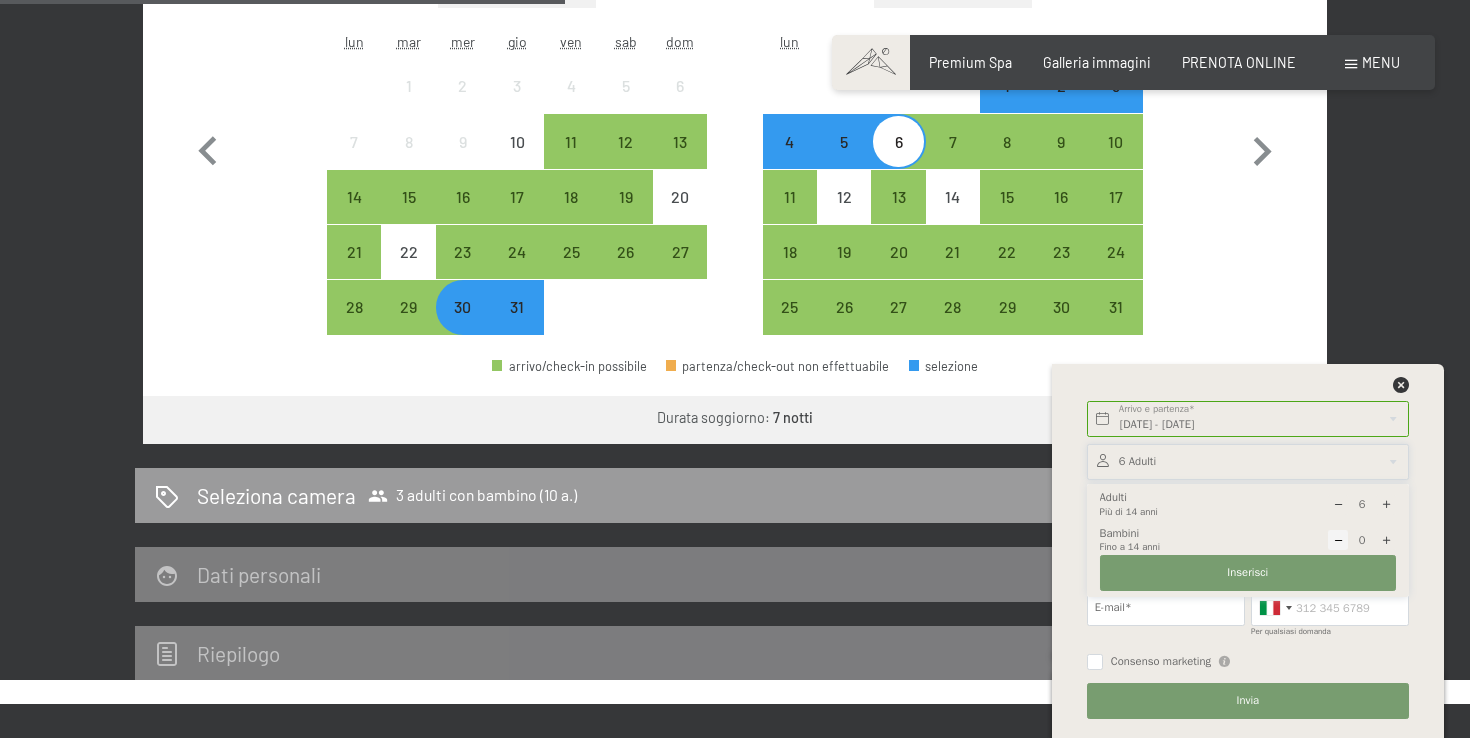 click at bounding box center [1386, 540] 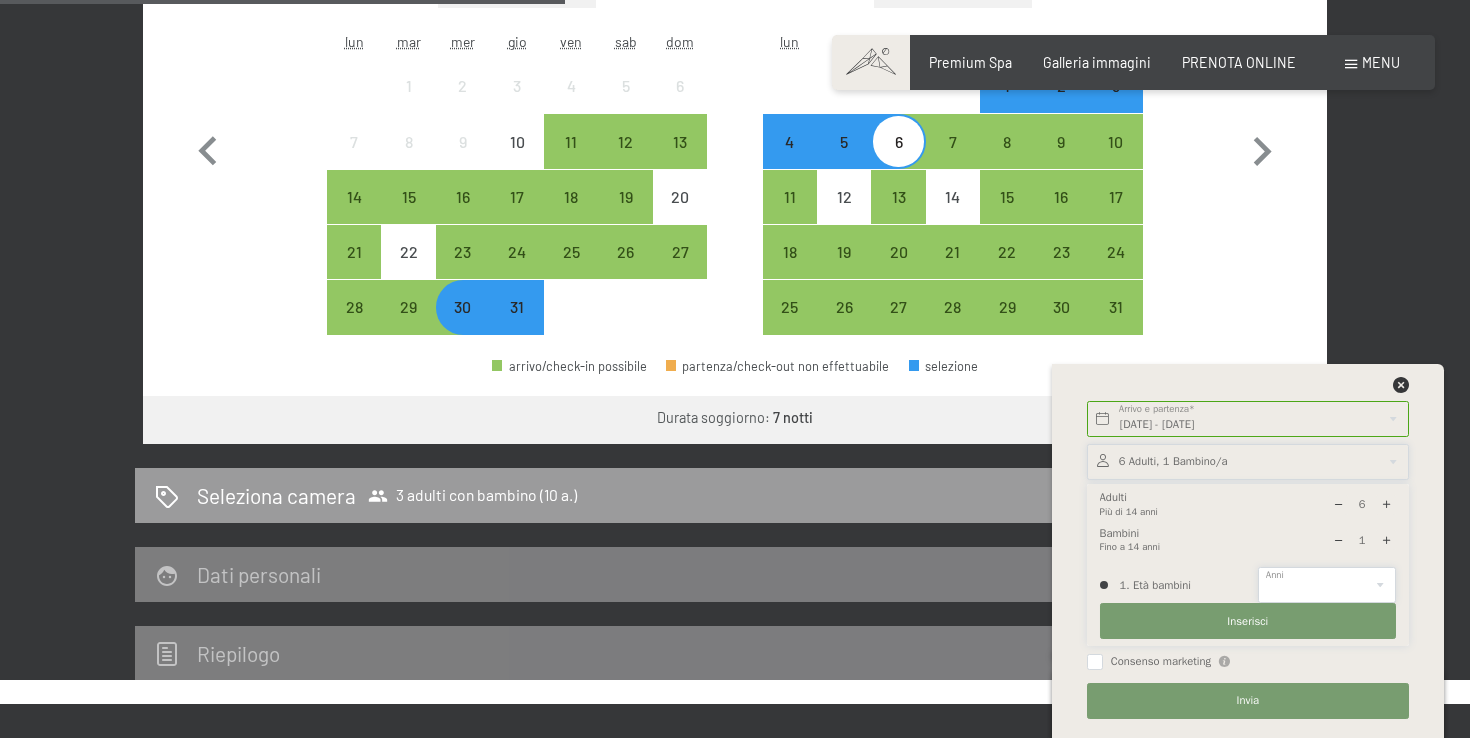 click on "0 1 2 3 4 5 6 7 8 9 10 11 12 13 14" at bounding box center (1327, 585) 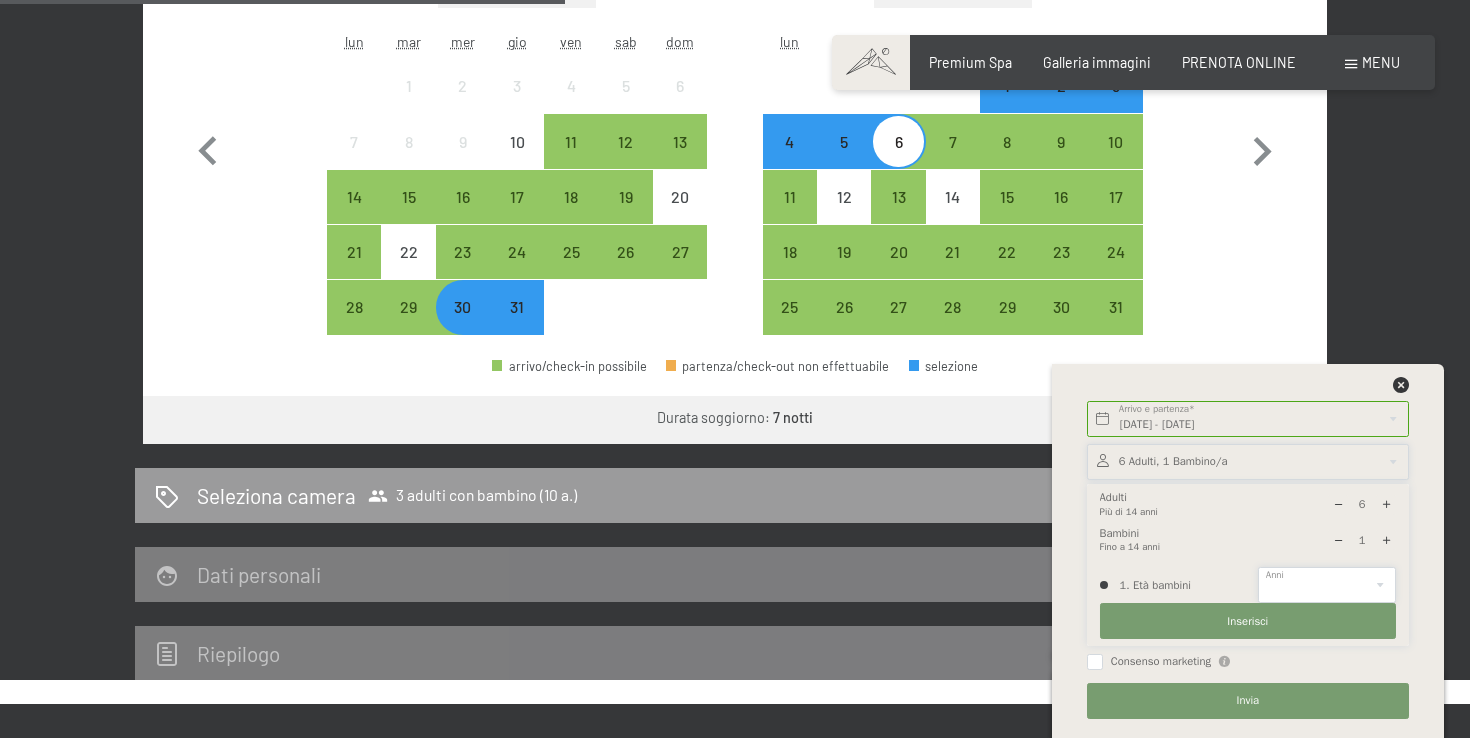 select on "10" 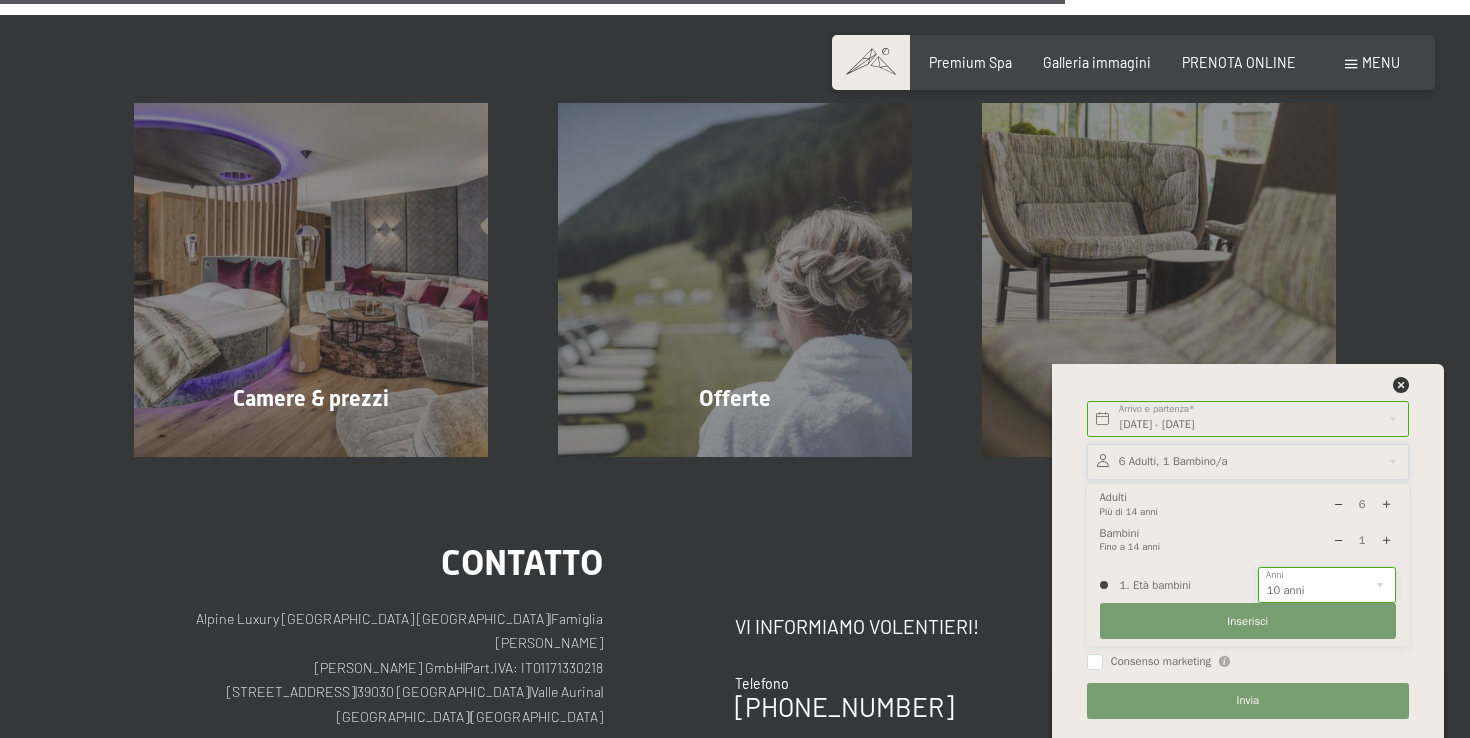 scroll, scrollTop: 1475, scrollLeft: 0, axis: vertical 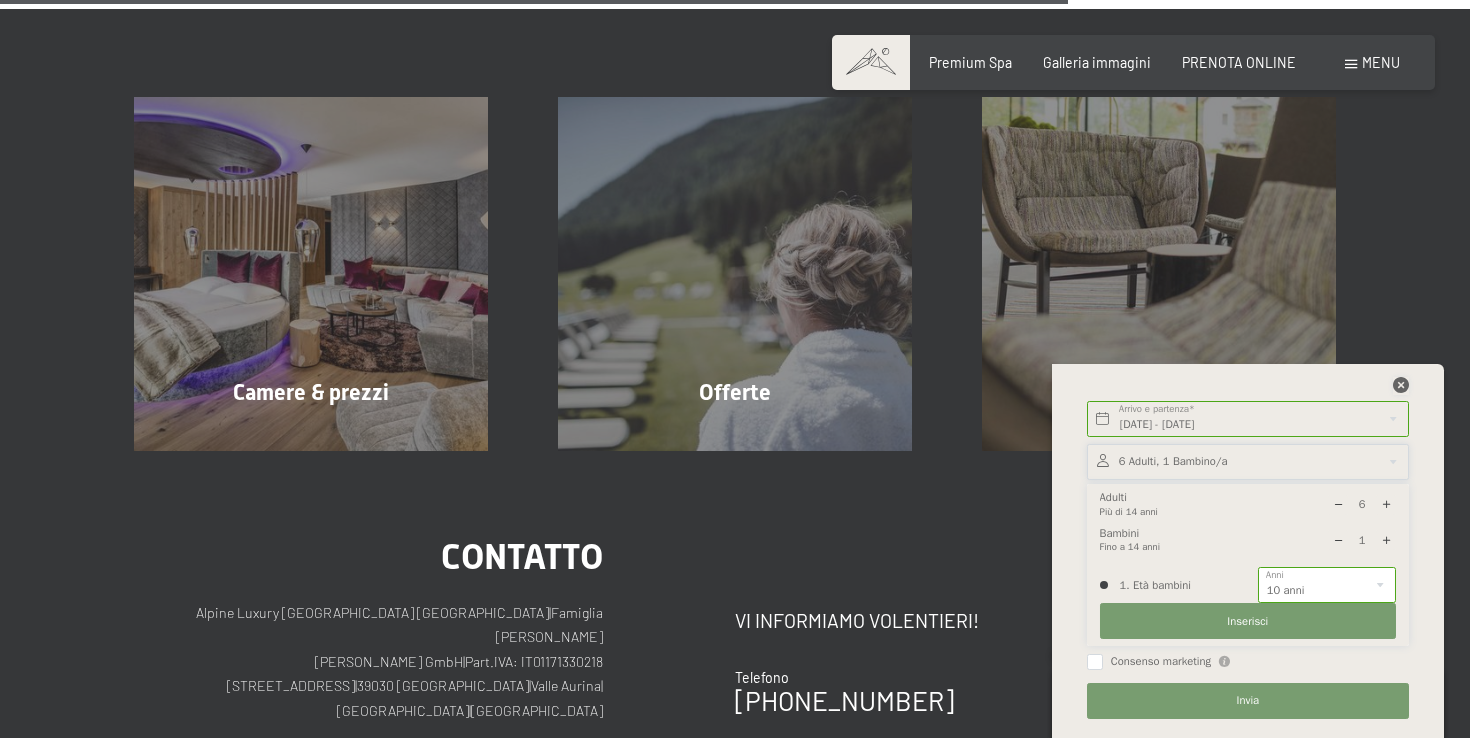 click at bounding box center (1401, 385) 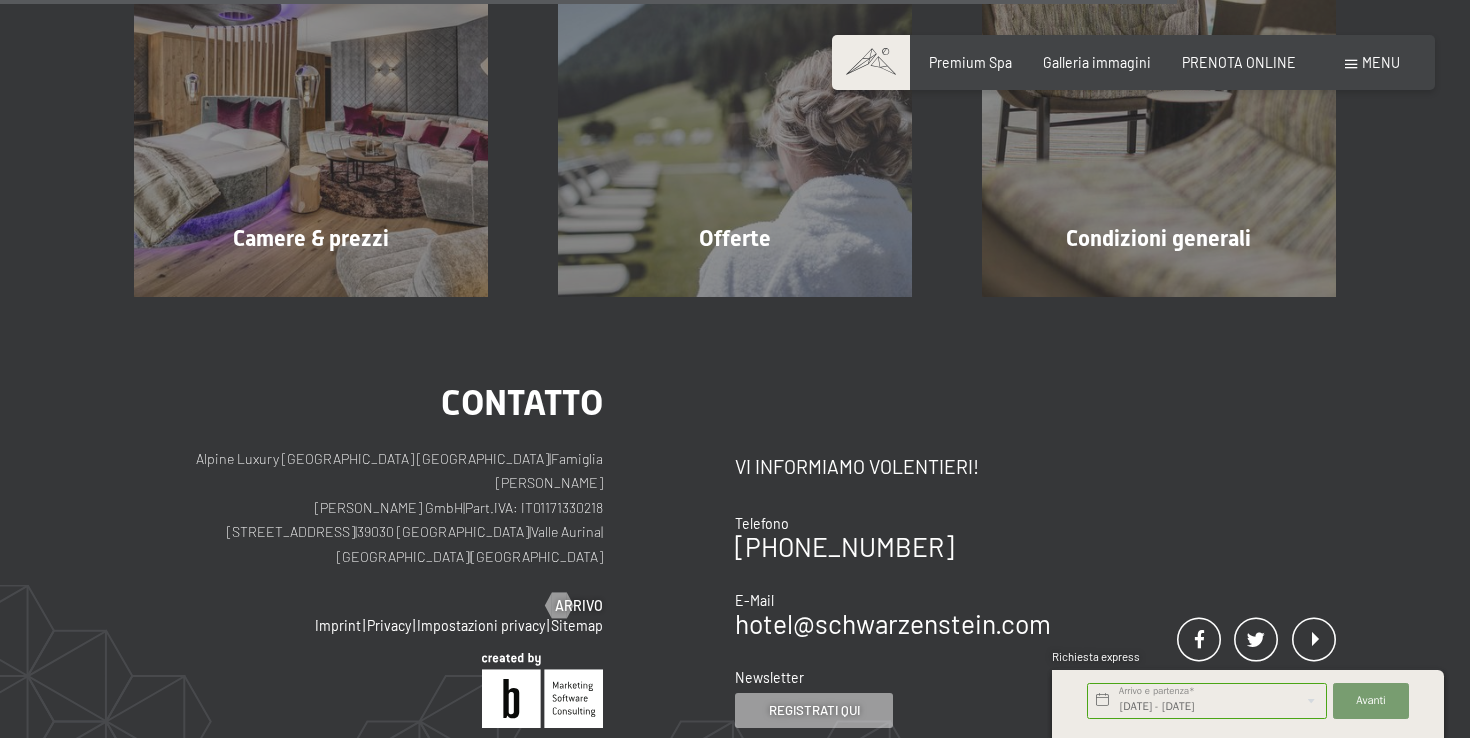 scroll, scrollTop: 1634, scrollLeft: 0, axis: vertical 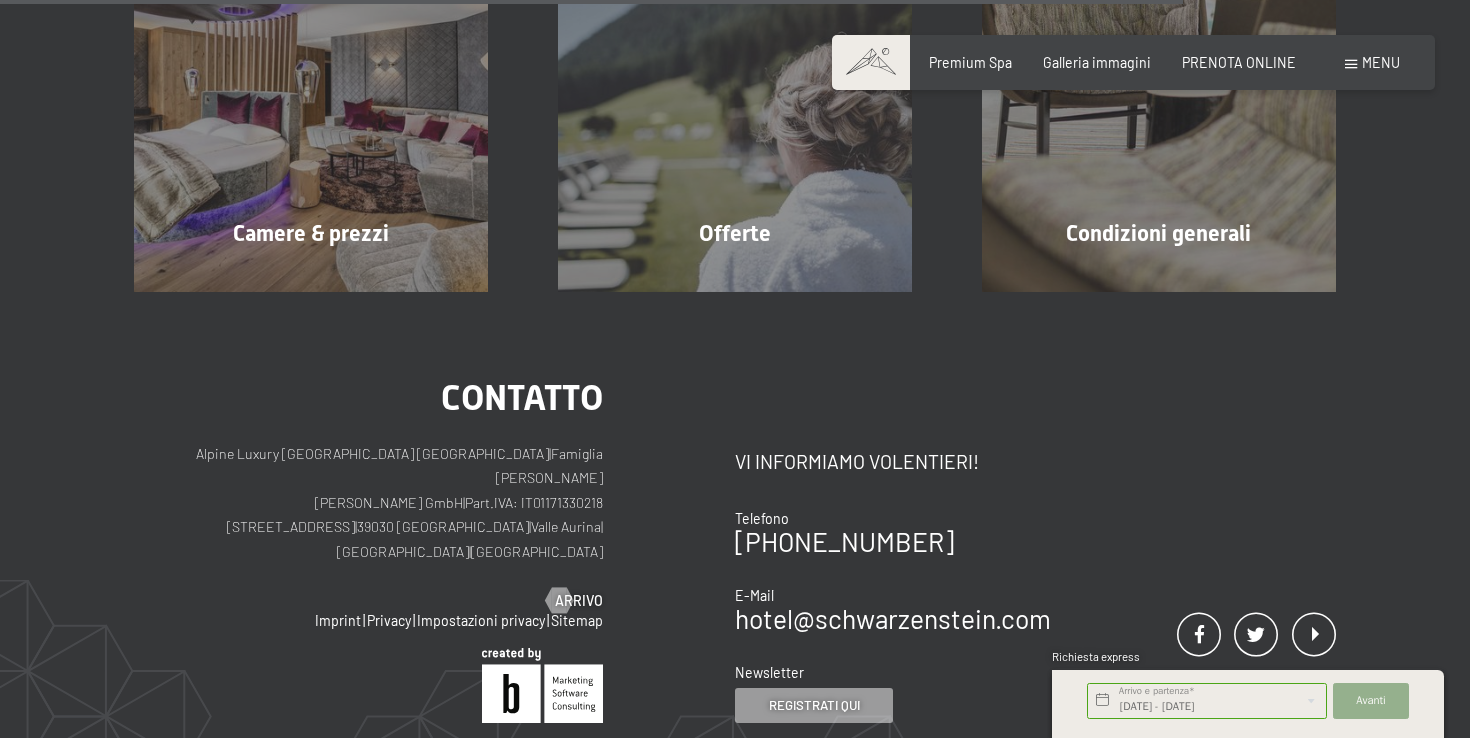 click on "Avanti" at bounding box center (1371, 701) 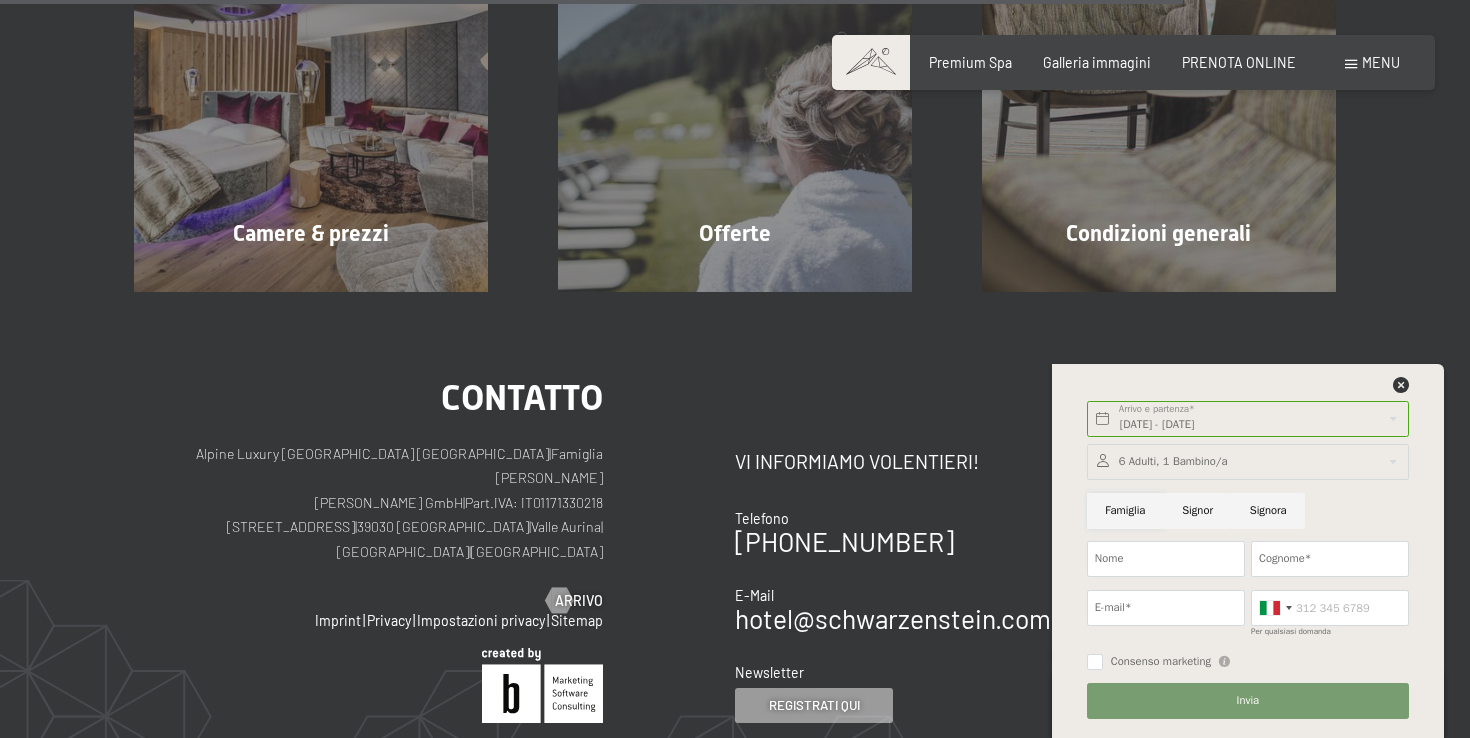 click on "Famiglia" at bounding box center (1125, 511) 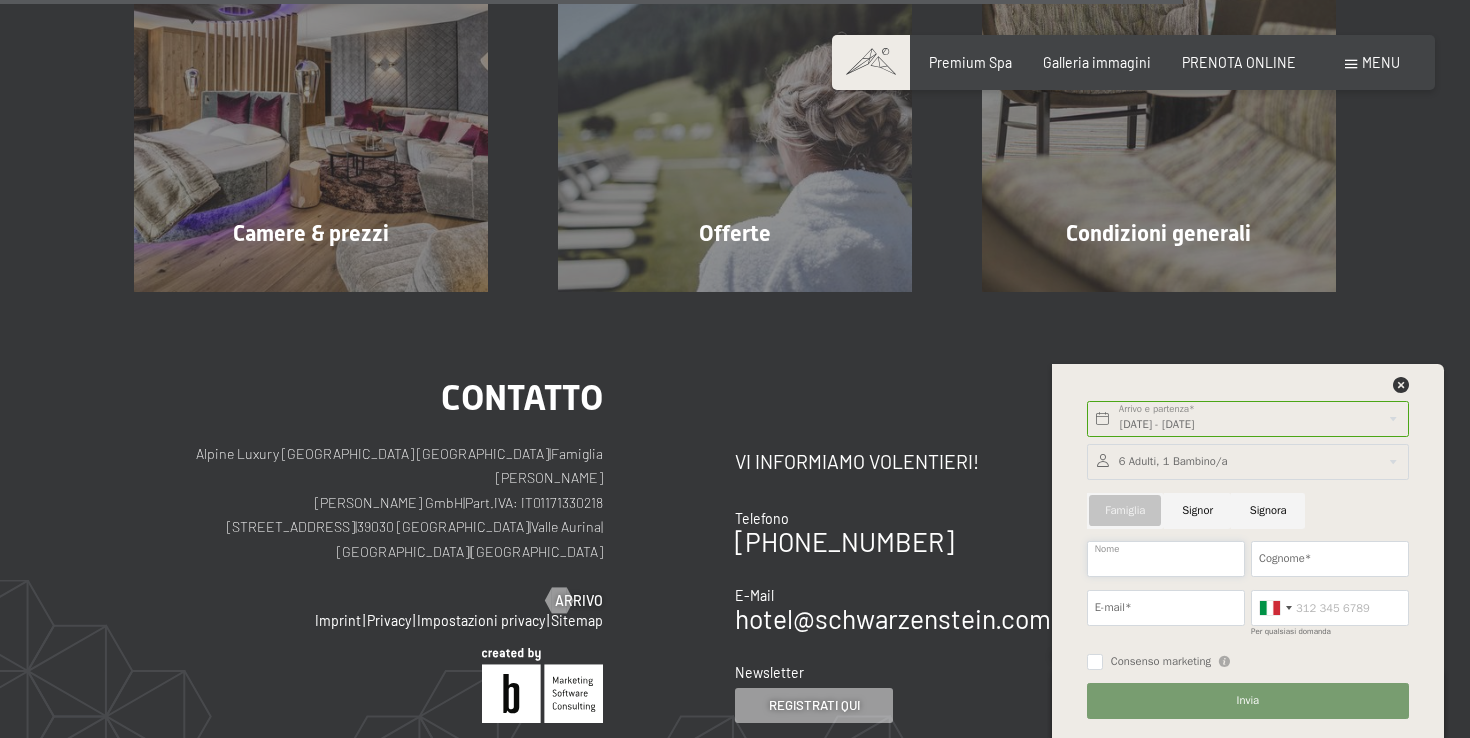 click on "Nome" at bounding box center [1166, 559] 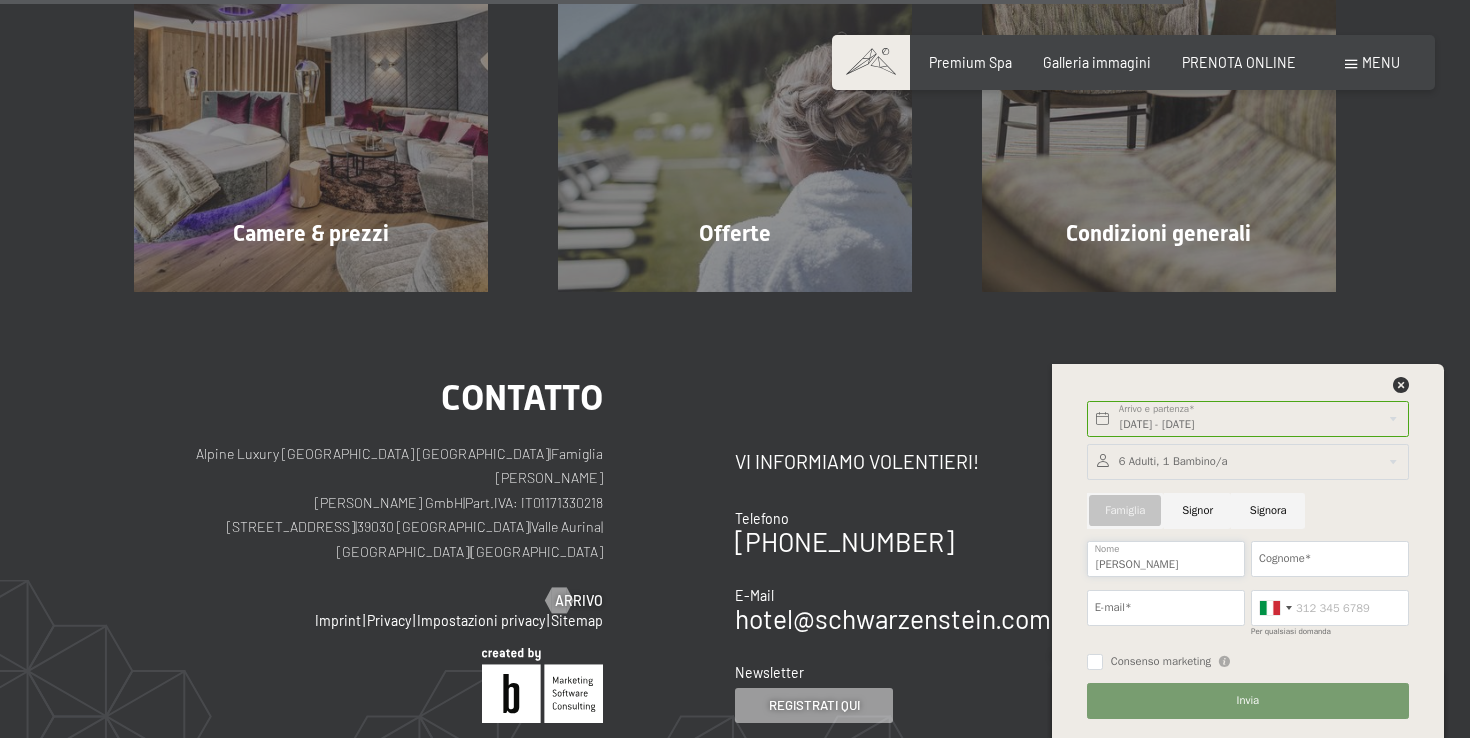 type on "luca" 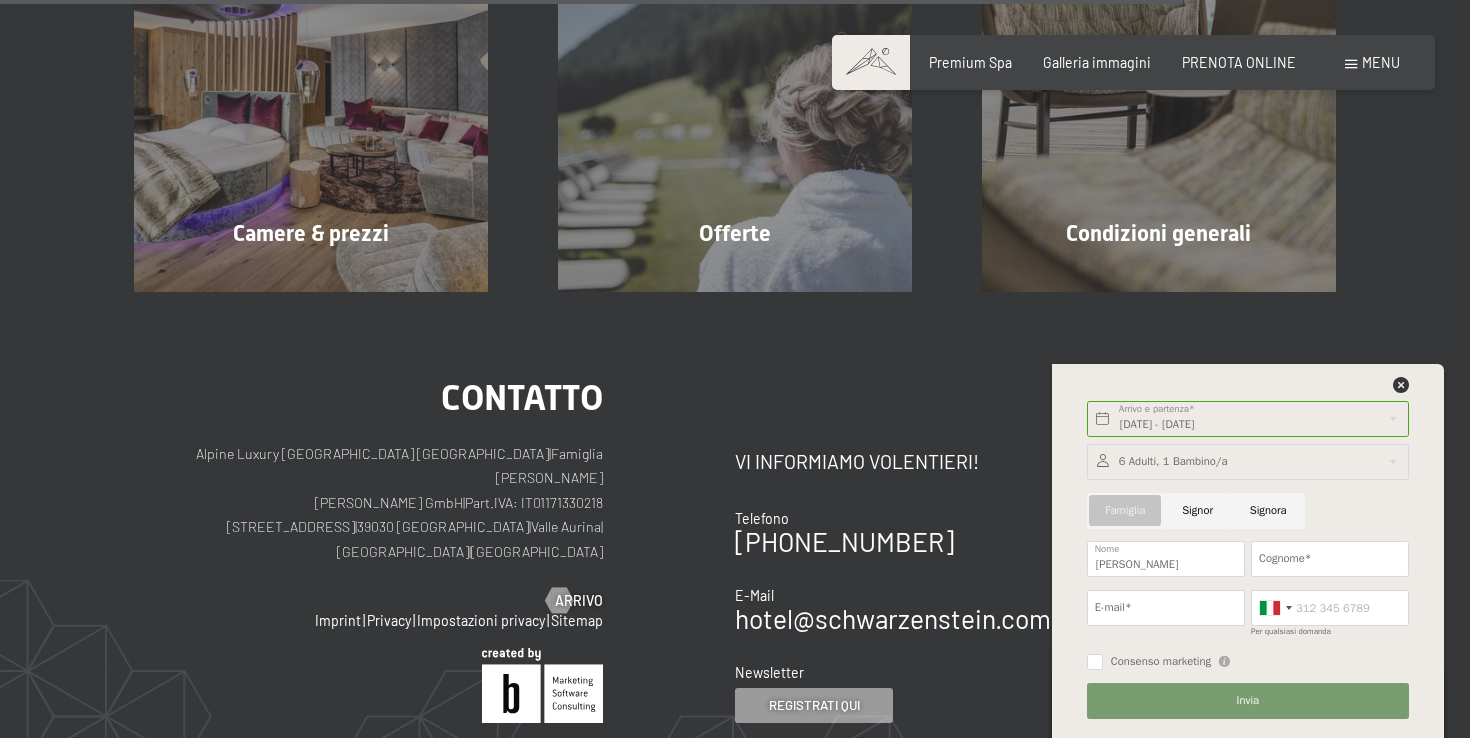 click on "Cognome*" at bounding box center (1330, 559) 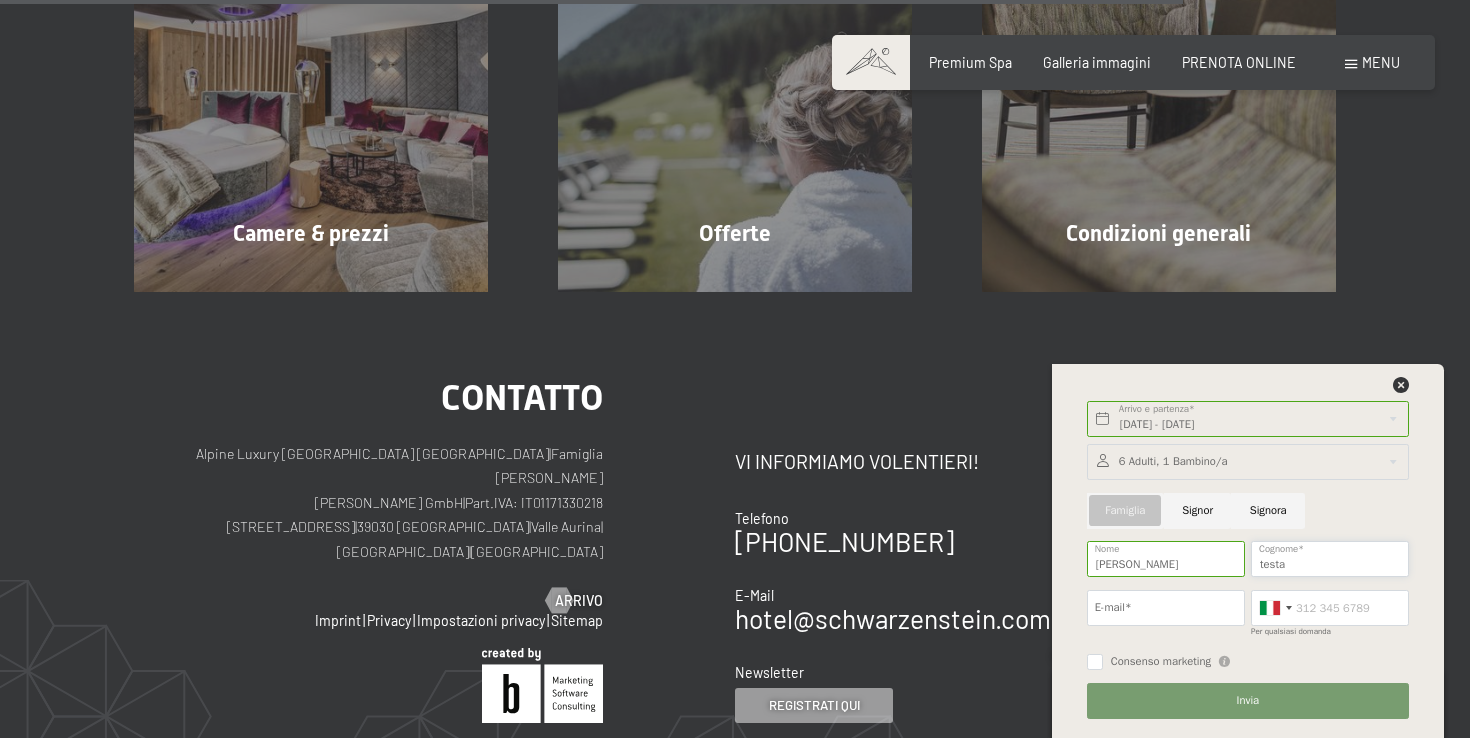 type on "testa" 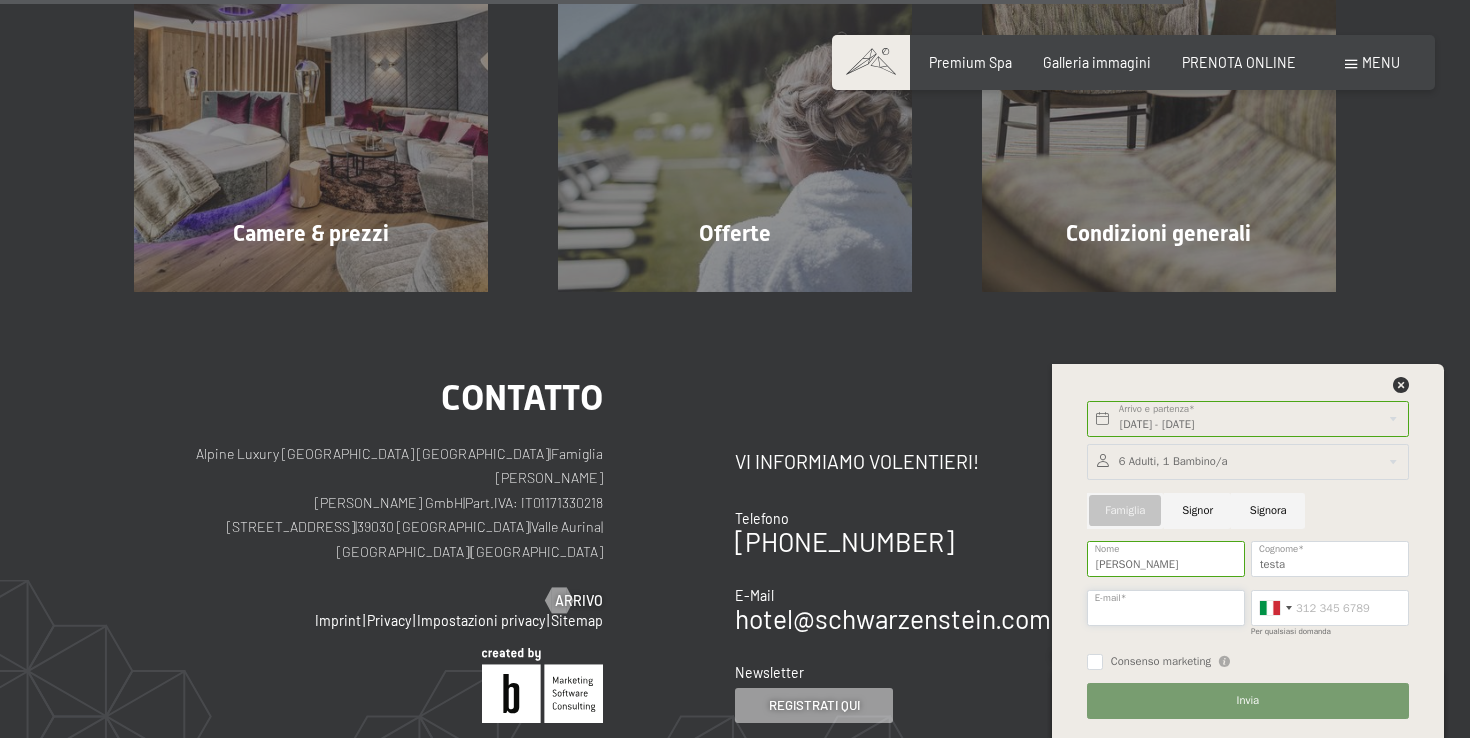 click on "E-mail*" at bounding box center (1166, 608) 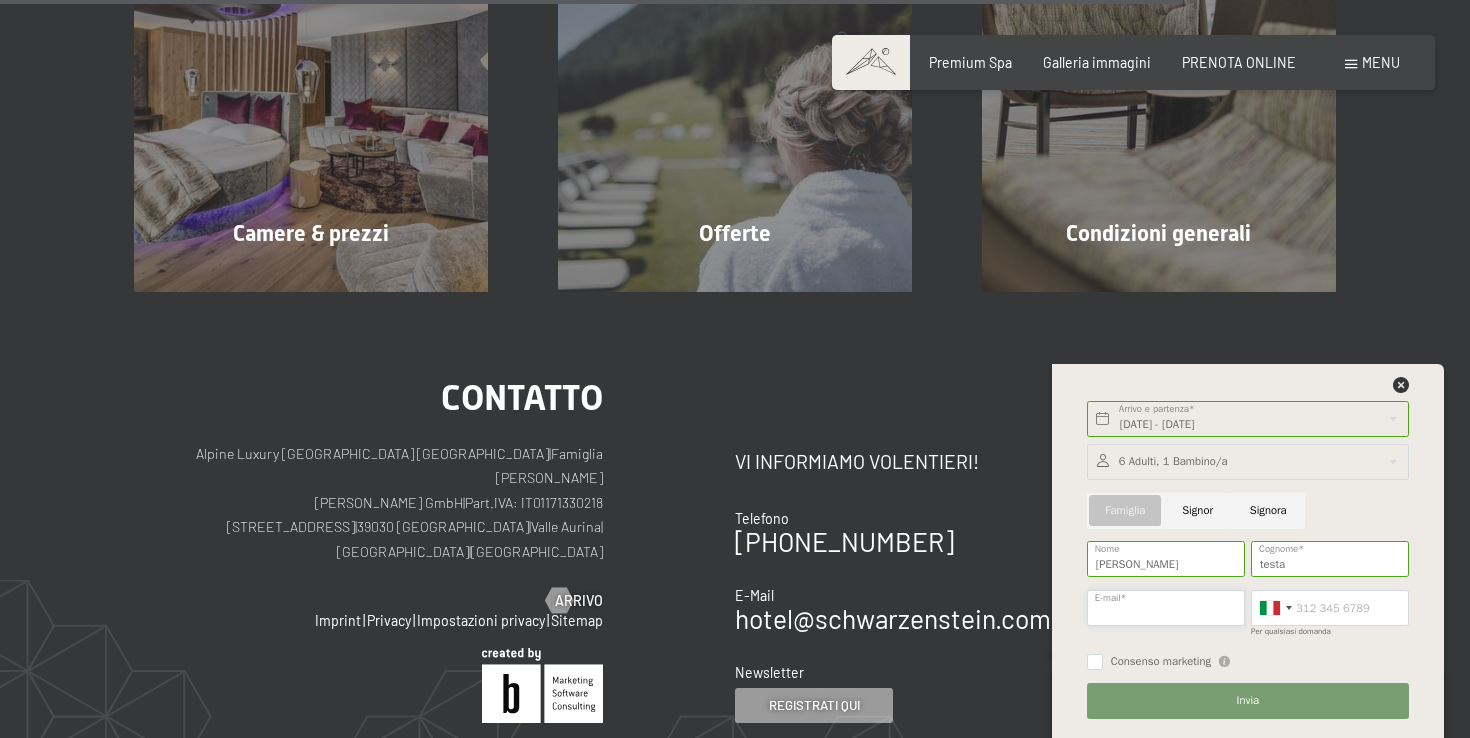type on "russigrazia@gmail.com" 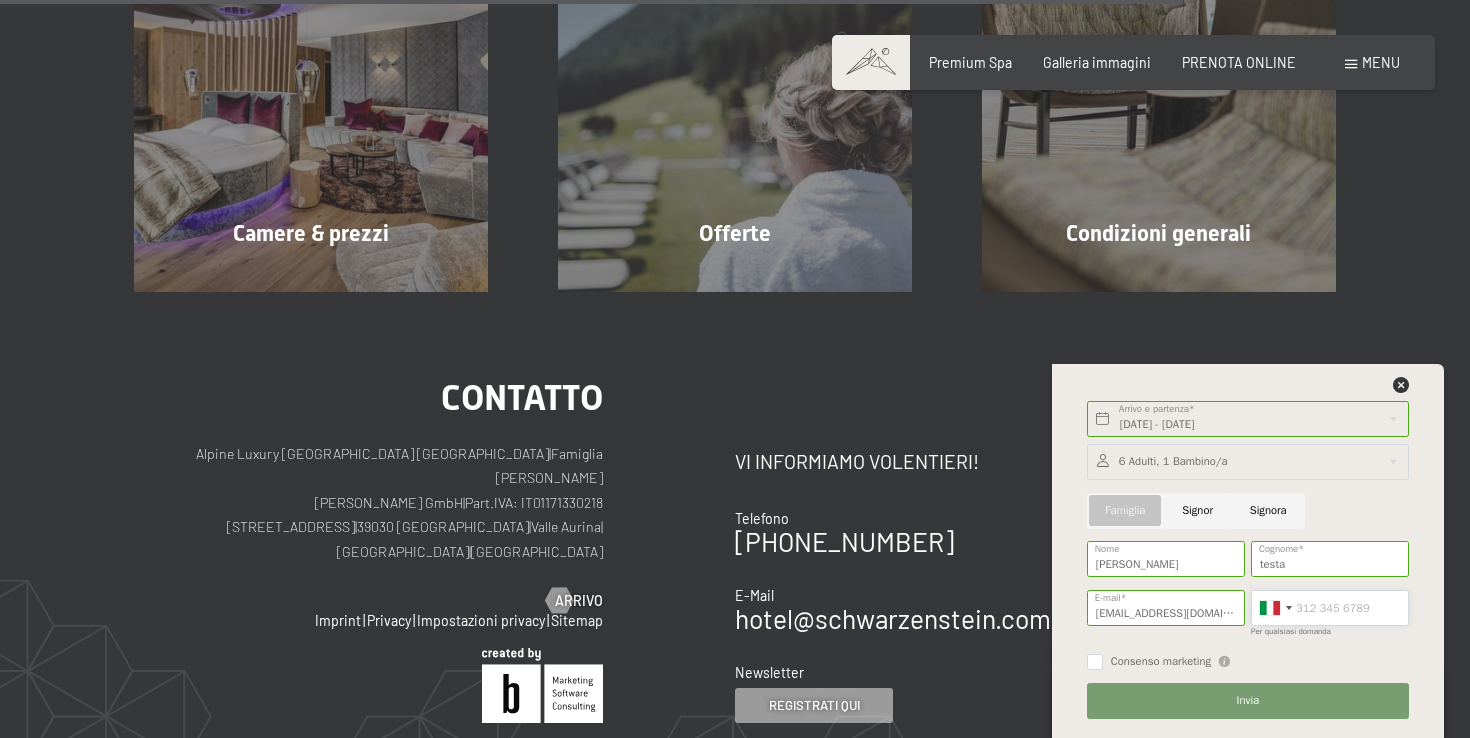 click on "Per qualsiasi domanda" at bounding box center [1330, 608] 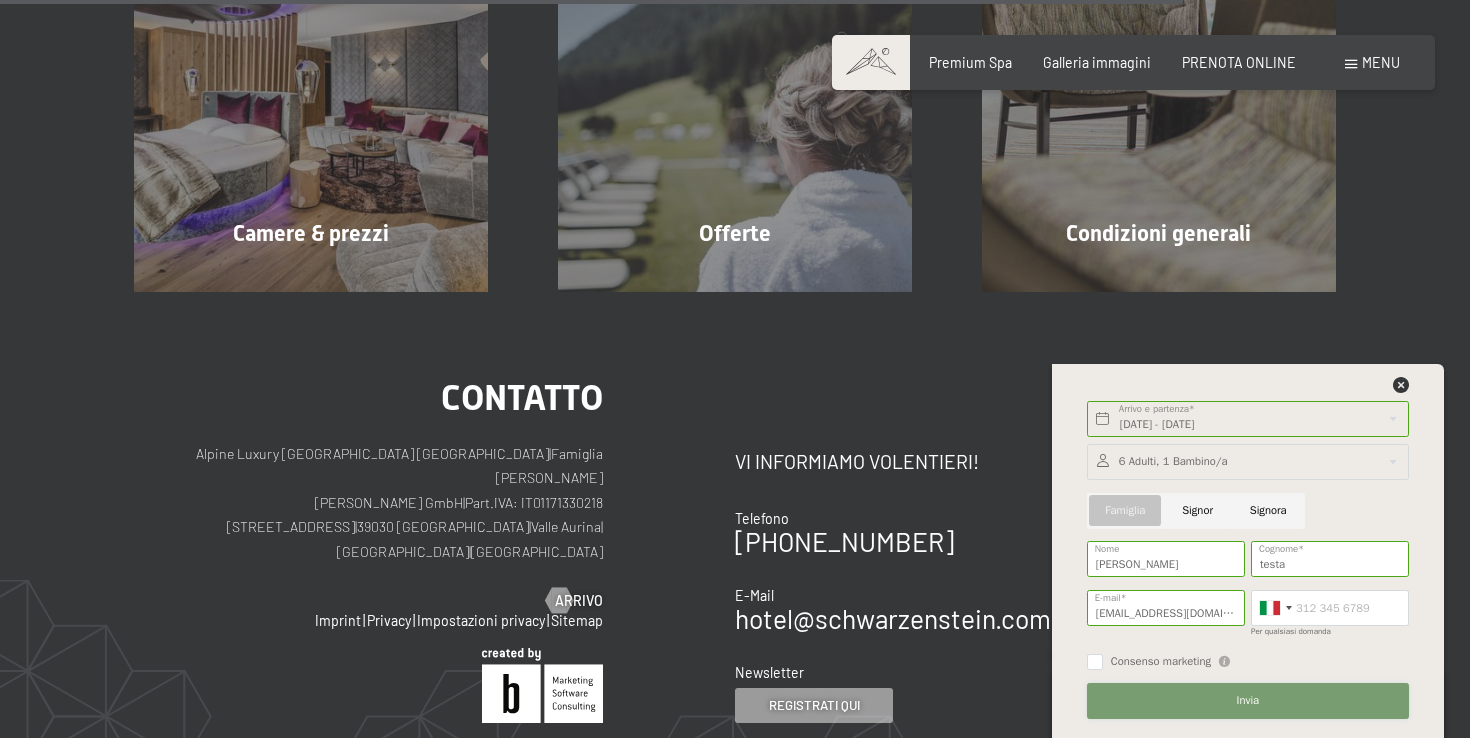 click on "Invia" at bounding box center (1248, 701) 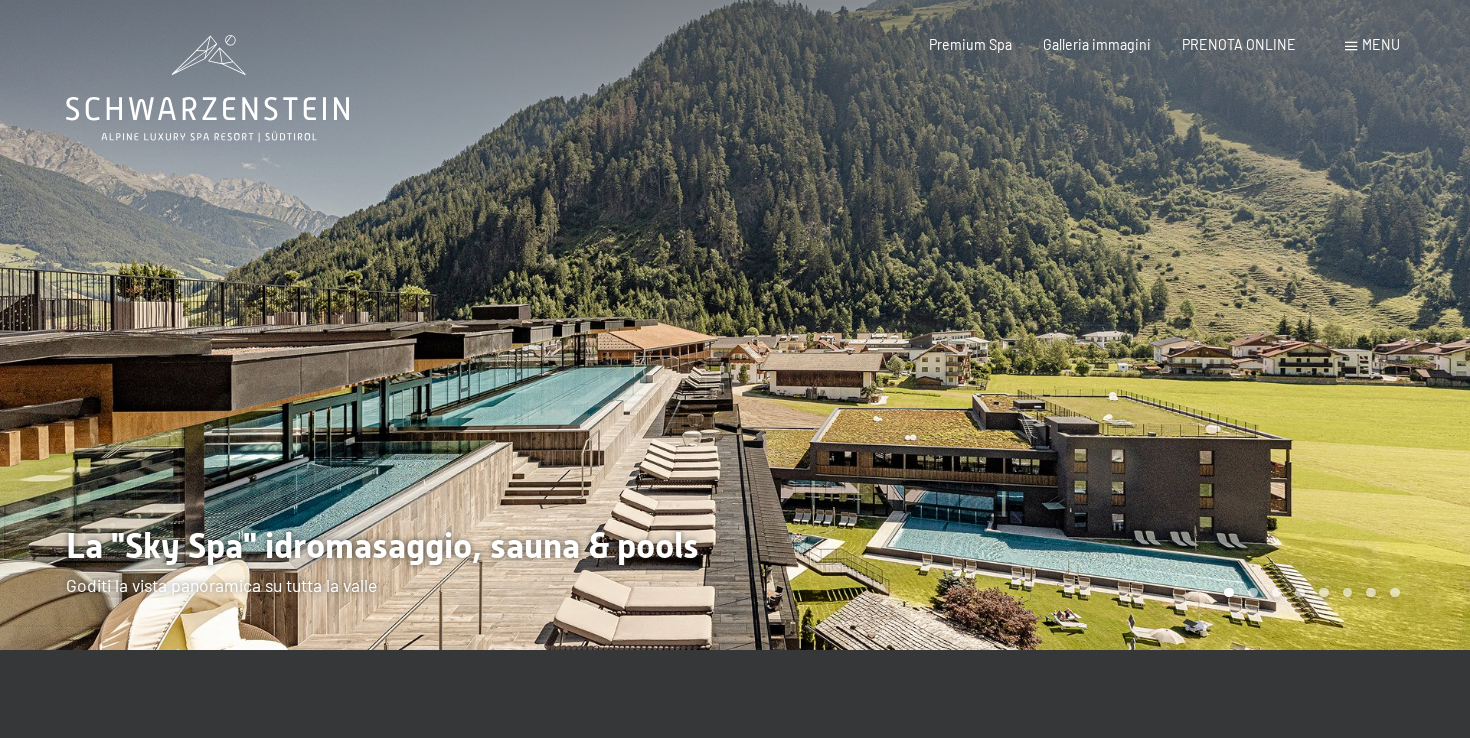 scroll, scrollTop: 0, scrollLeft: 0, axis: both 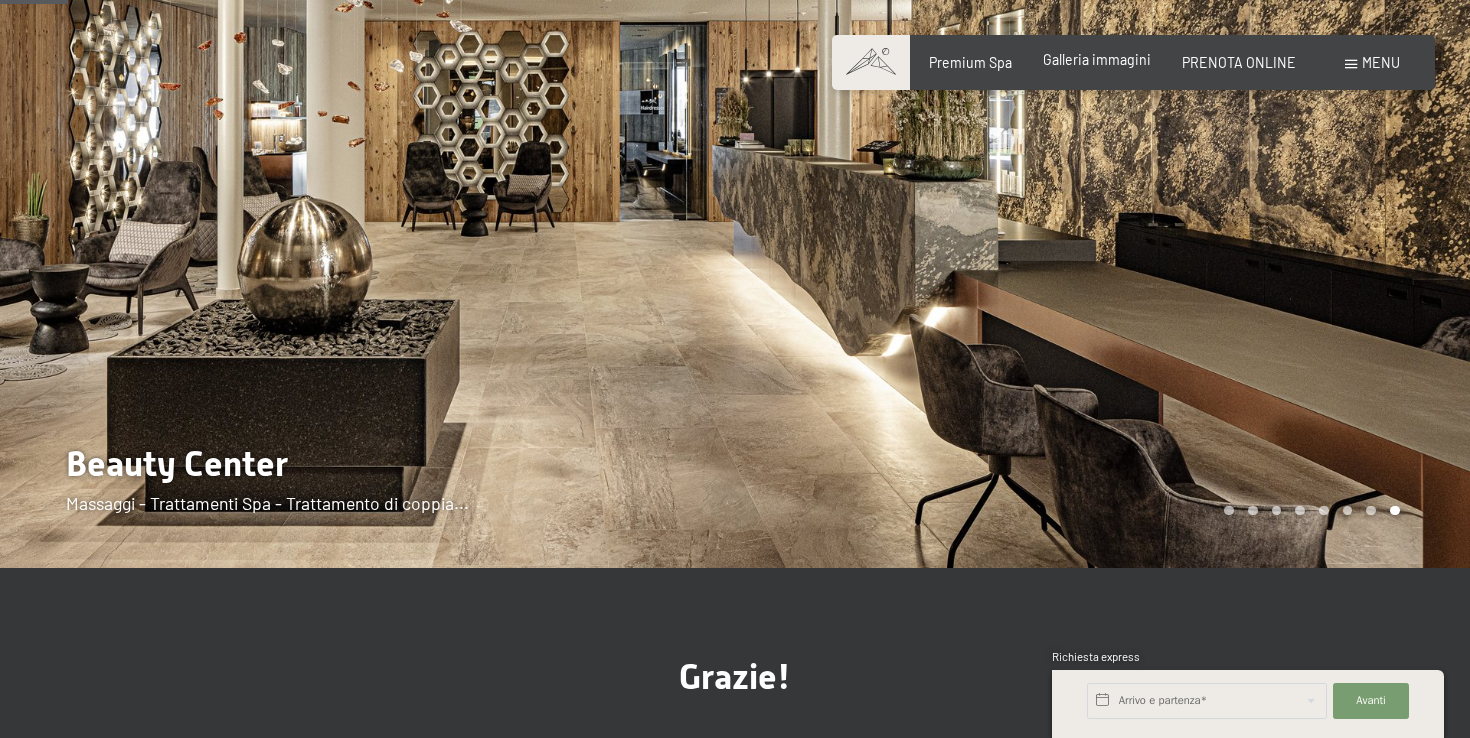 click on "Galleria immagini" at bounding box center [1097, 59] 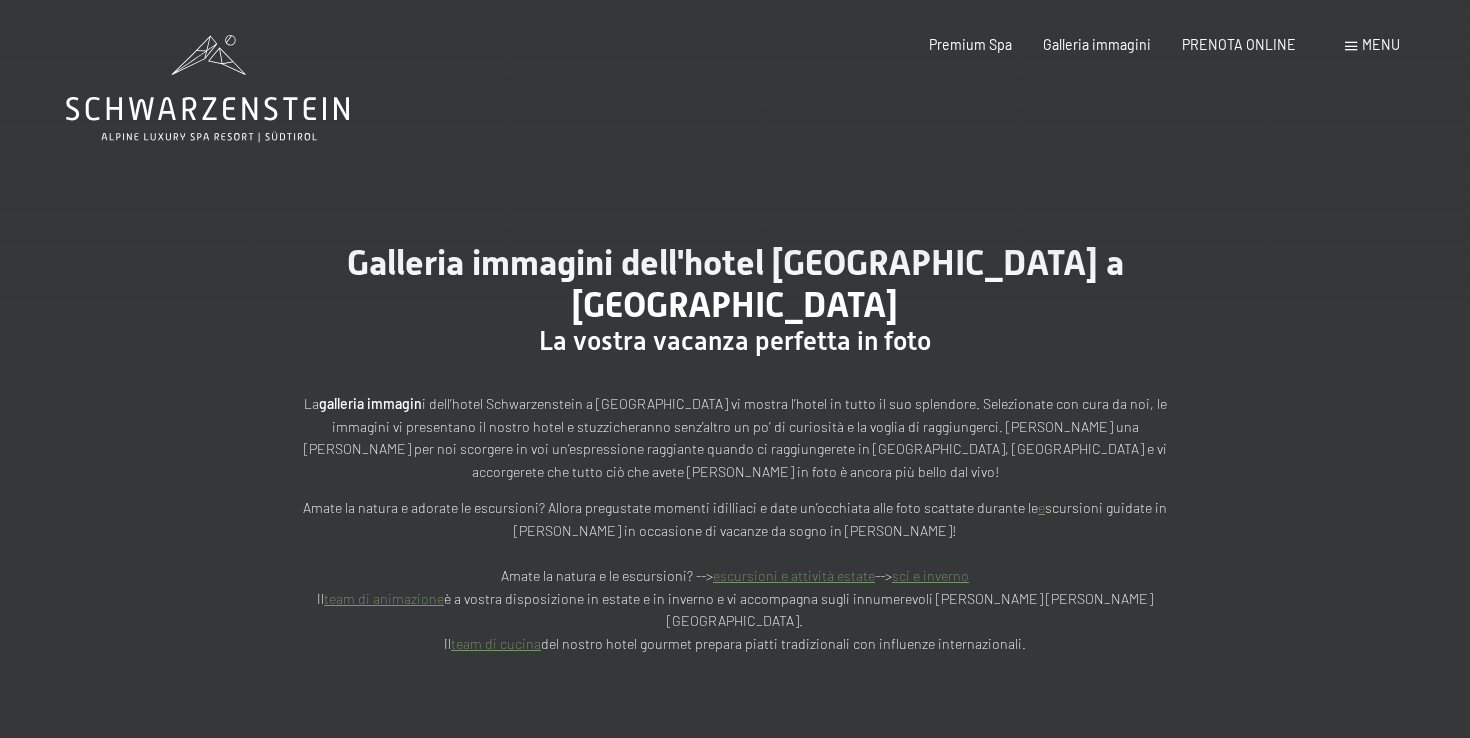 scroll, scrollTop: 0, scrollLeft: 0, axis: both 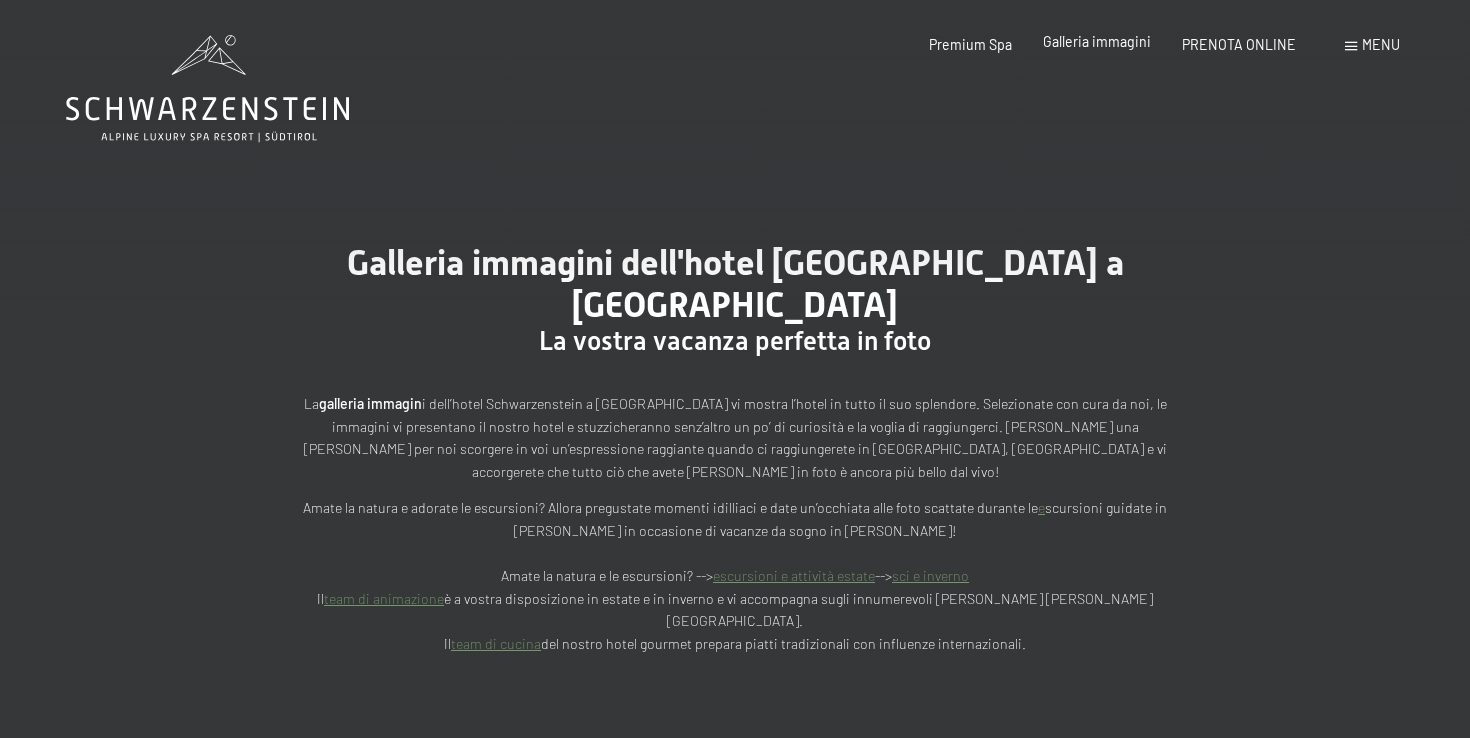 click on "Galleria immagini" at bounding box center [1097, 41] 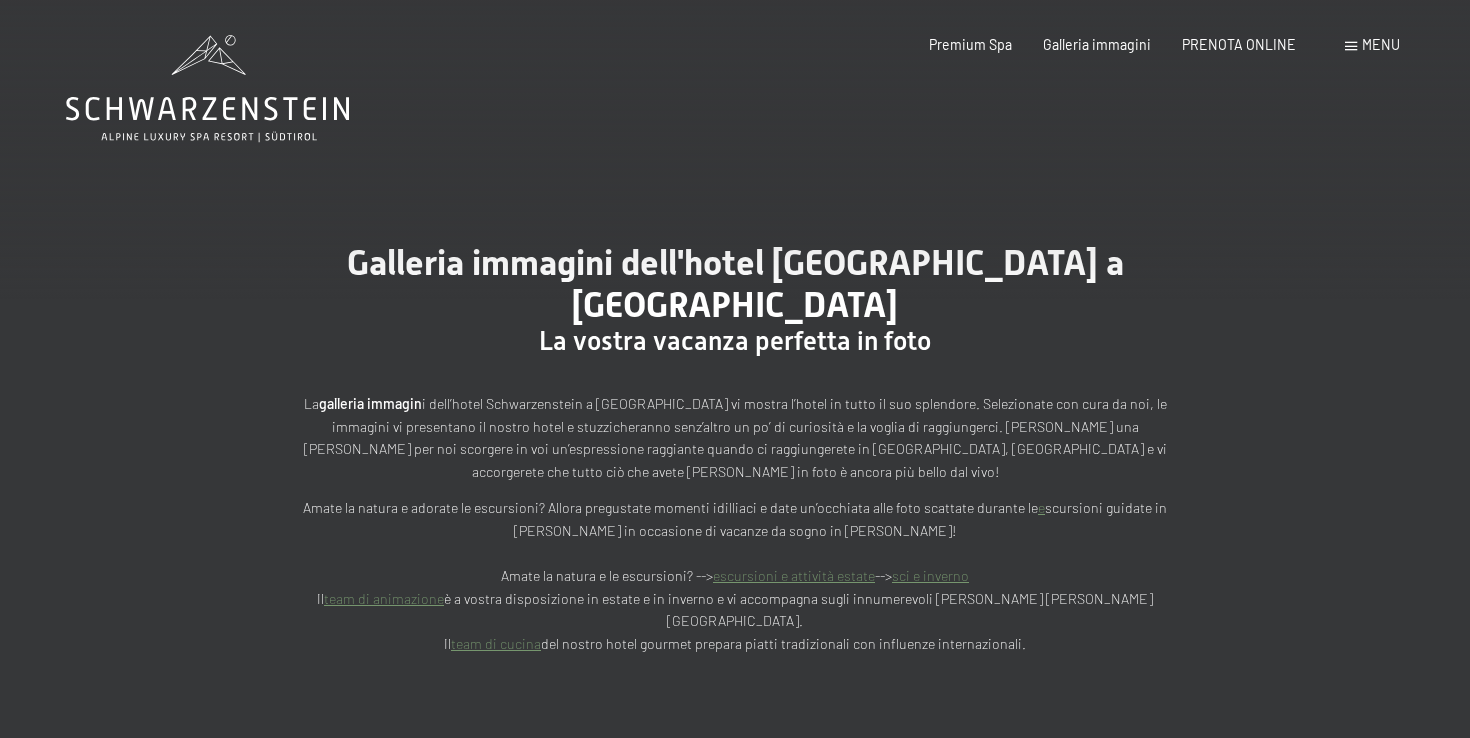 scroll, scrollTop: 0, scrollLeft: 0, axis: both 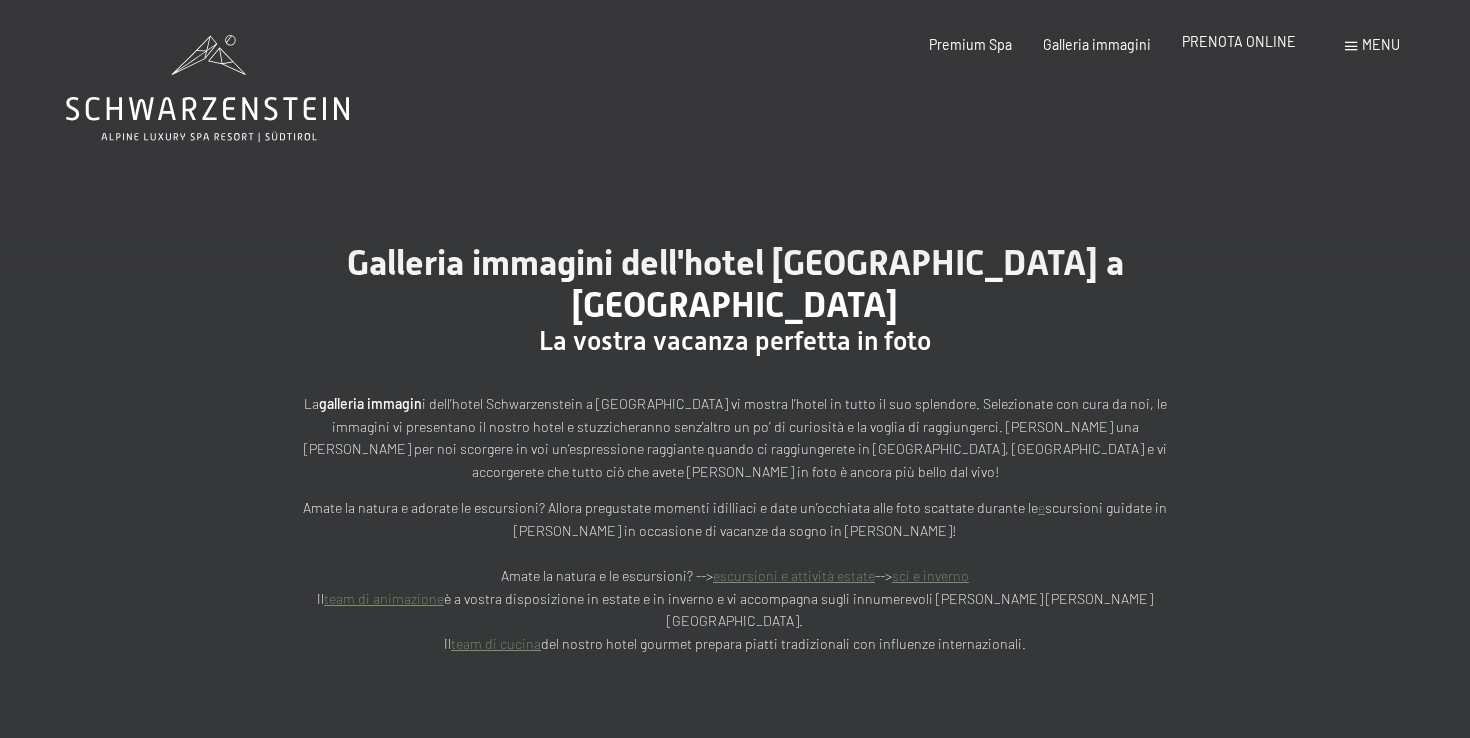 click on "PRENOTA ONLINE" at bounding box center (1239, 41) 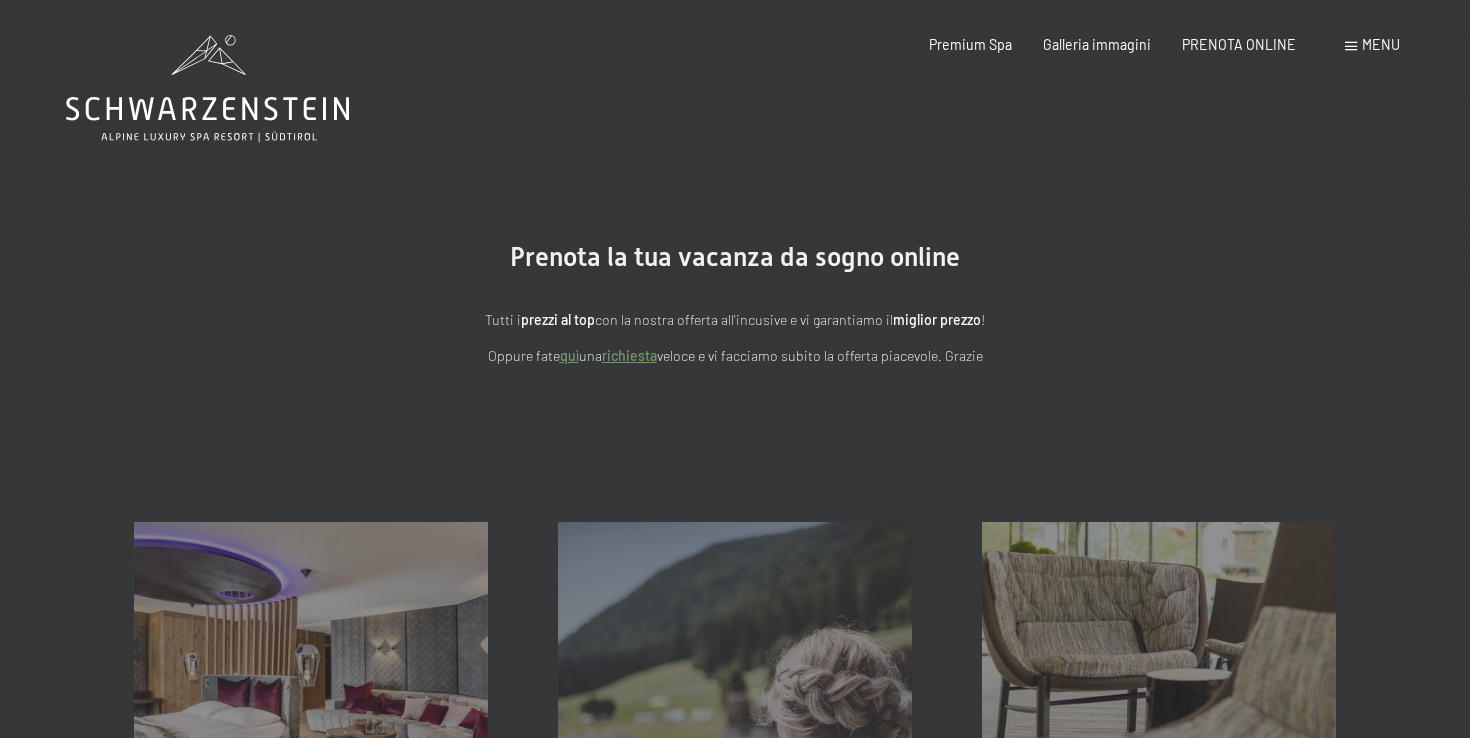 scroll, scrollTop: 0, scrollLeft: 0, axis: both 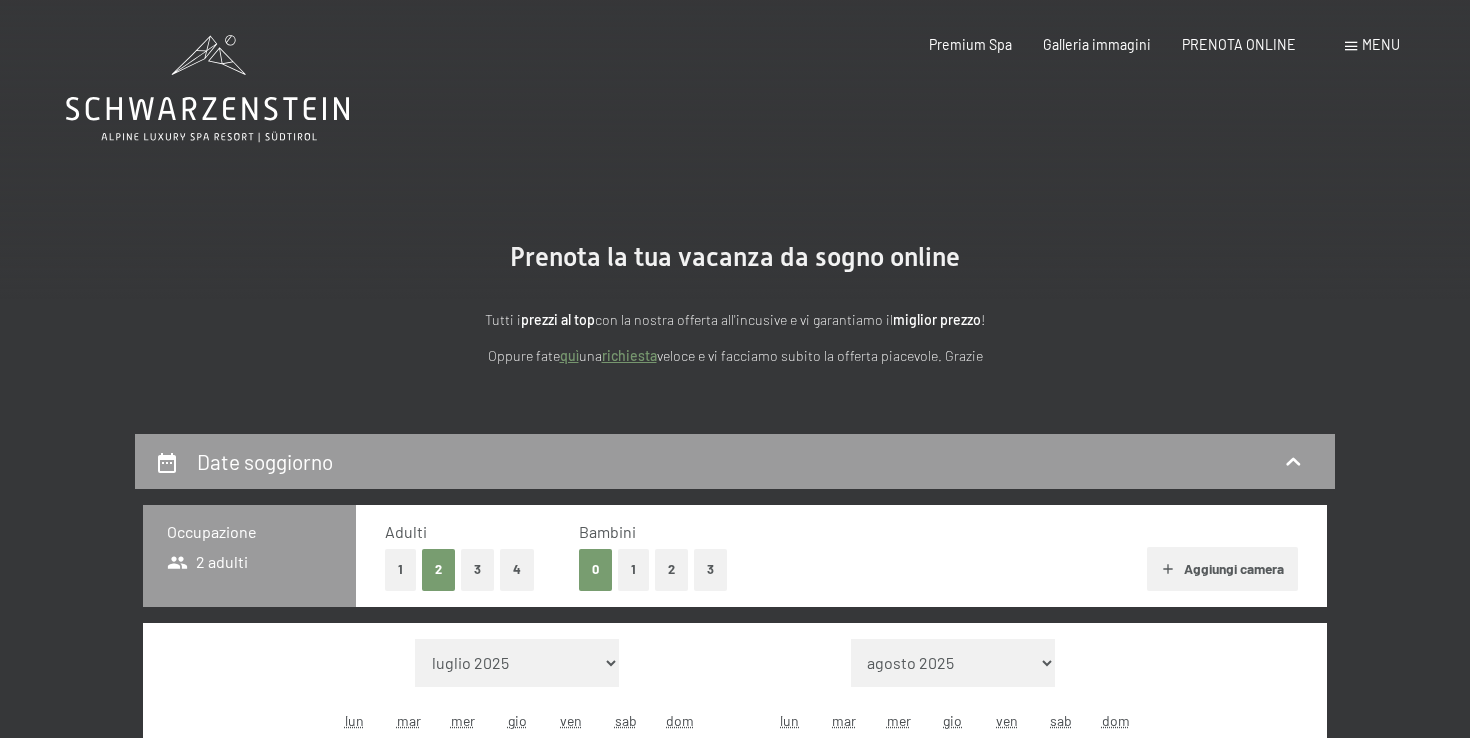 click on "Menu" at bounding box center (1381, 44) 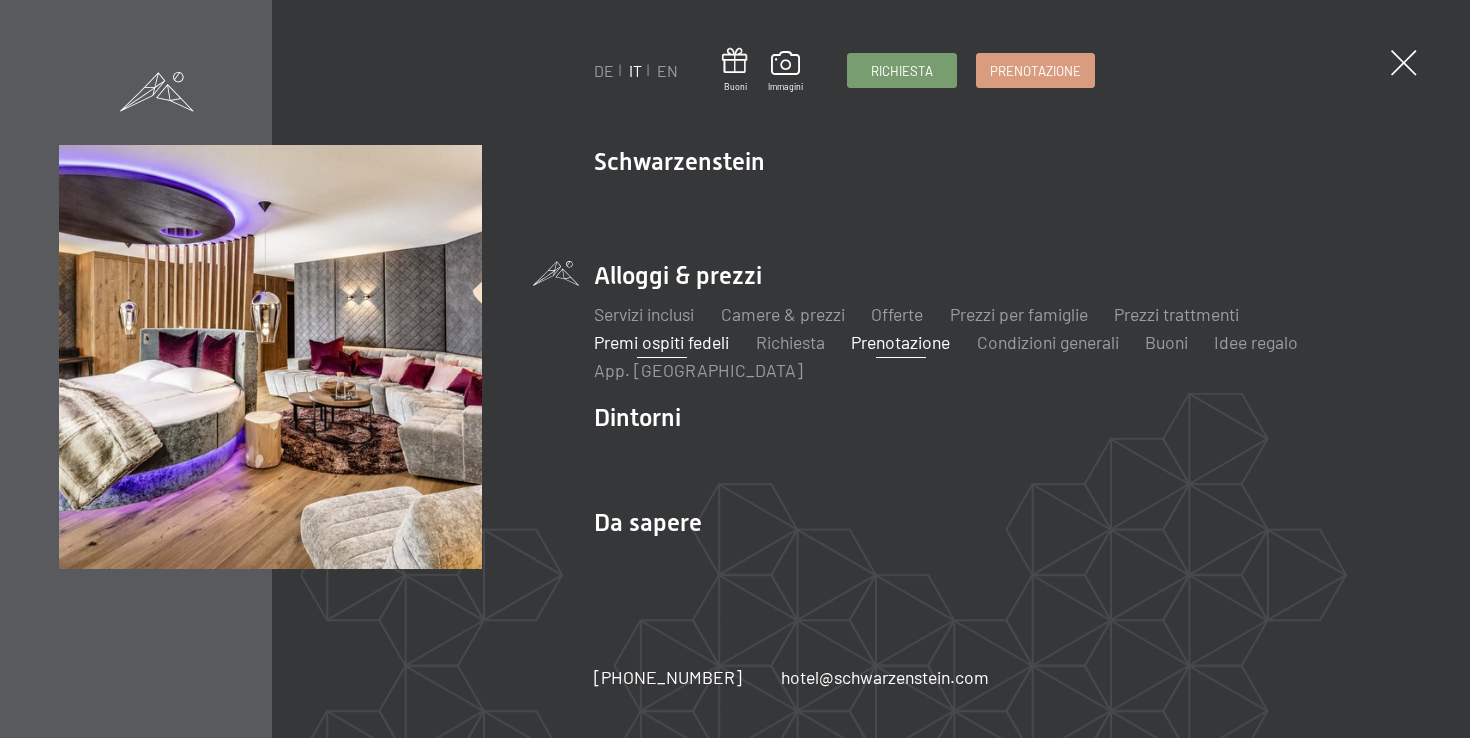 click on "Premi ospiti fedeli" at bounding box center [661, 342] 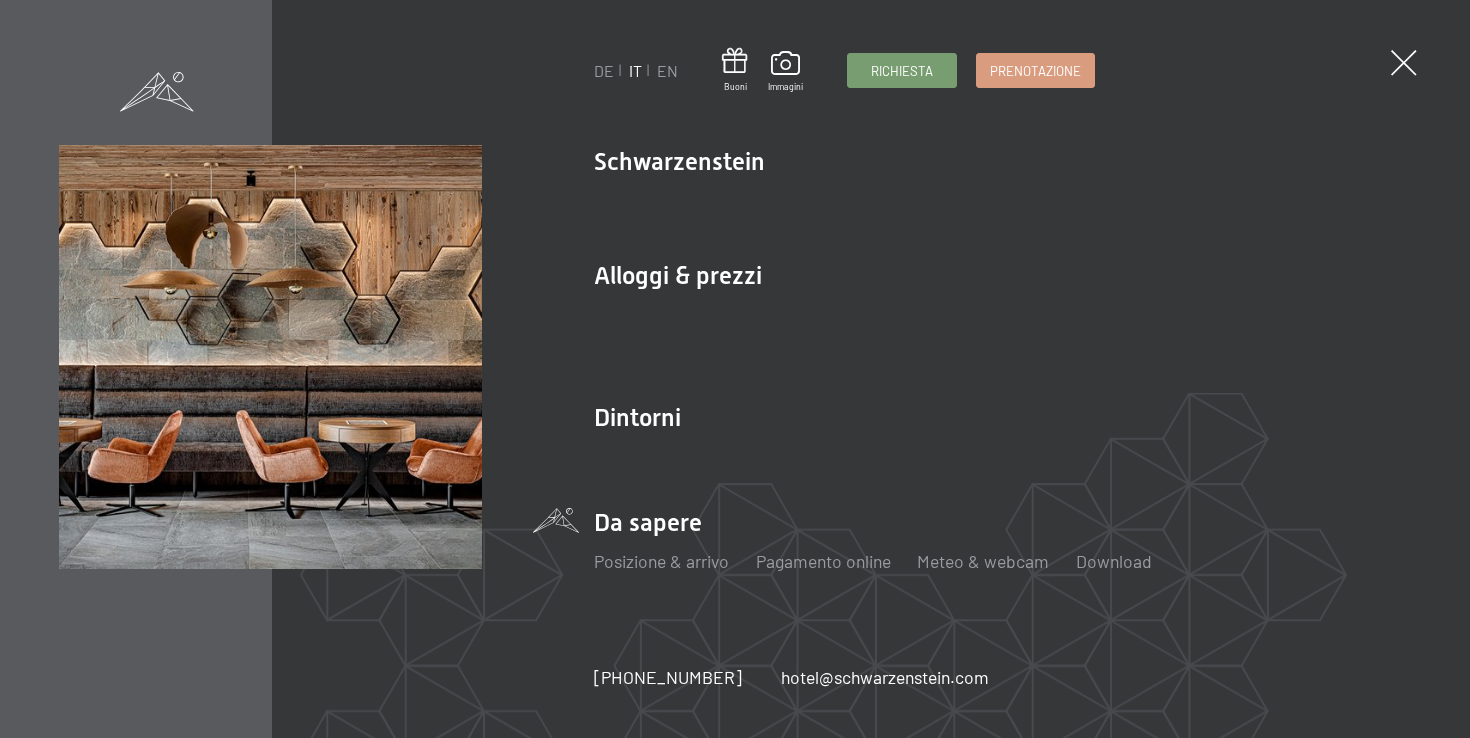 click on "Posizione & arrivo" at bounding box center (661, 561) 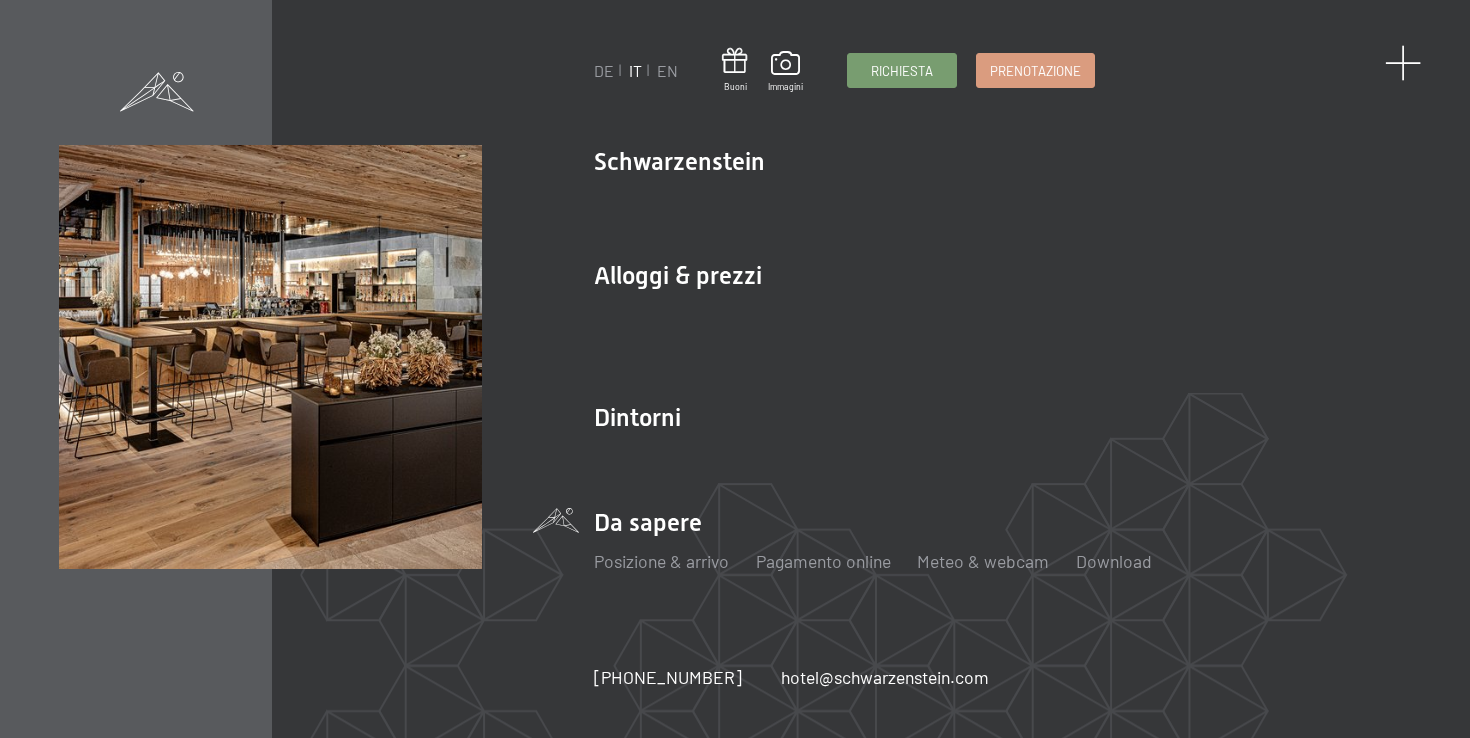 click at bounding box center (1403, 63) 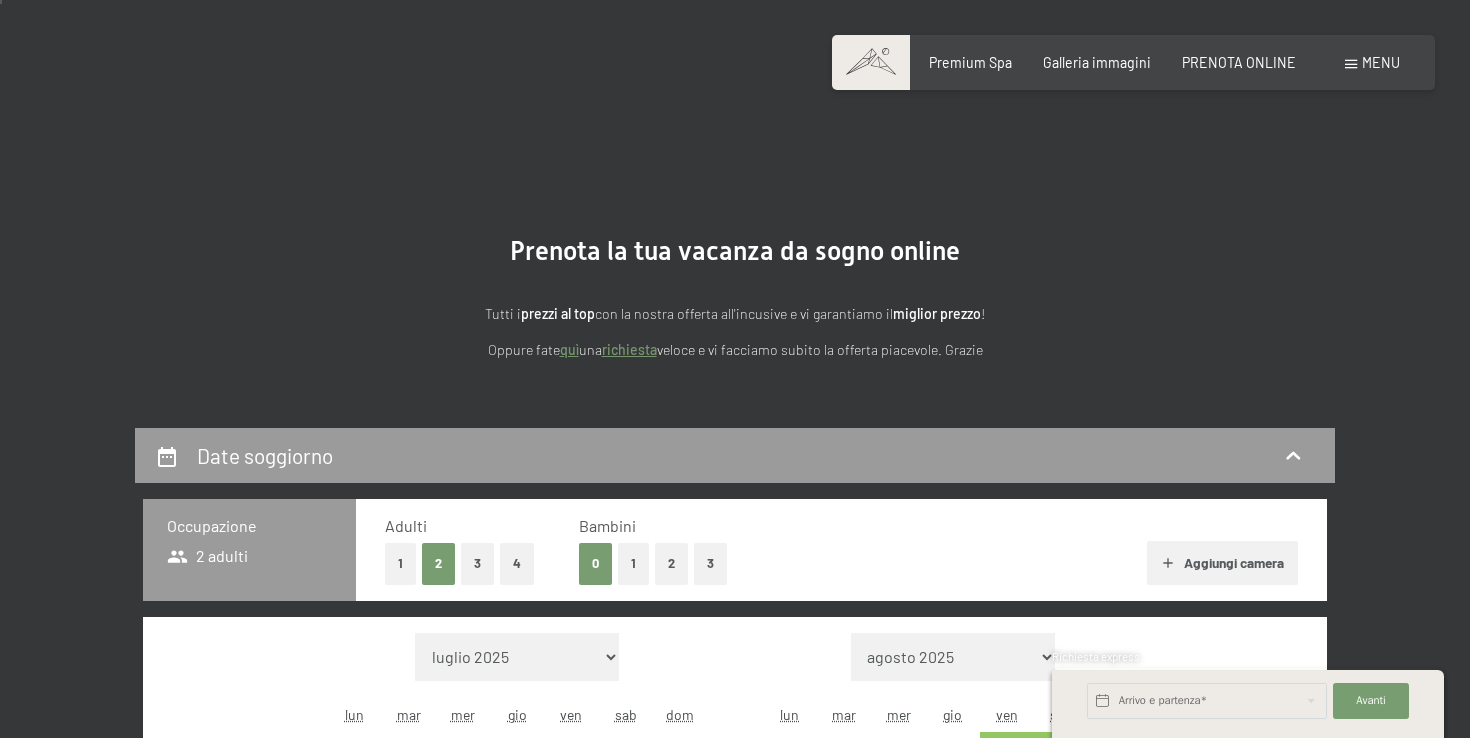 scroll, scrollTop: 0, scrollLeft: 0, axis: both 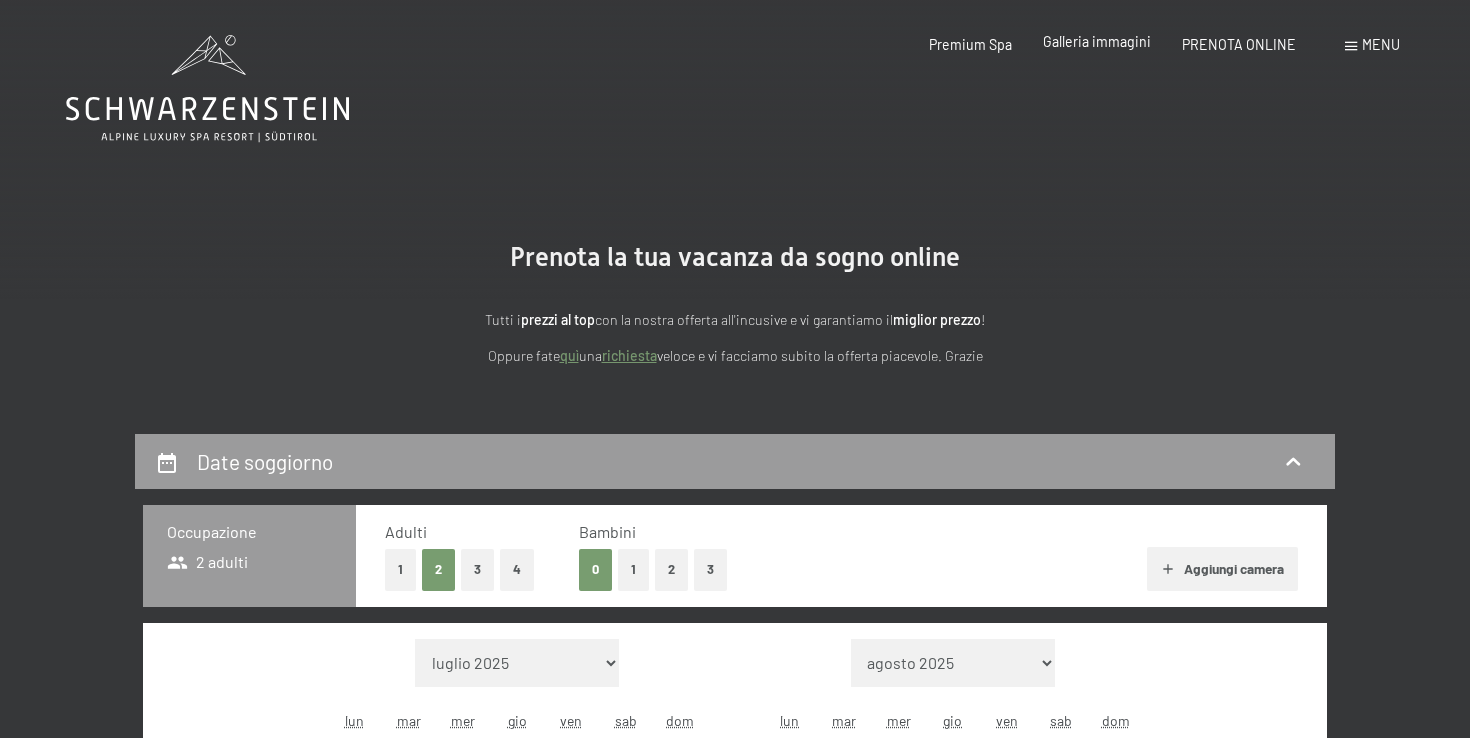 click on "Galleria immagini" at bounding box center (1097, 41) 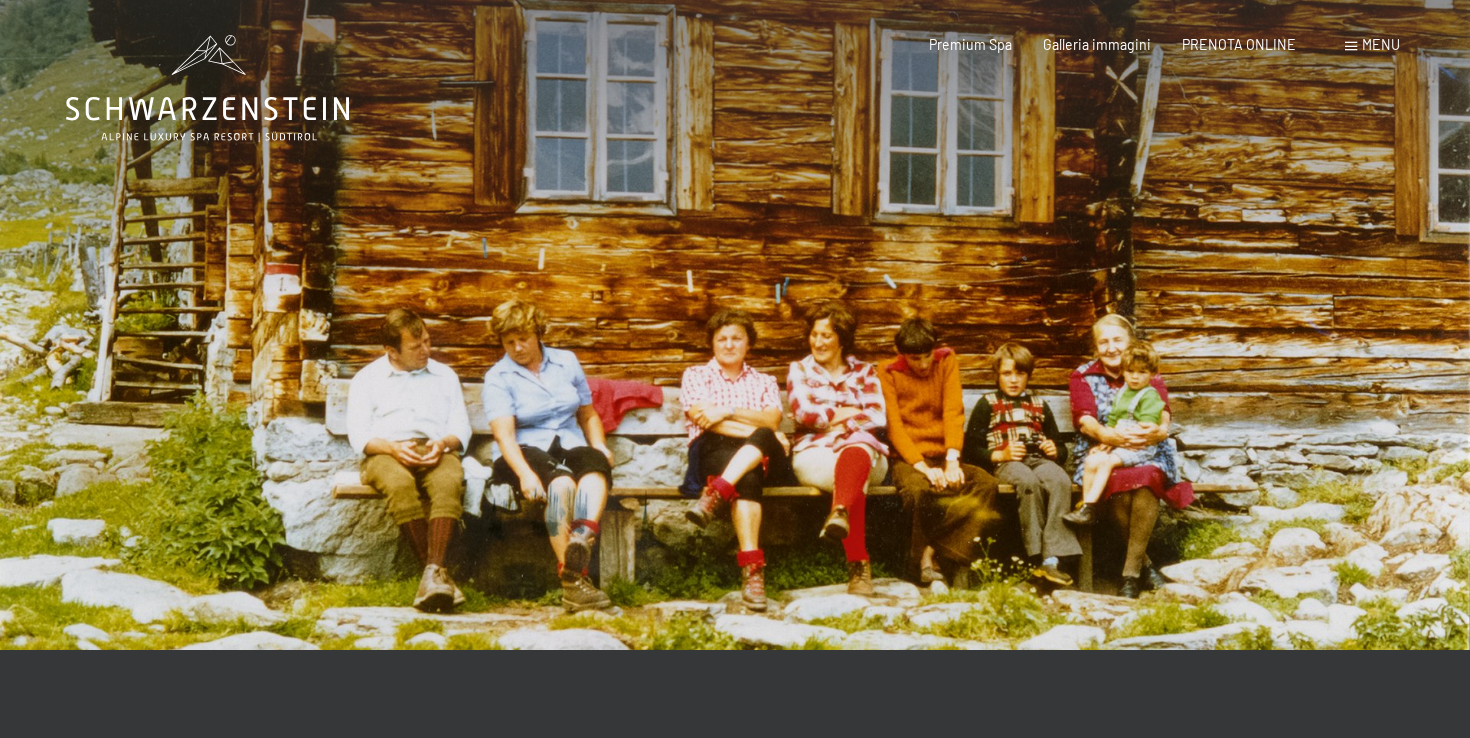 scroll, scrollTop: 0, scrollLeft: 0, axis: both 